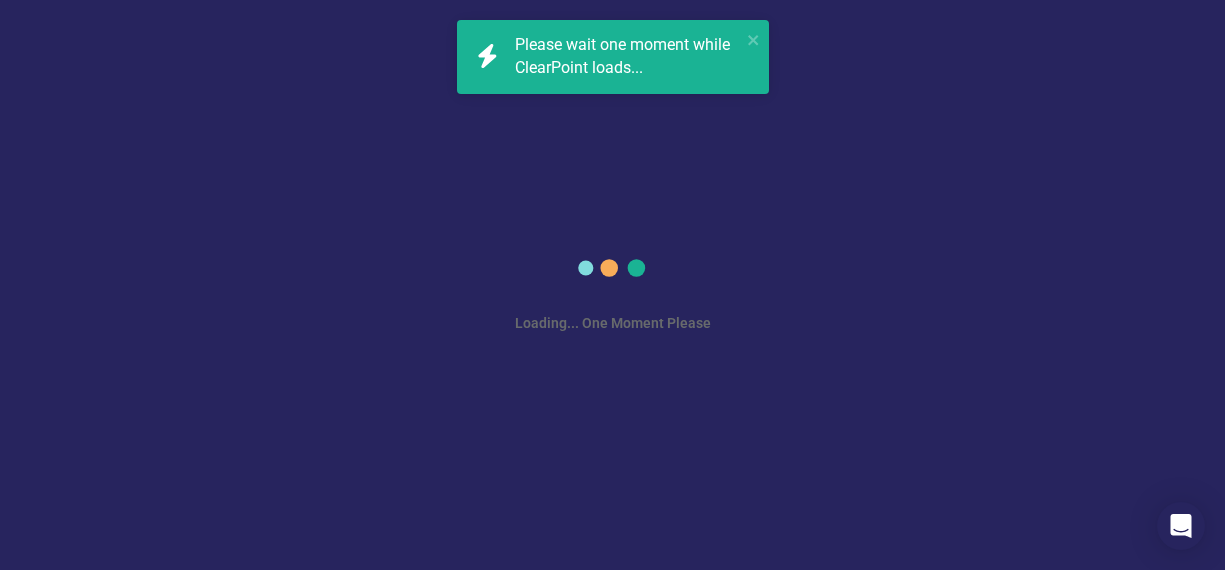 scroll, scrollTop: 0, scrollLeft: 0, axis: both 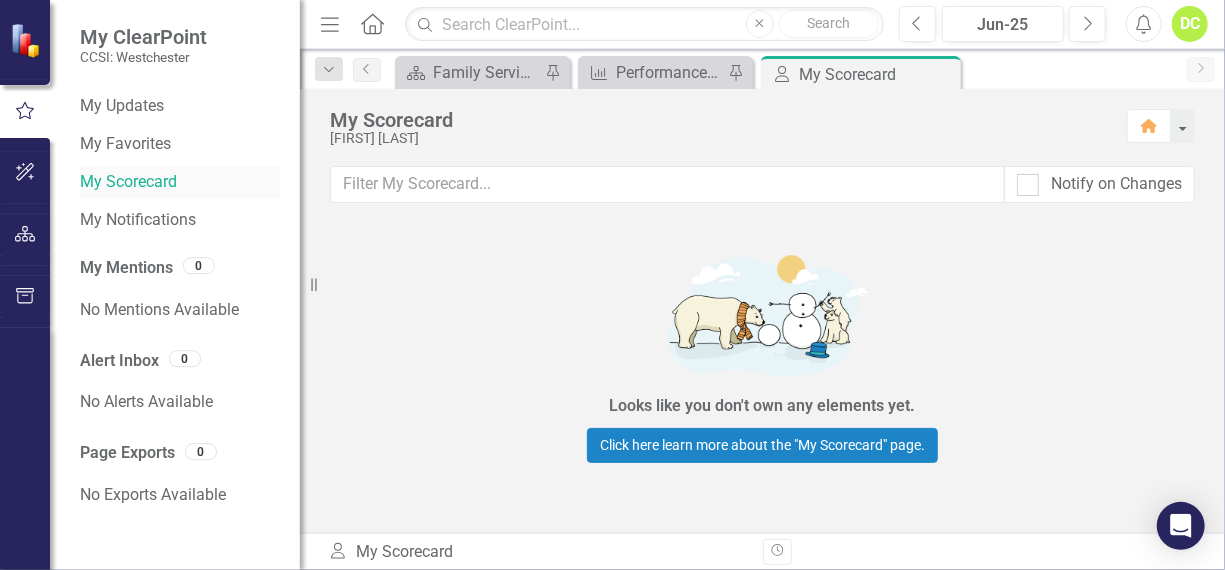 click on "My Scorecard" at bounding box center (180, 182) 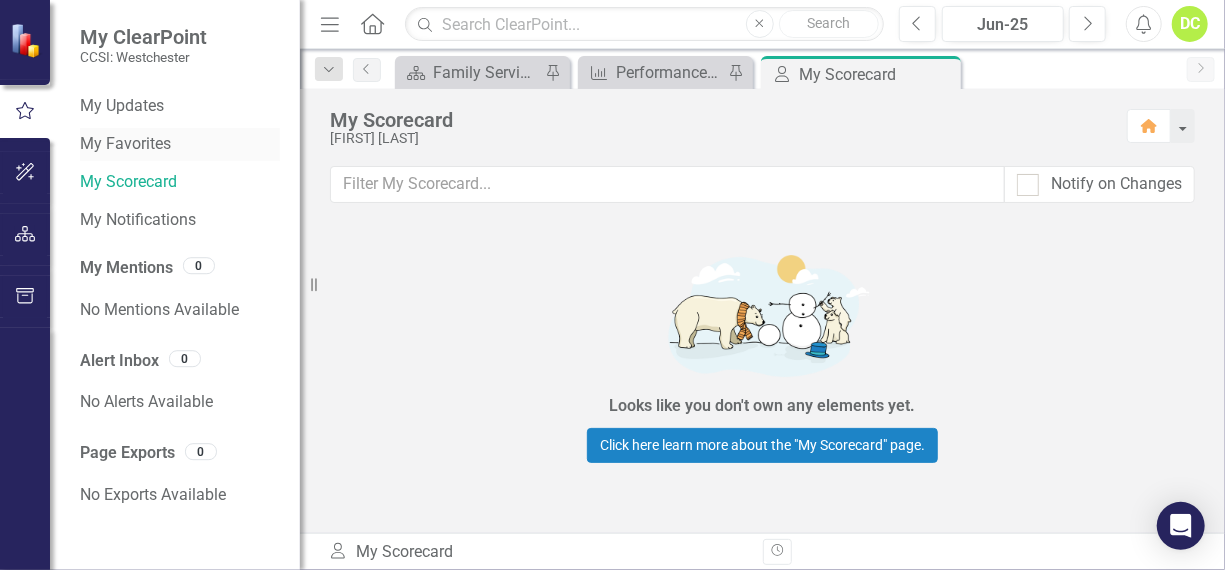 click on "My Favorites" at bounding box center (180, 144) 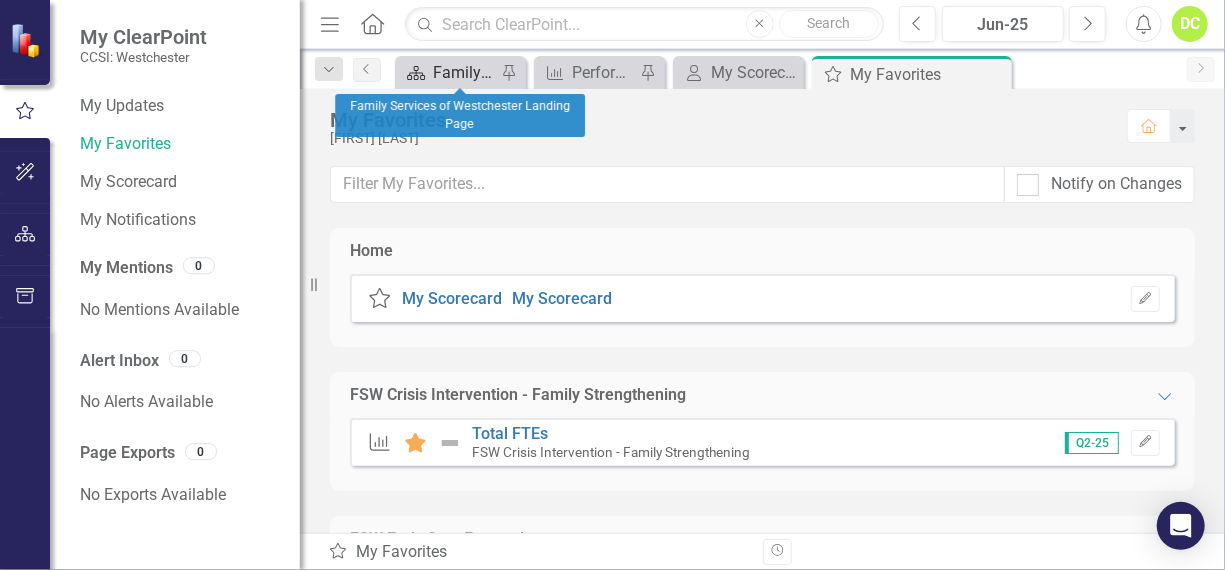 click on "Family Services of Westchester Landing Page" at bounding box center (464, 72) 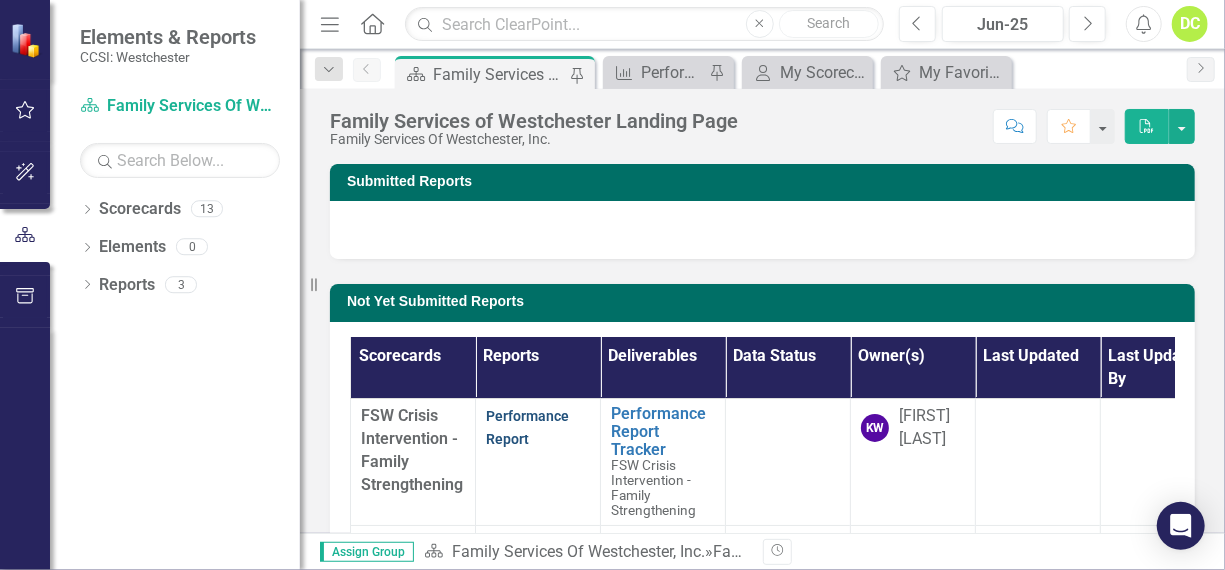 click on "Performance Report" at bounding box center [527, 427] 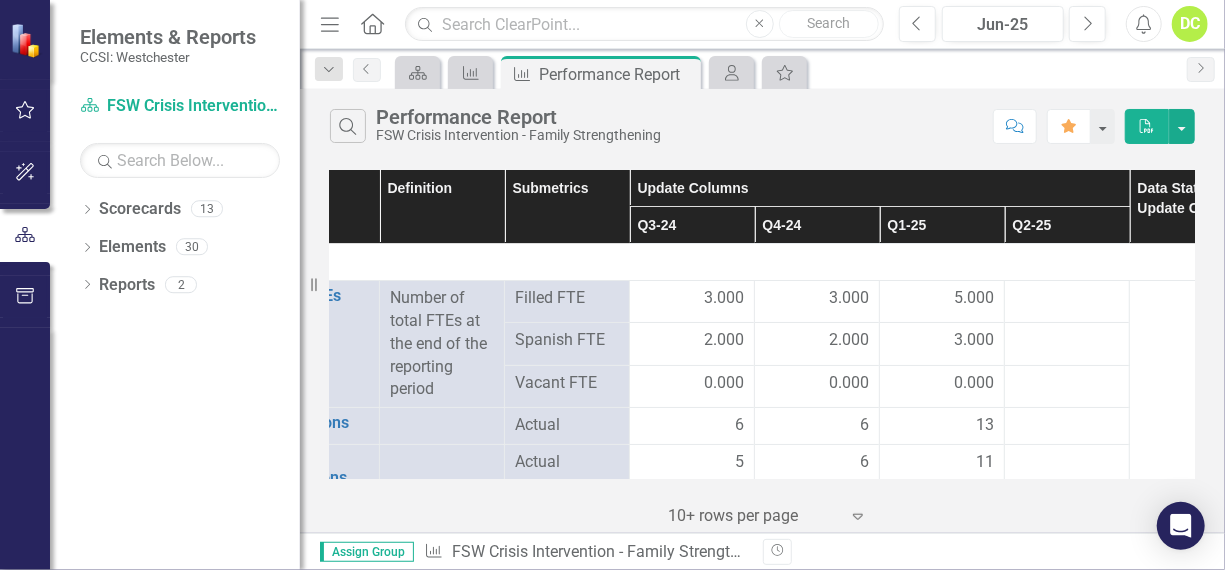scroll, scrollTop: 0, scrollLeft: 150, axis: horizontal 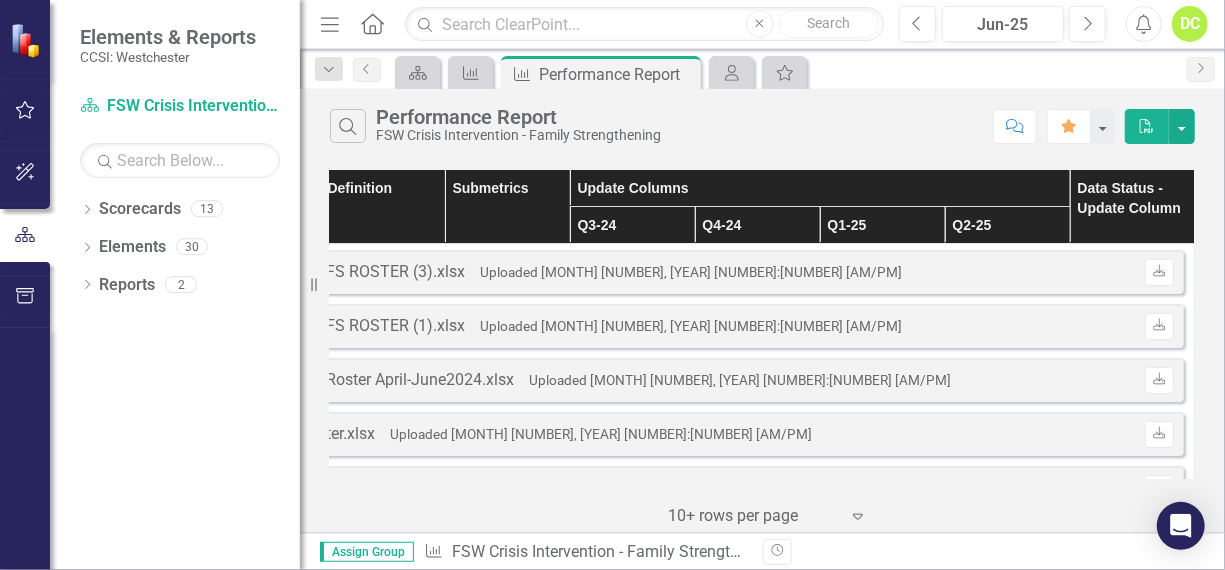 click on "Q2-25" at bounding box center [1007, 225] 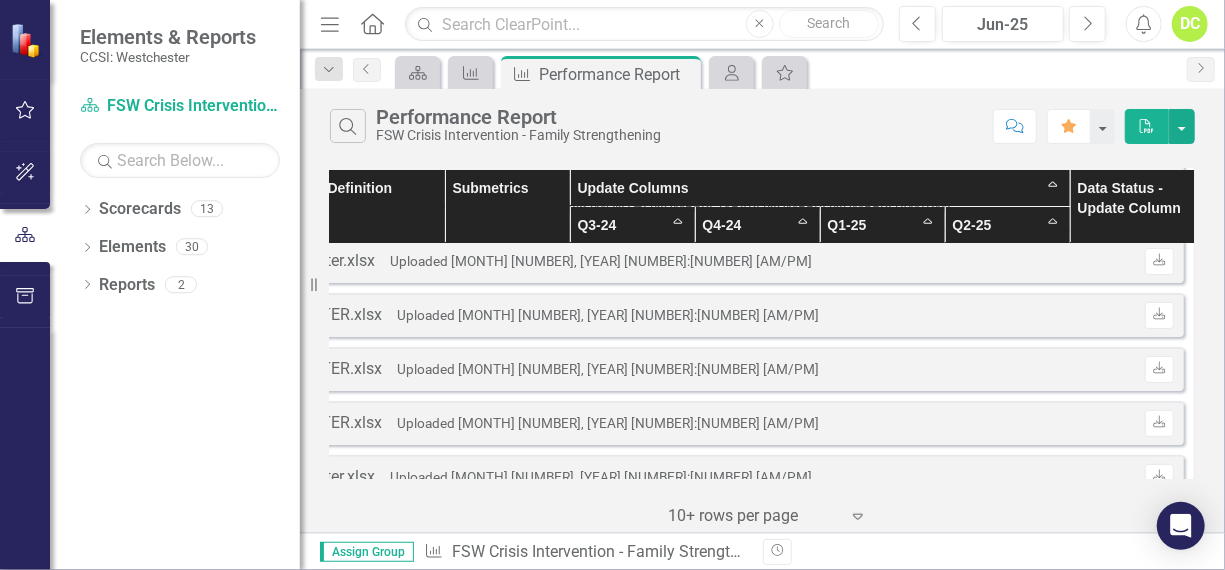 scroll, scrollTop: 0, scrollLeft: 150, axis: horizontal 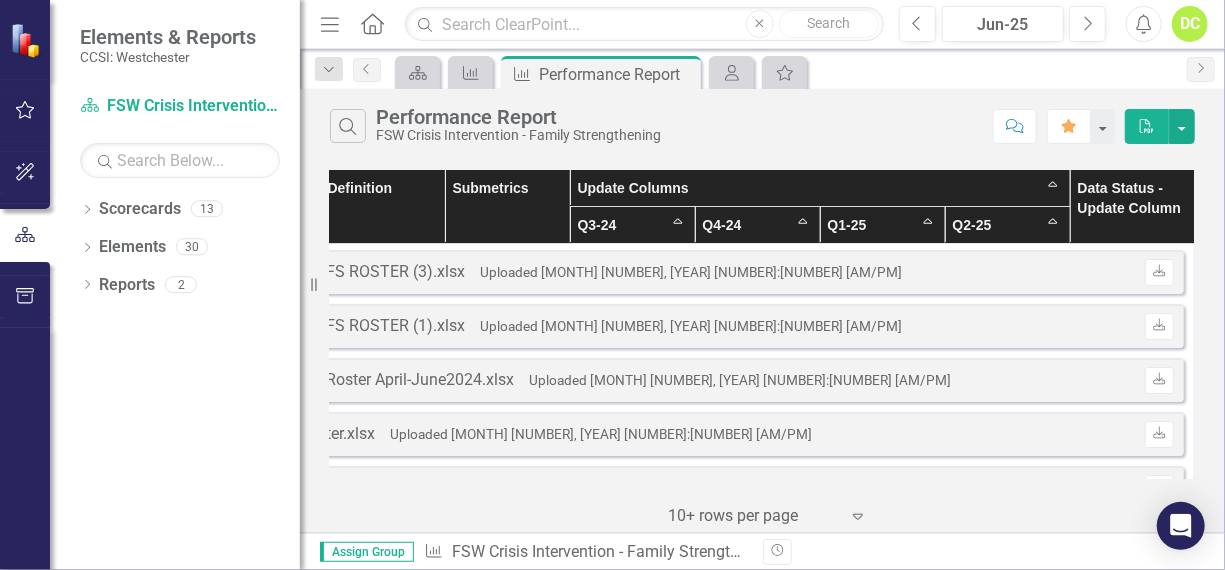 click on "Data Status - Update Column" at bounding box center (1132, 207) 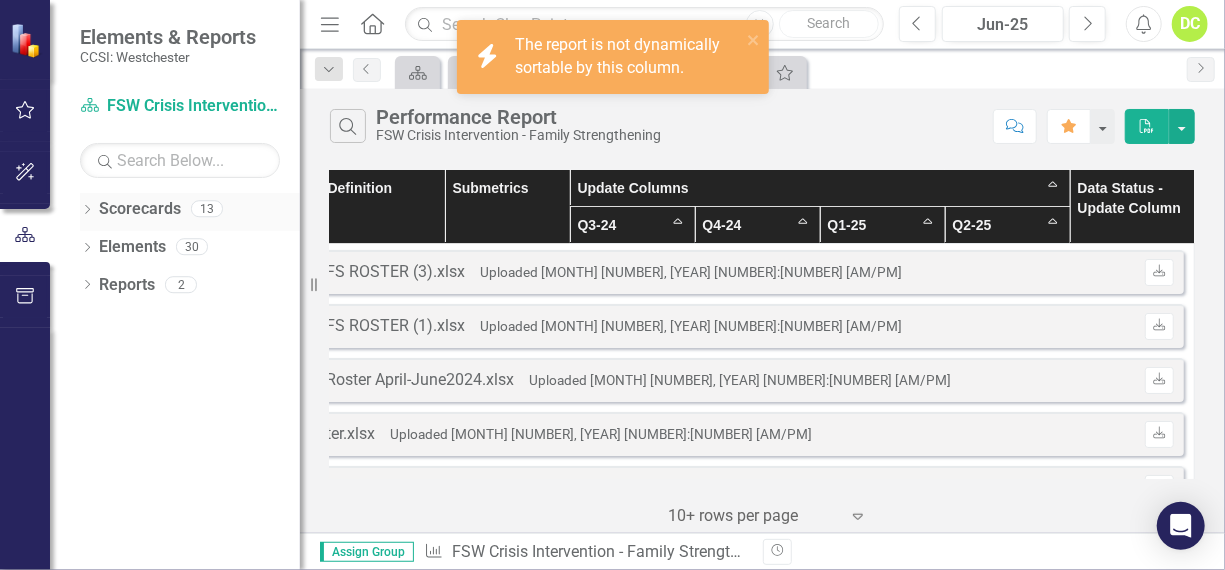 click on "Scorecards" at bounding box center [140, 209] 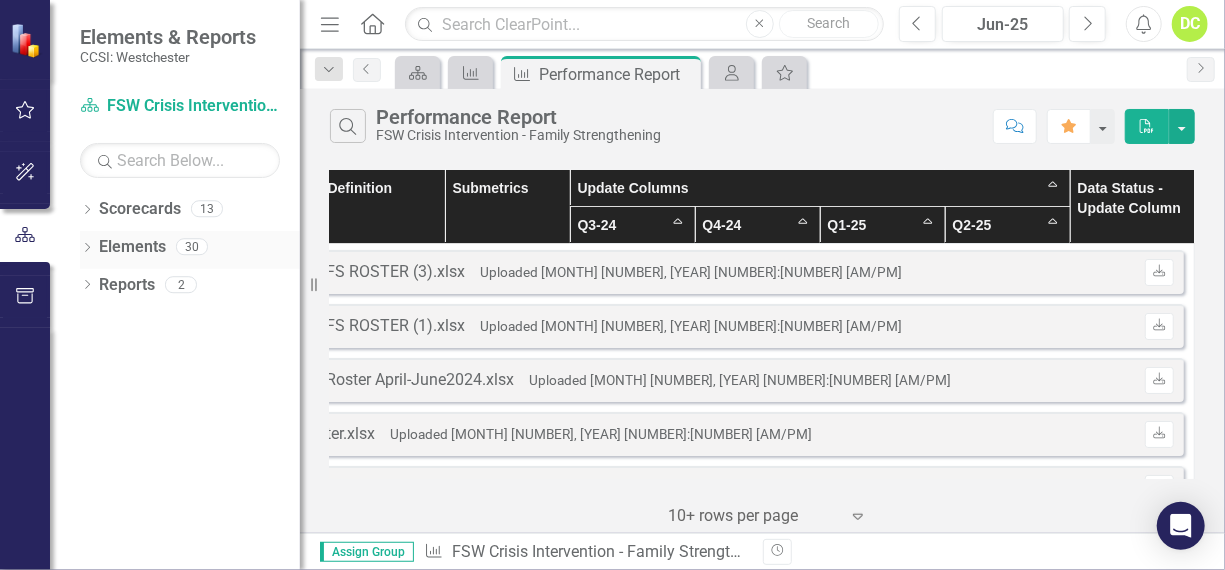 click on "Elements 30" at bounding box center (199, 250) 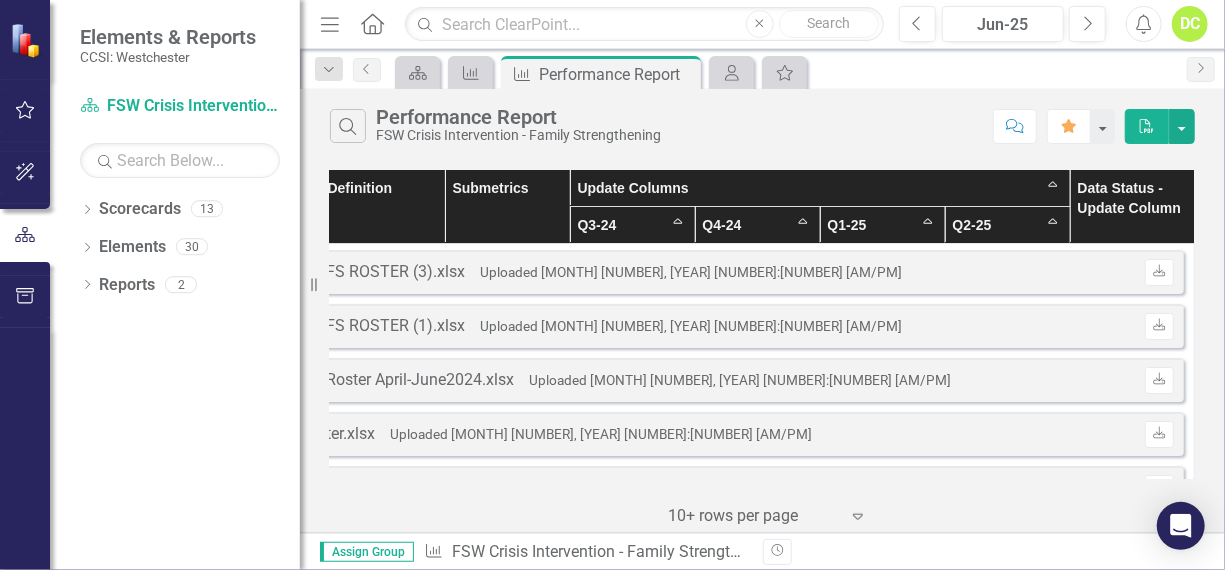 click on "Q2-25 Sort Ascending" at bounding box center (1007, 225) 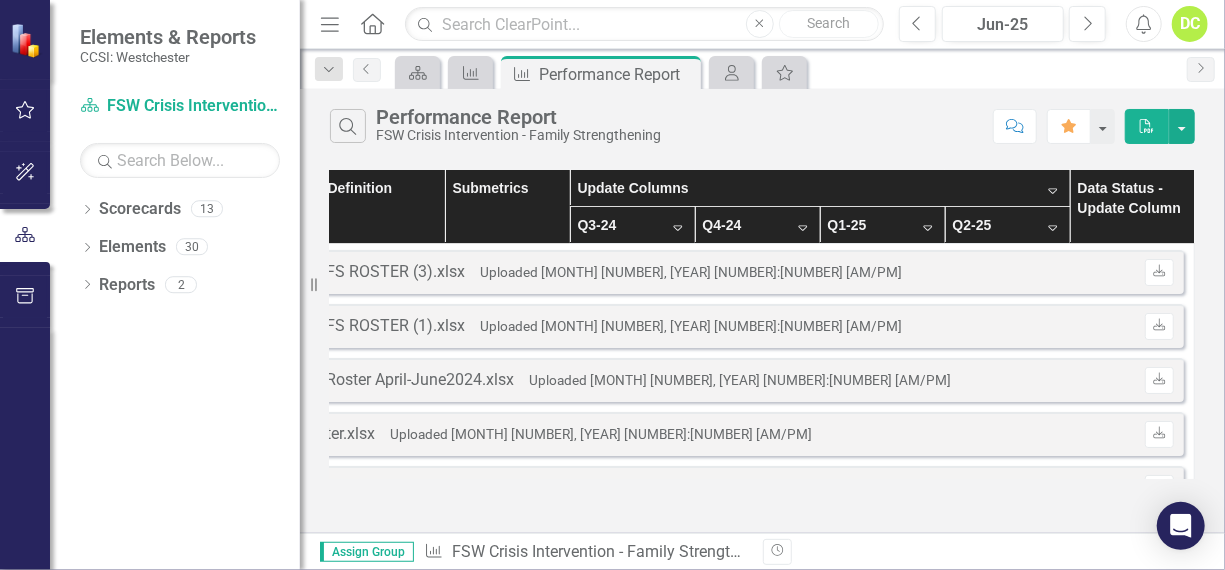 click on "Q2-25 Sort Descending" at bounding box center (1007, 225) 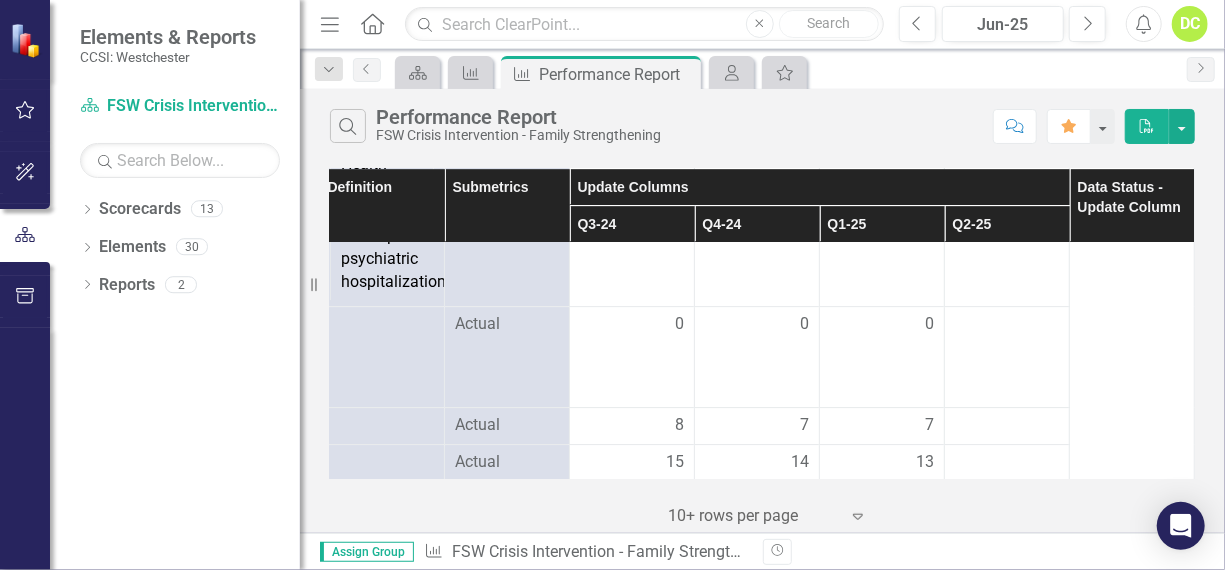 scroll, scrollTop: 3662, scrollLeft: 150, axis: both 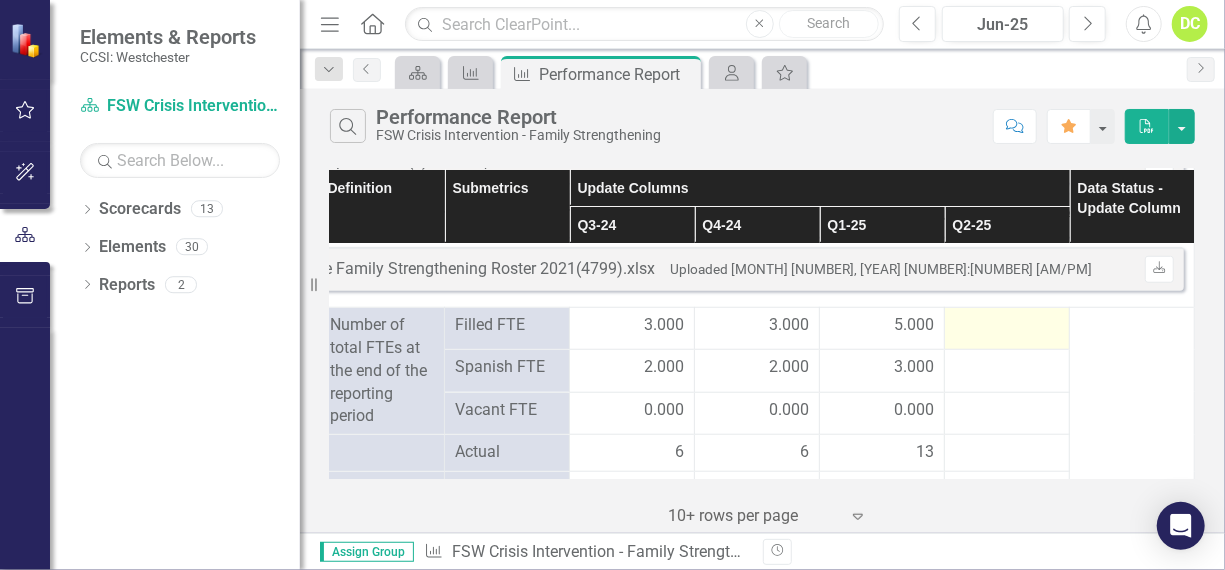 click at bounding box center [632, 326] 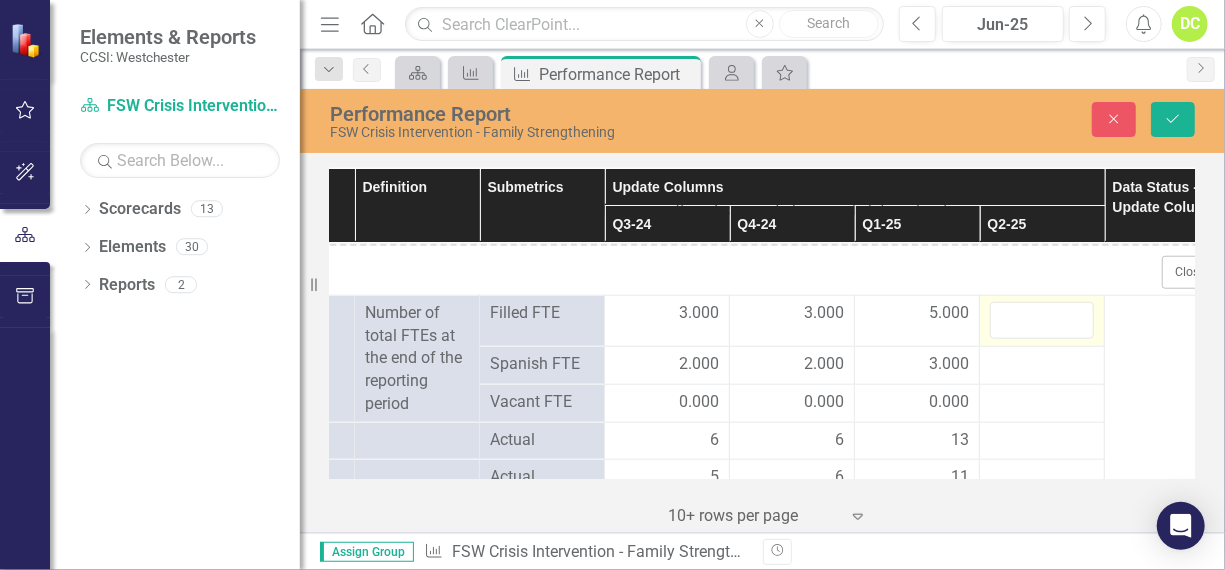 scroll, scrollTop: 939, scrollLeft: 104, axis: both 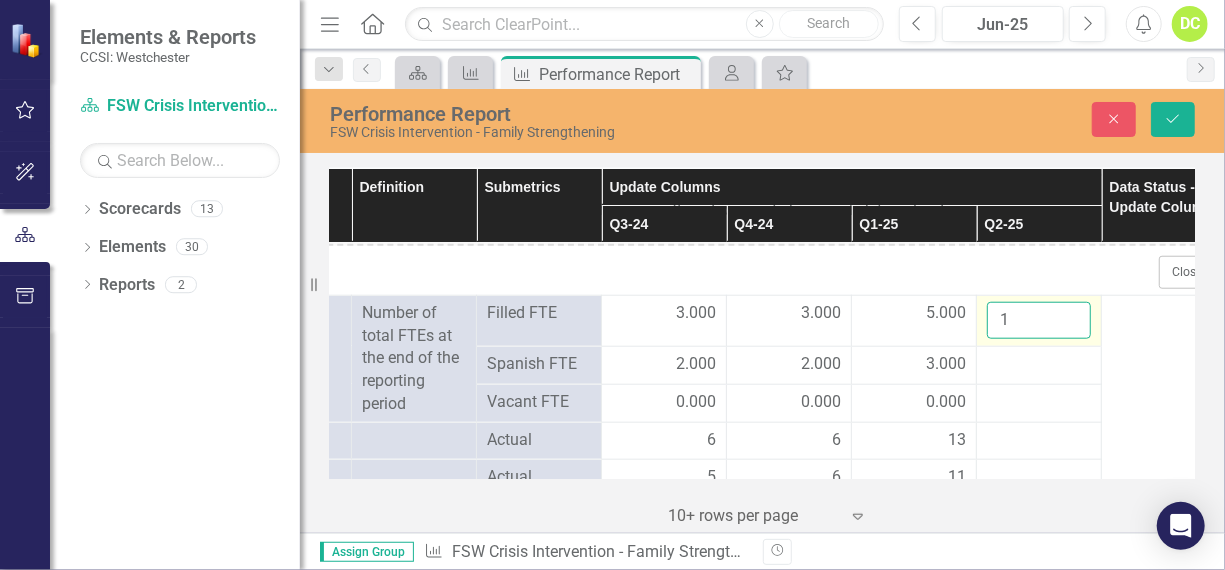 click on "1" at bounding box center (1039, 320) 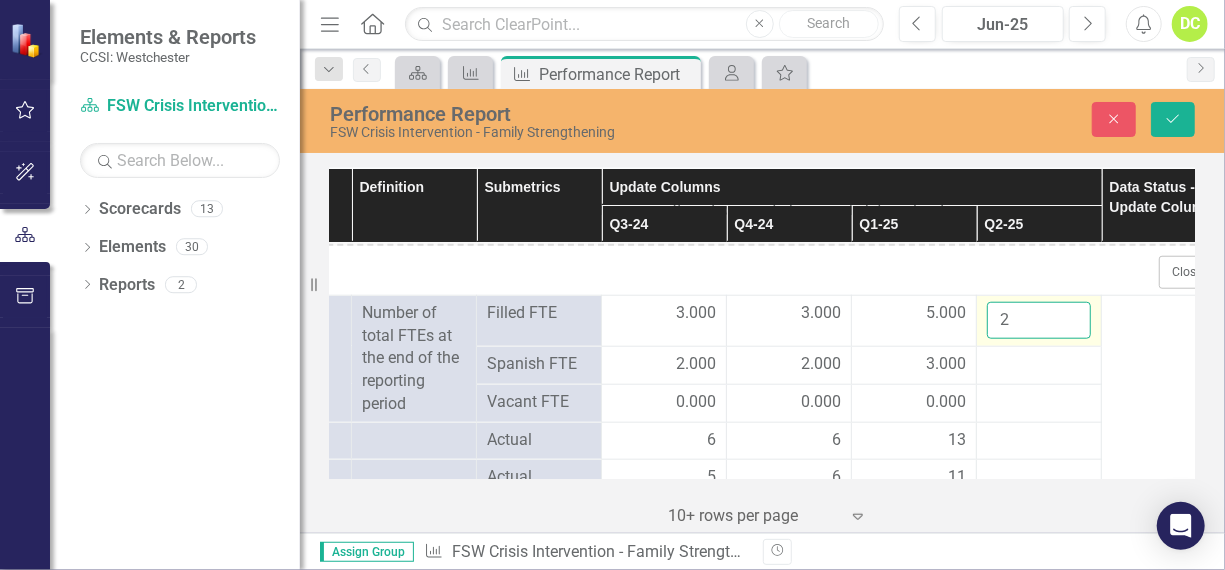 click on "2" at bounding box center [1039, 320] 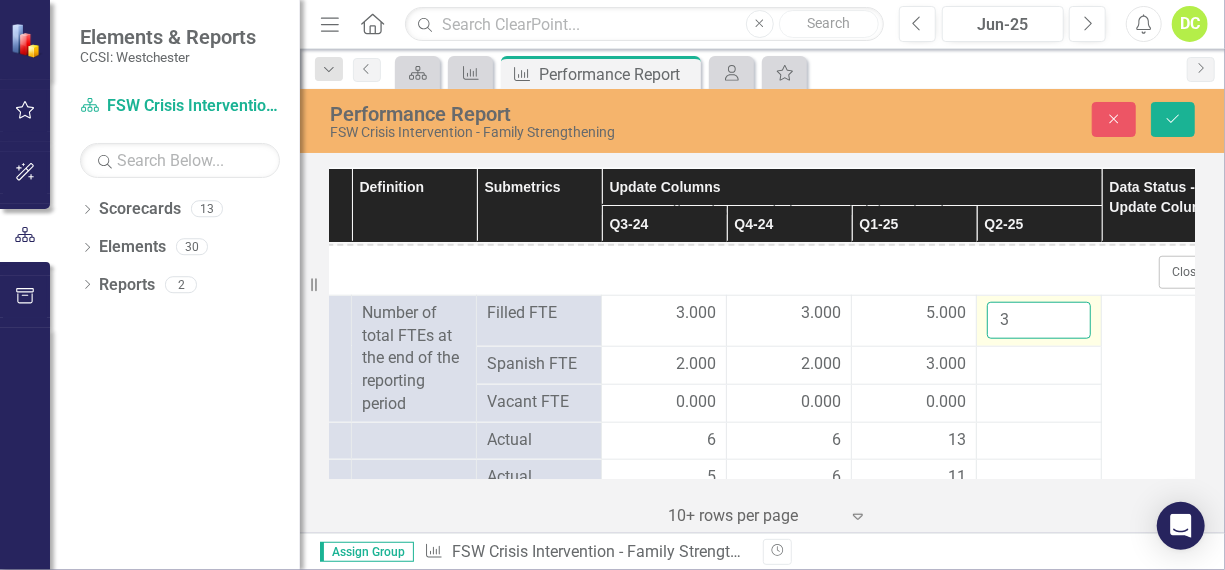 click on "3" at bounding box center [1039, 320] 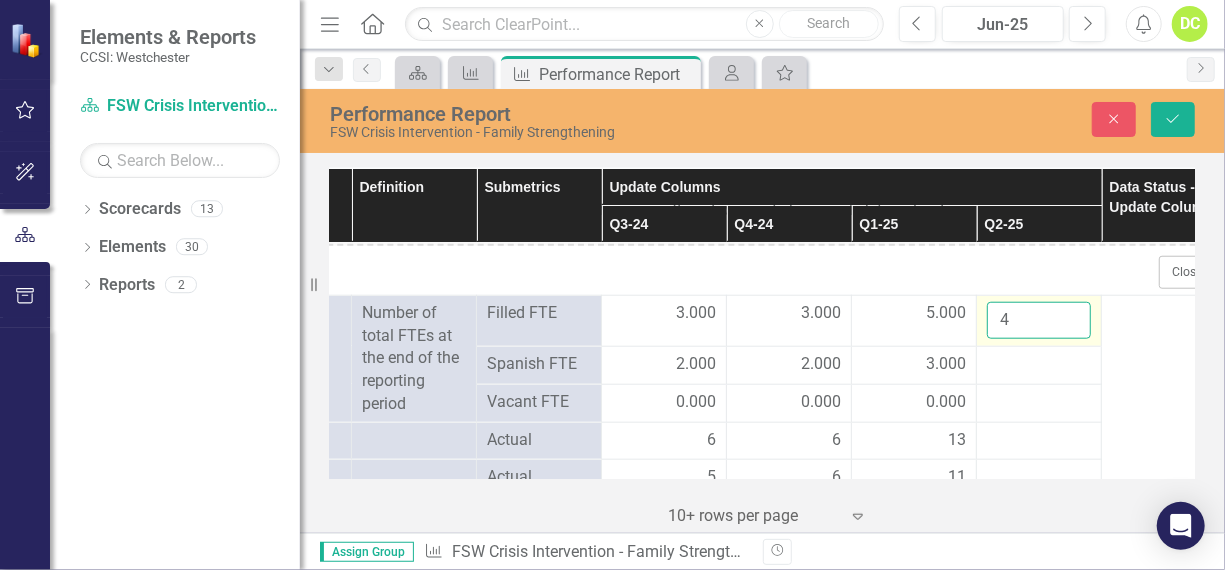 click on "4" at bounding box center (1039, 320) 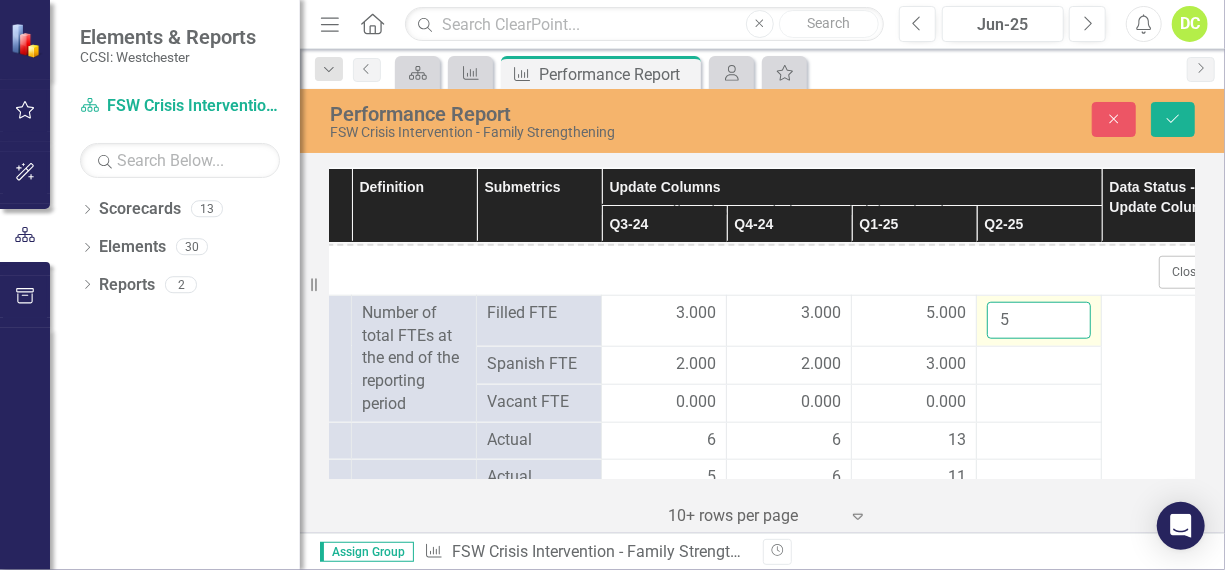 type on "5" 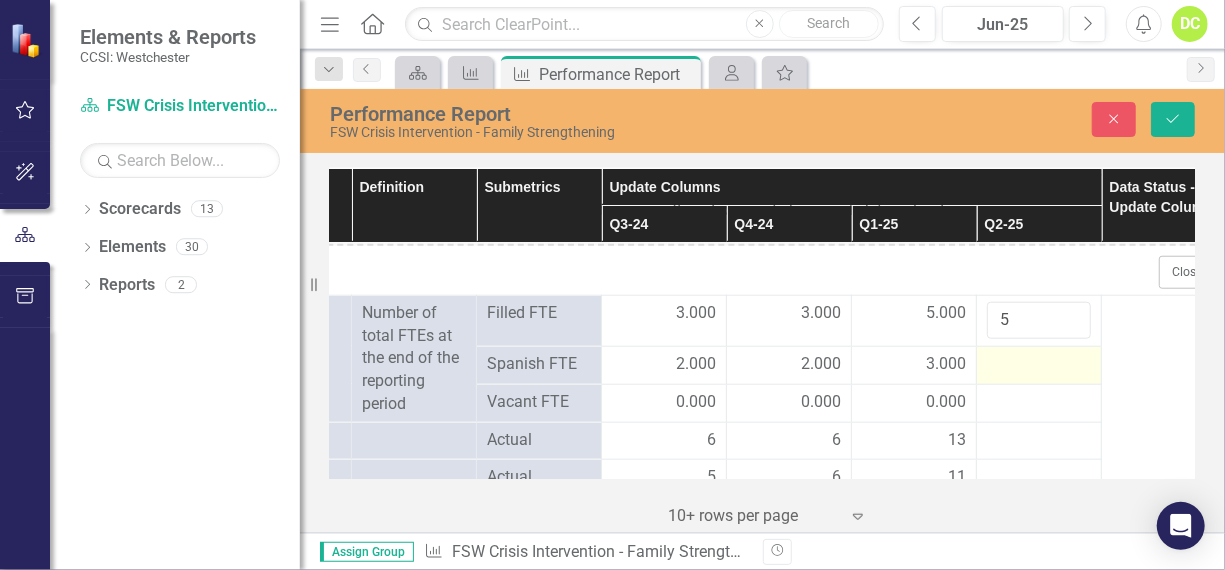 click at bounding box center [664, 365] 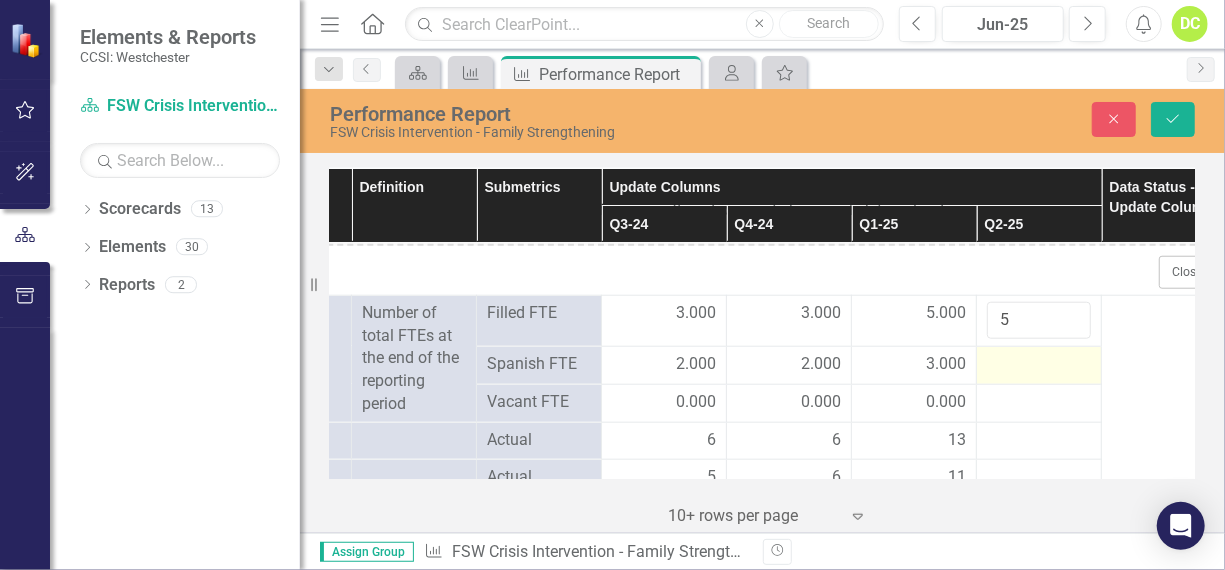 click at bounding box center (664, 365) 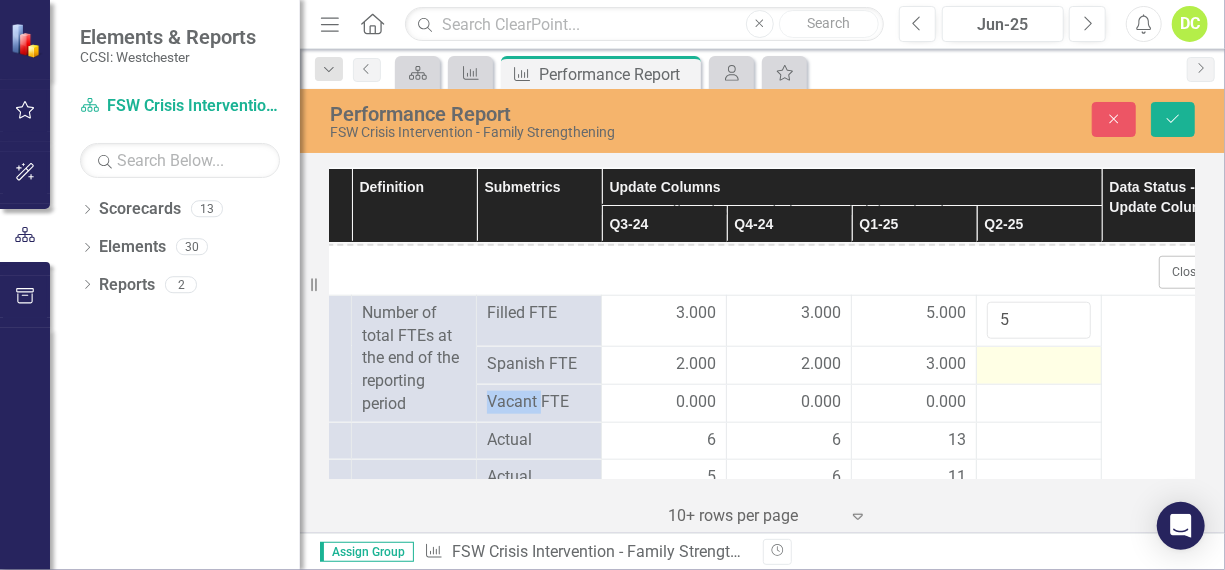 click at bounding box center [664, 365] 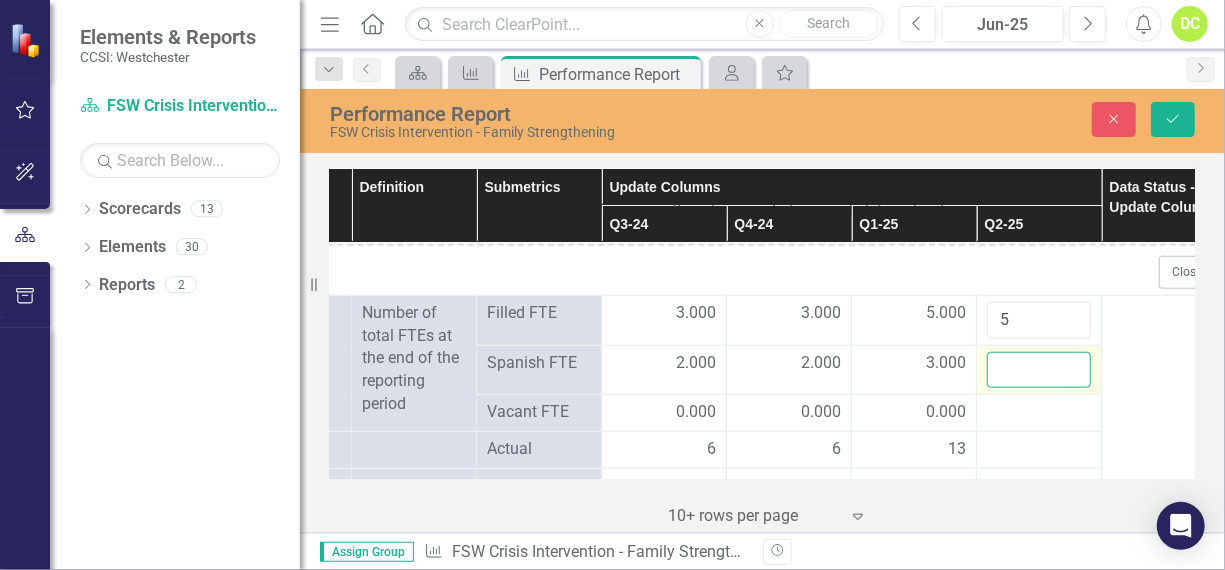 drag, startPoint x: 1015, startPoint y: 364, endPoint x: 1043, endPoint y: 364, distance: 28 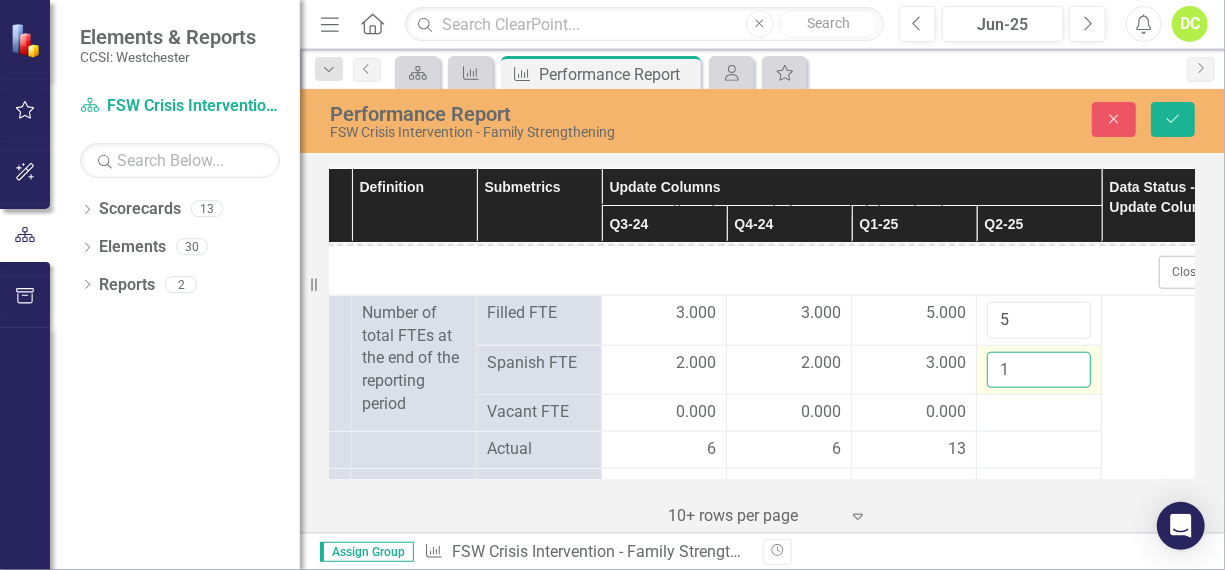 click on "1" at bounding box center (1039, 370) 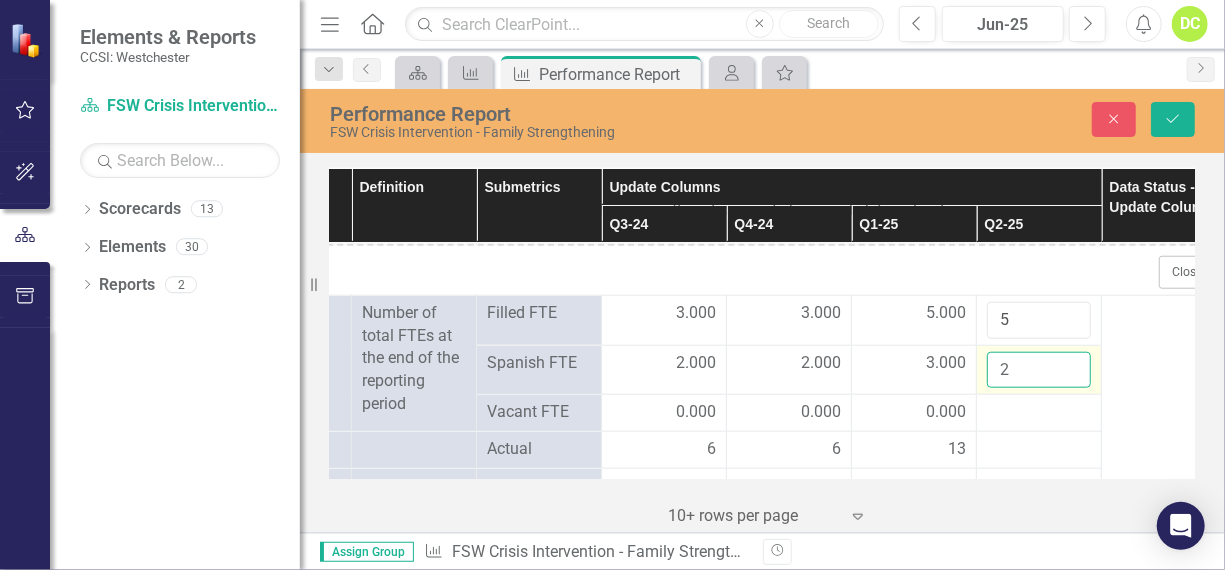 click on "2" at bounding box center [1039, 370] 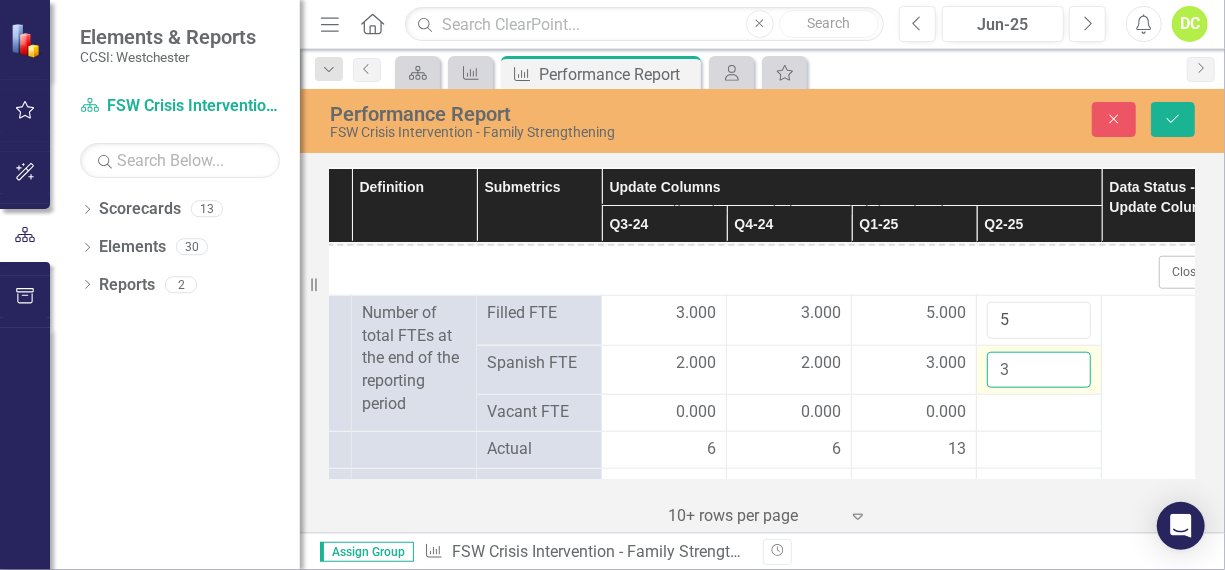 type on "3" 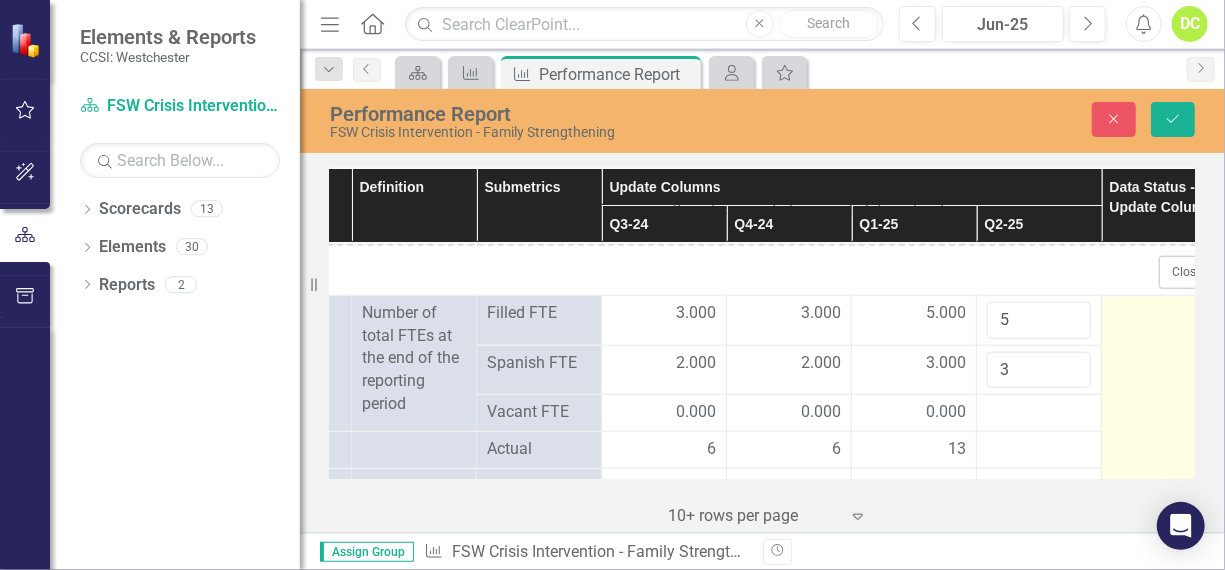 click at bounding box center [1164, 1826] 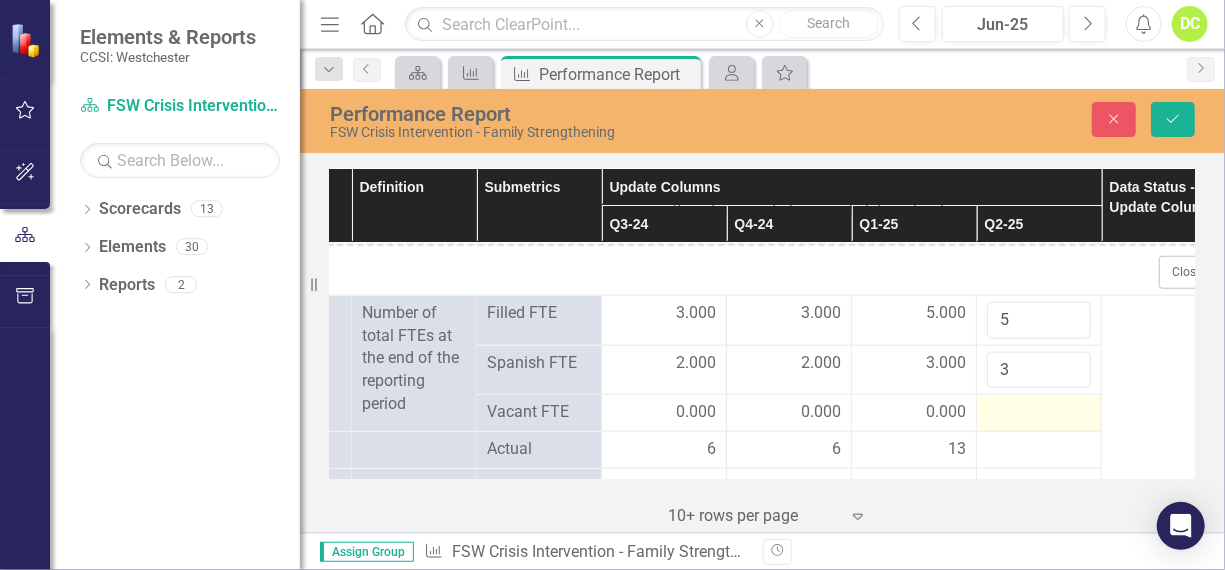 click at bounding box center (664, 413) 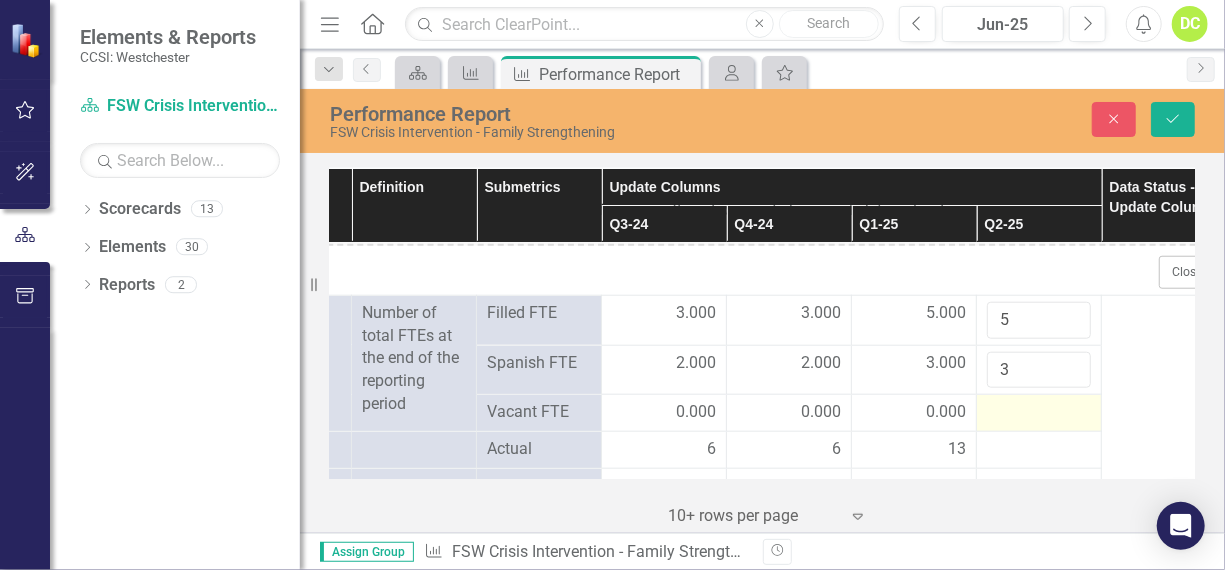 click at bounding box center (664, 413) 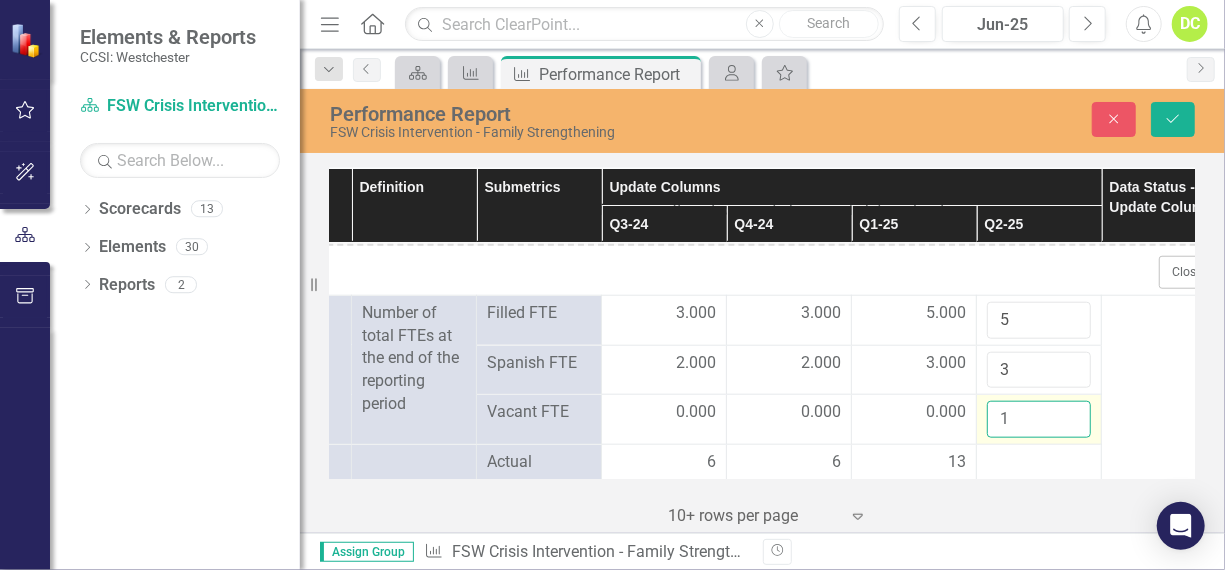 drag, startPoint x: 1035, startPoint y: 399, endPoint x: 1069, endPoint y: 410, distance: 35.735138 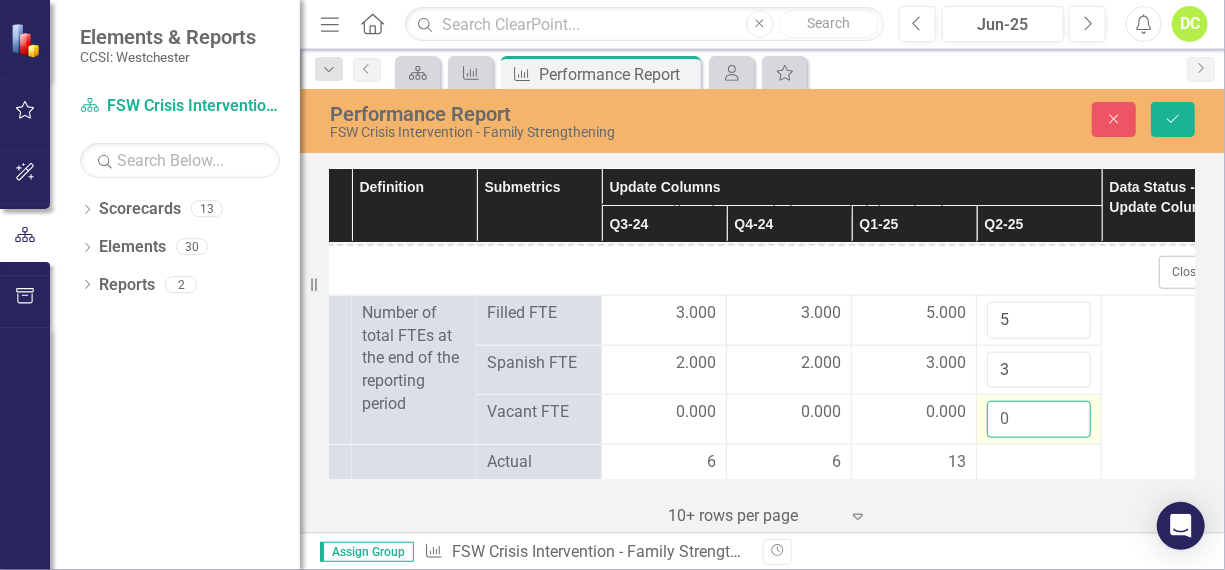 type on "0" 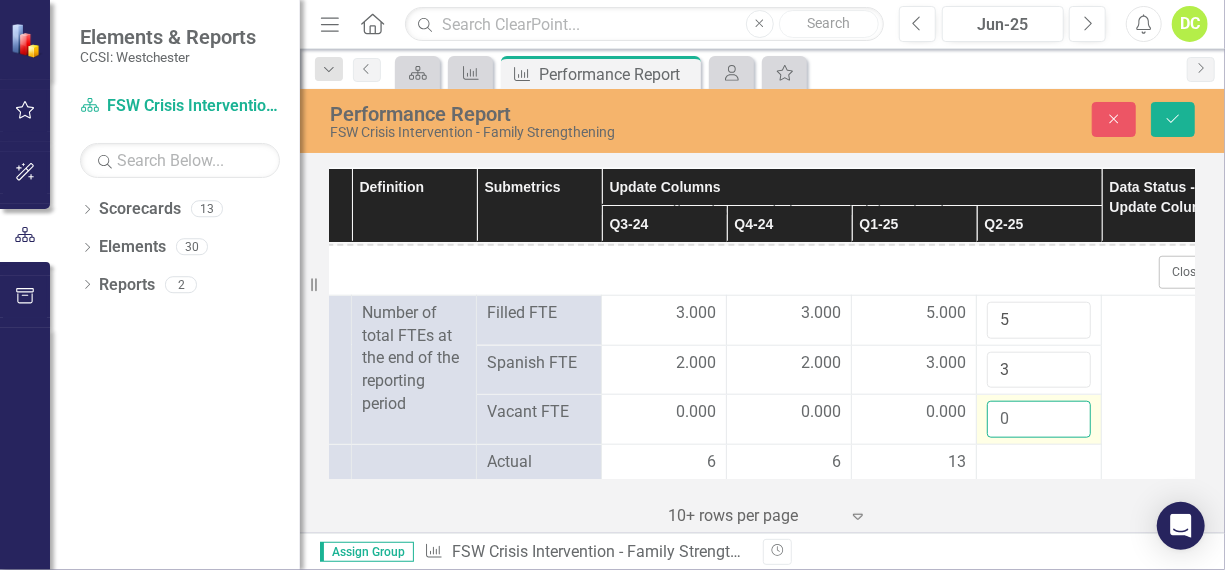 click on "0" at bounding box center (1039, 419) 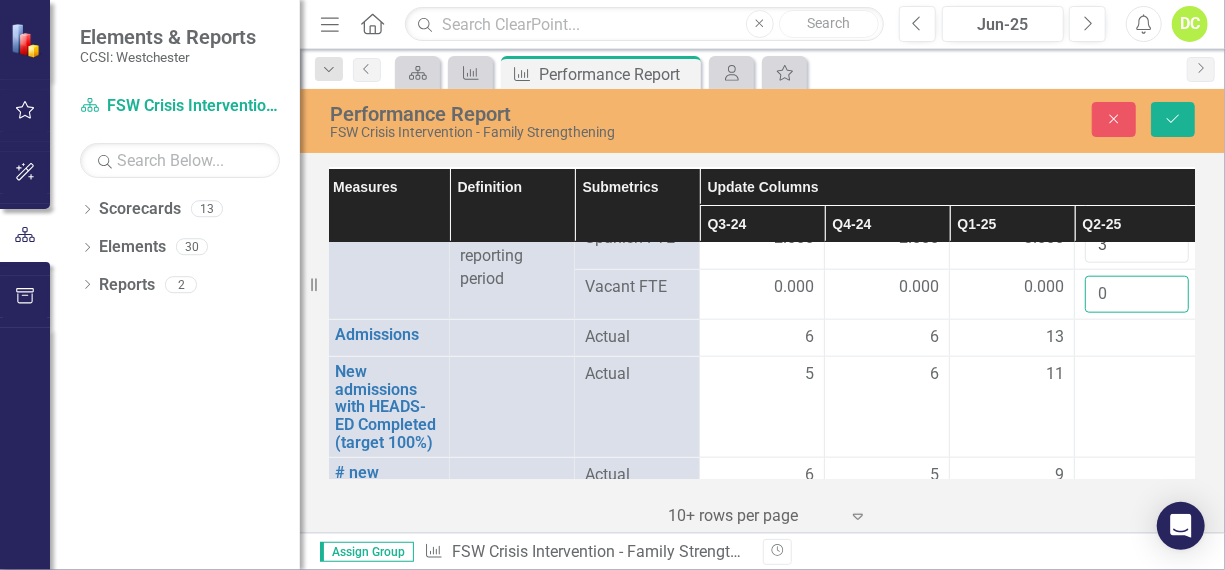 scroll, scrollTop: 1064, scrollLeft: 8, axis: both 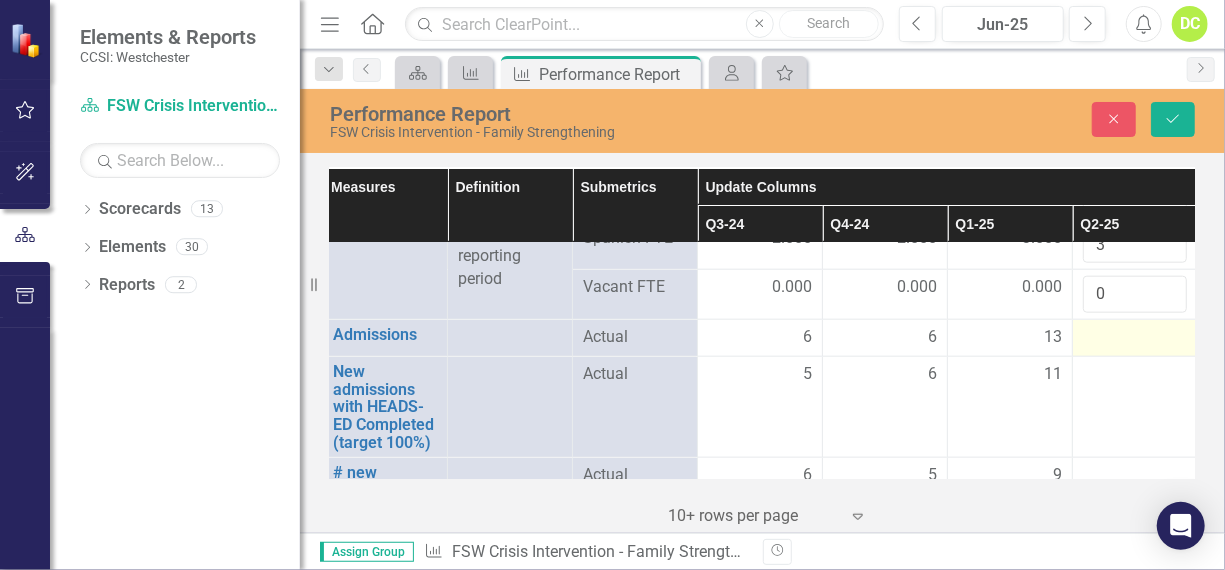 click at bounding box center (760, 338) 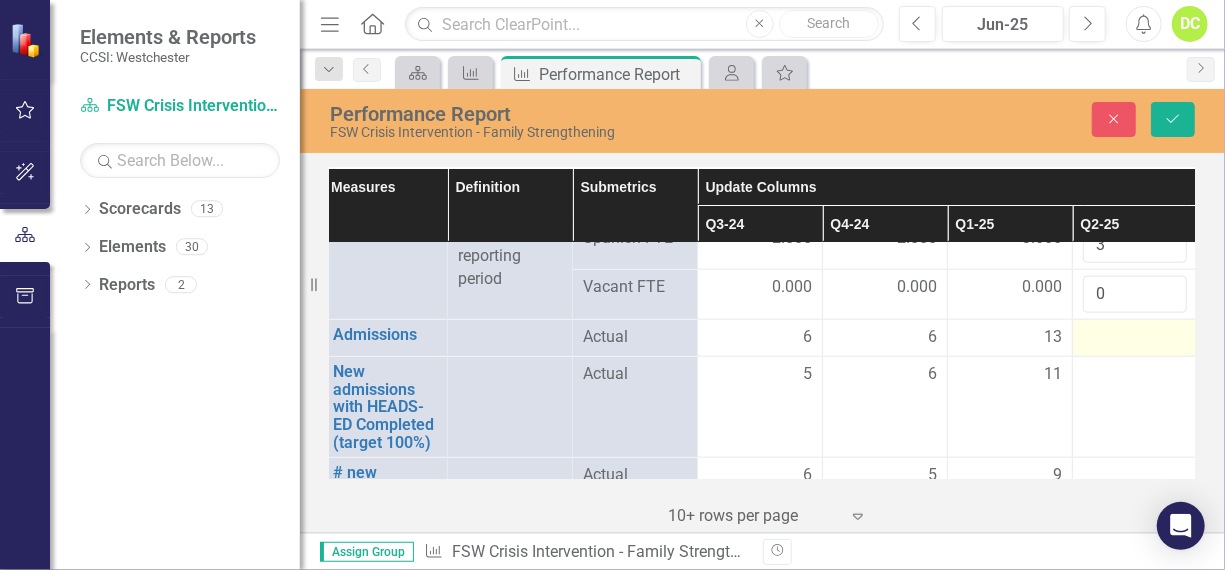 click at bounding box center (760, 338) 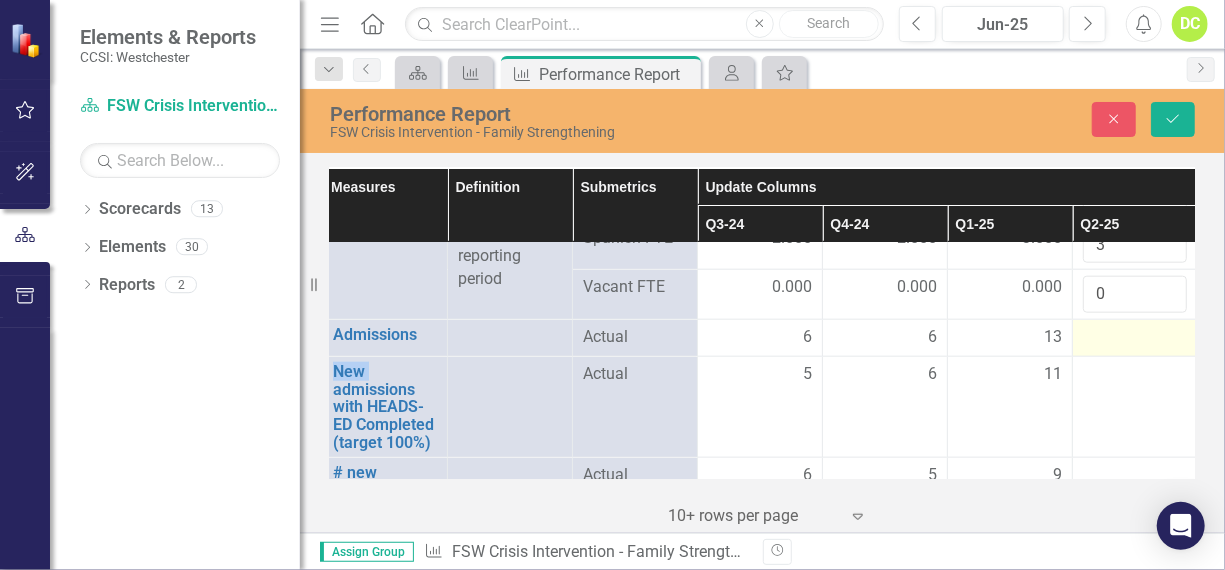 click at bounding box center (760, 338) 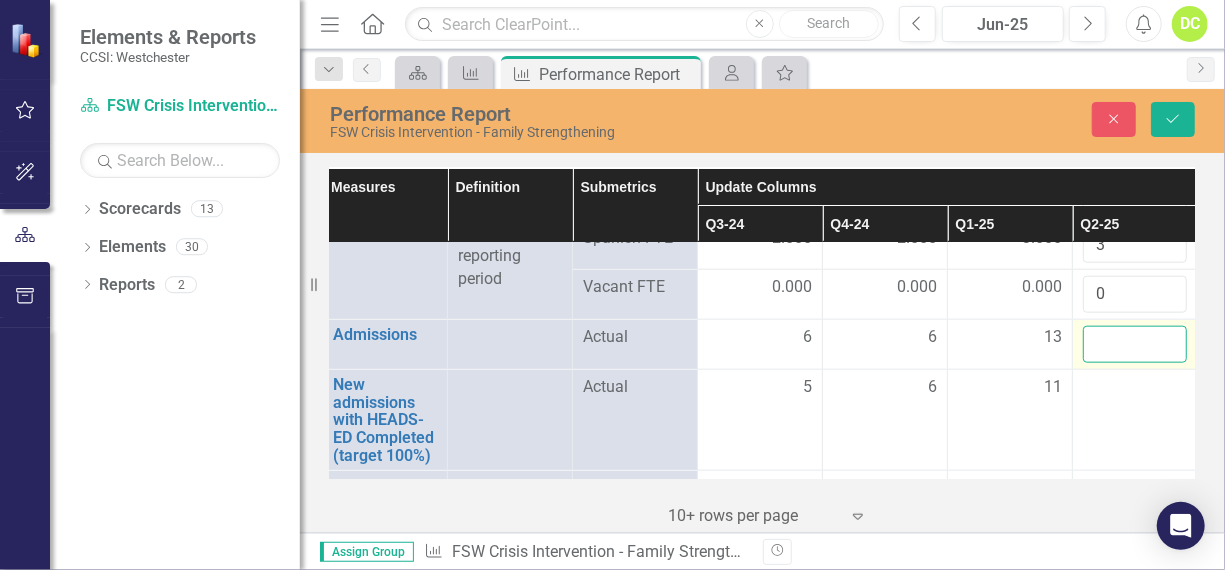 click at bounding box center (1135, 344) 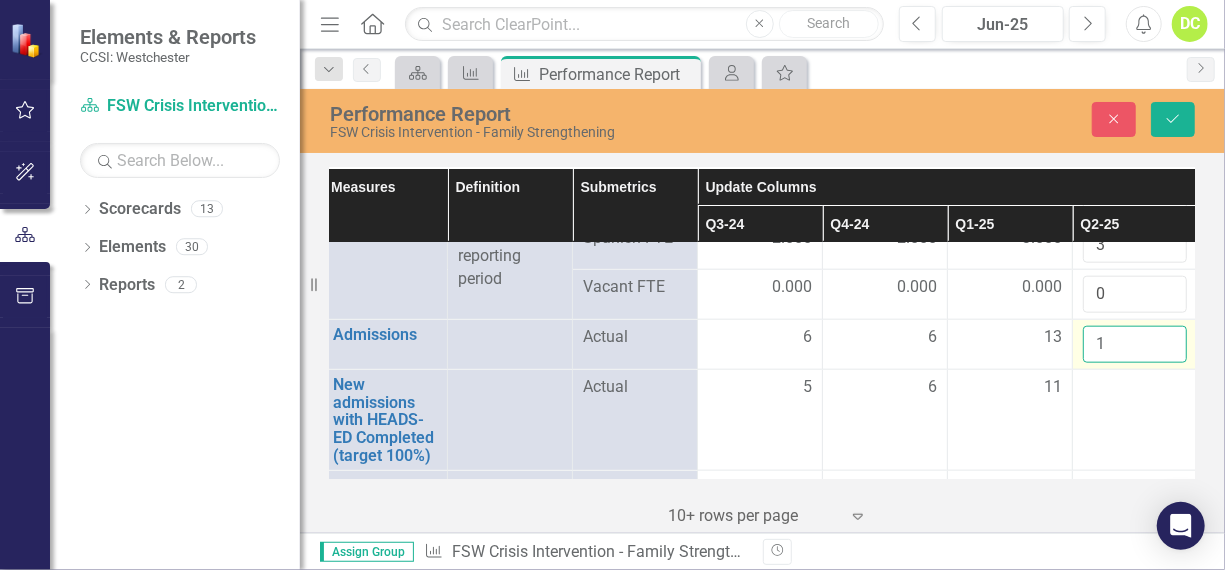 click on "1" at bounding box center [1135, 344] 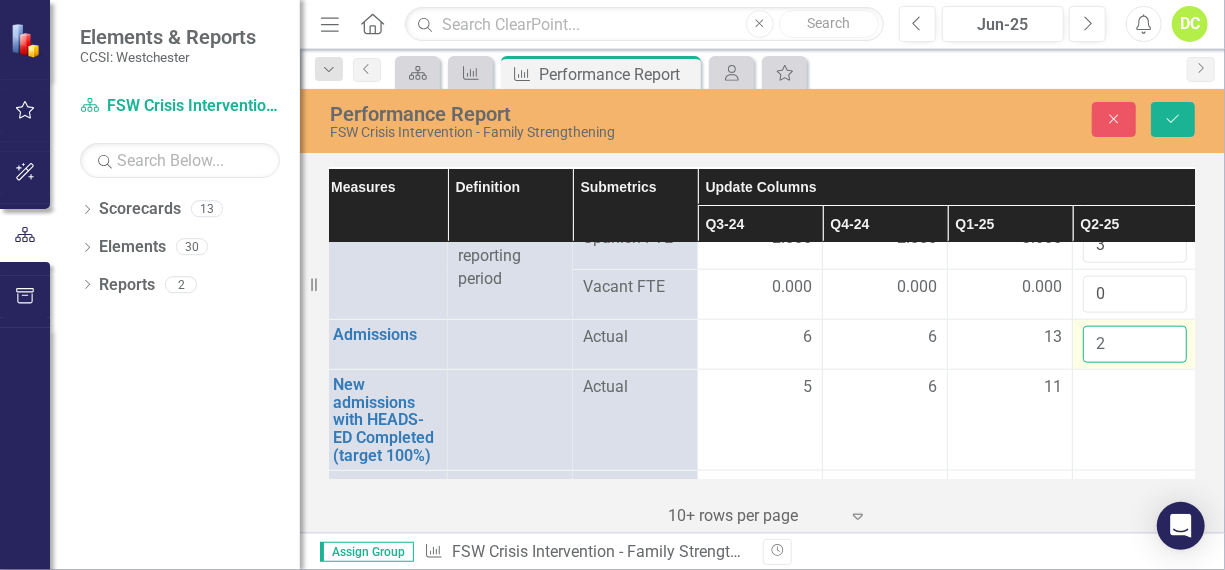 click on "2" at bounding box center (1135, 344) 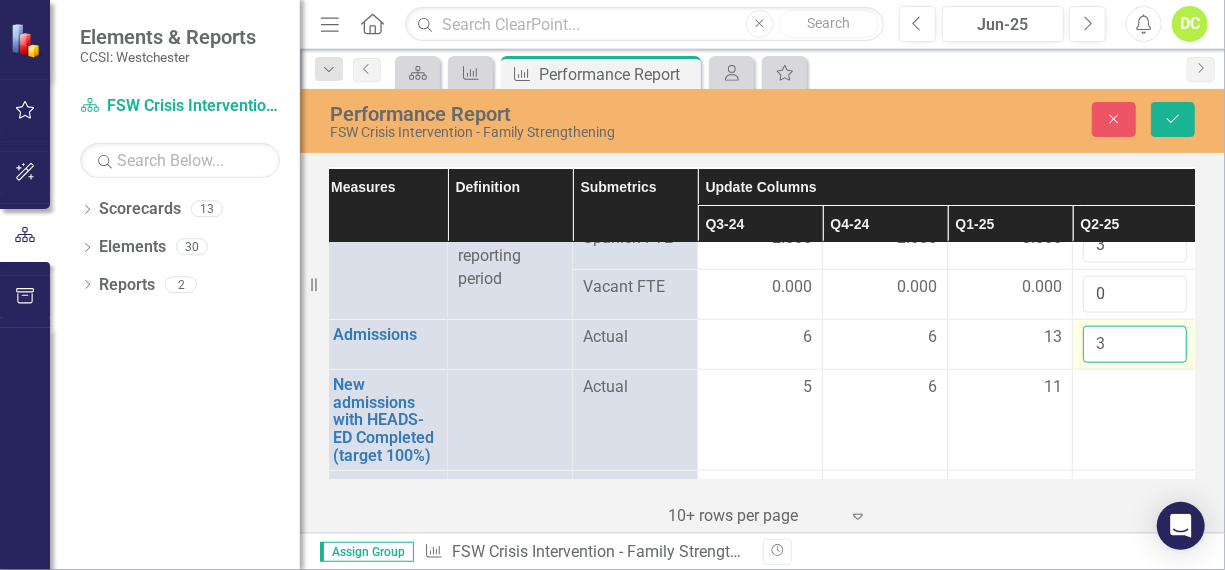 click on "3" at bounding box center (1135, 344) 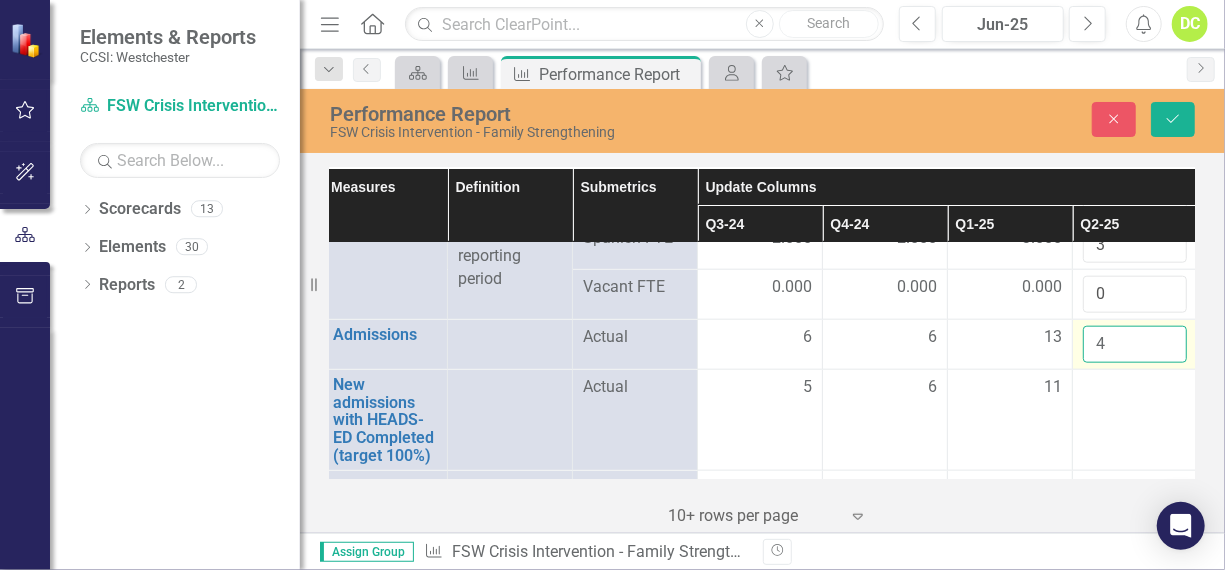 click on "4" at bounding box center [1135, 344] 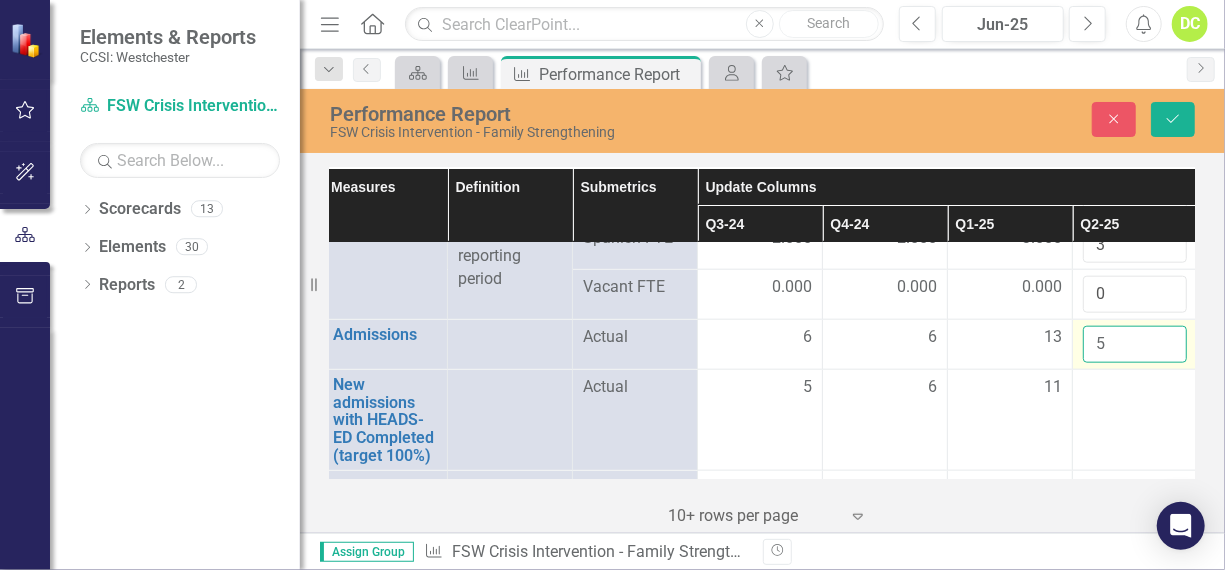 click on "5" at bounding box center (1135, 344) 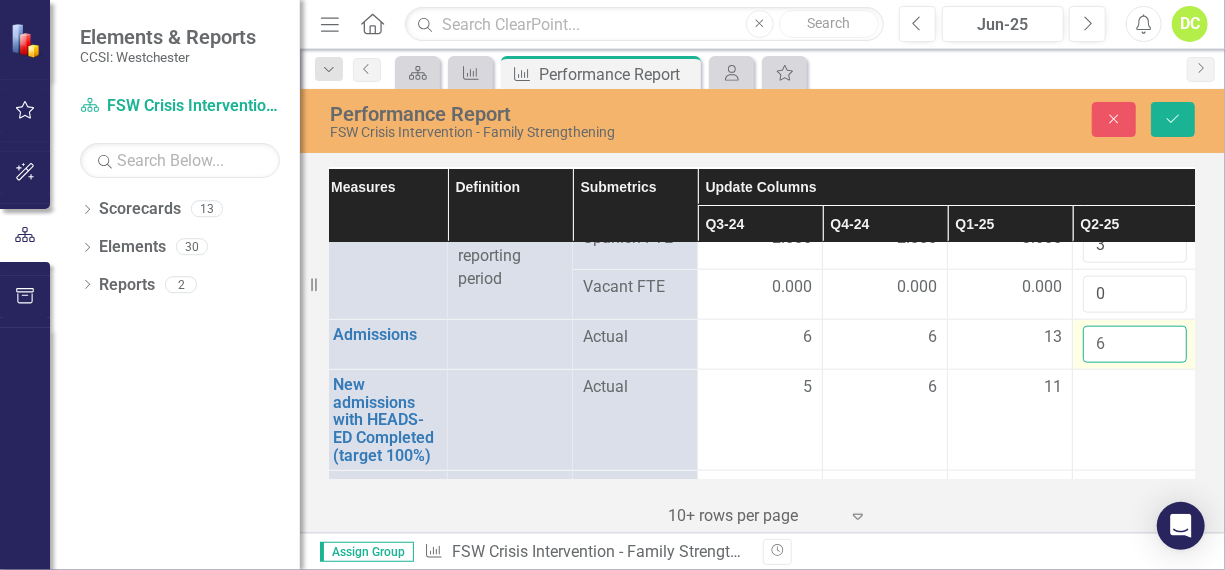 click on "6" at bounding box center (1135, 344) 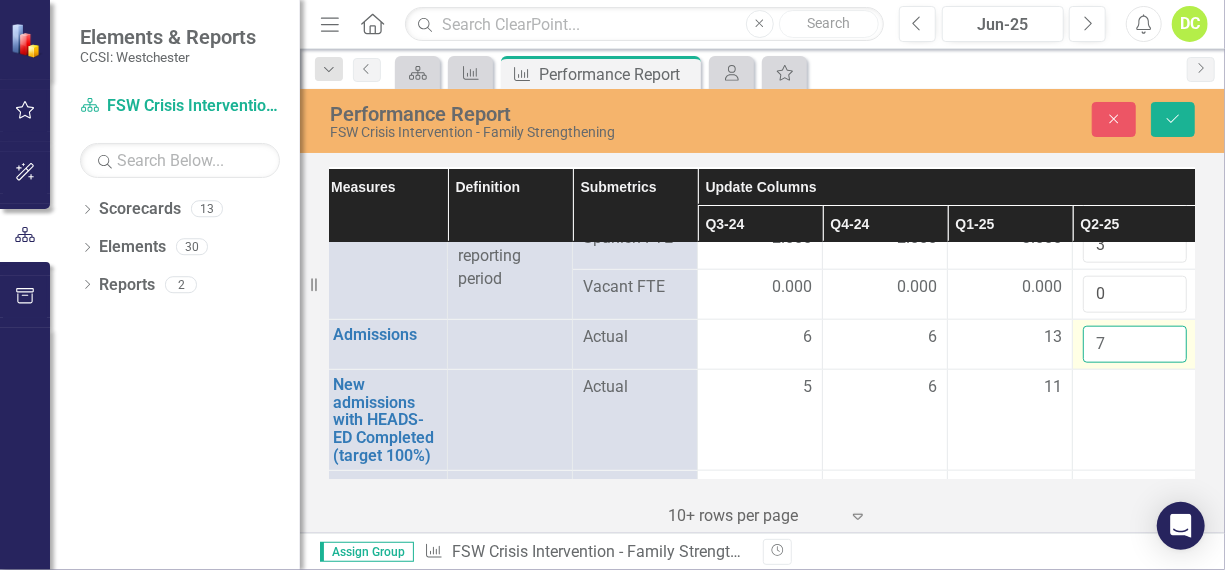 click on "7" at bounding box center [1135, 344] 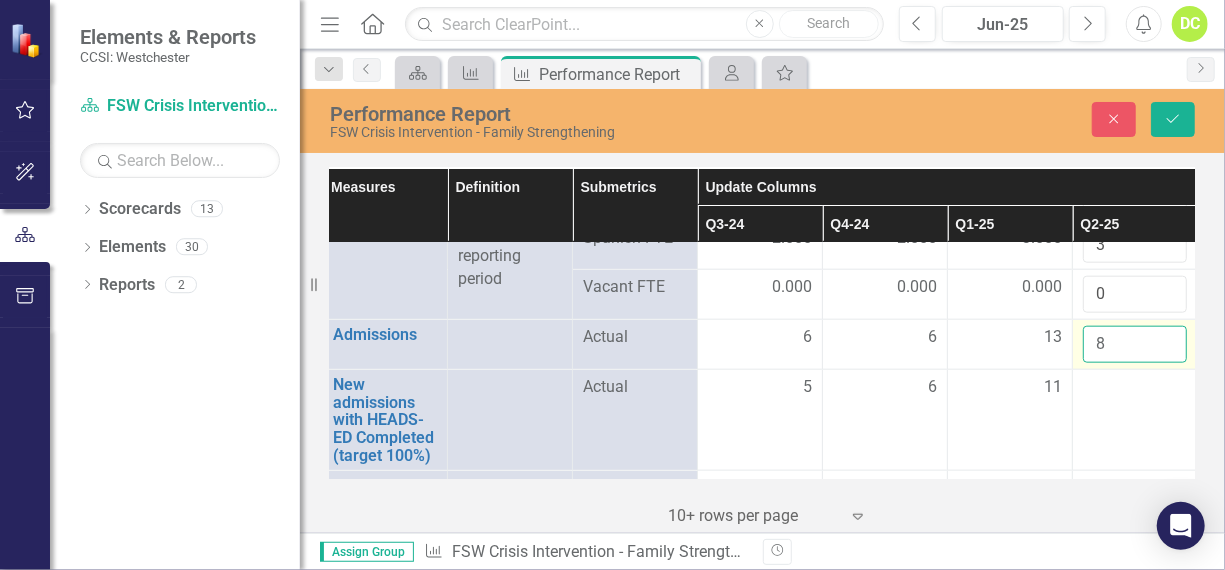 type on "8" 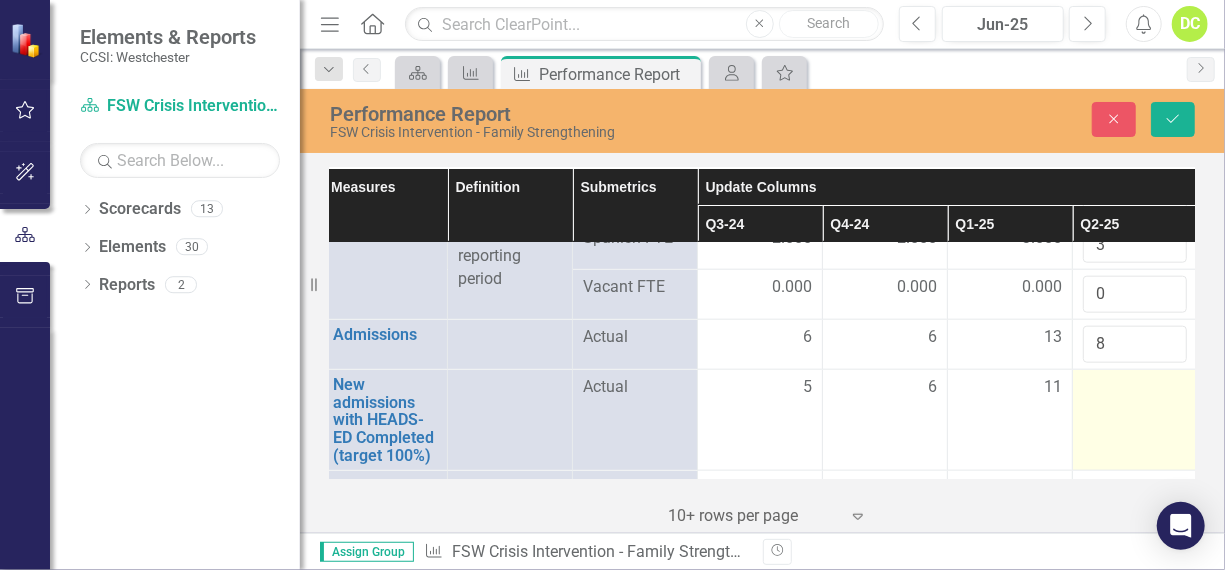 click at bounding box center [760, 388] 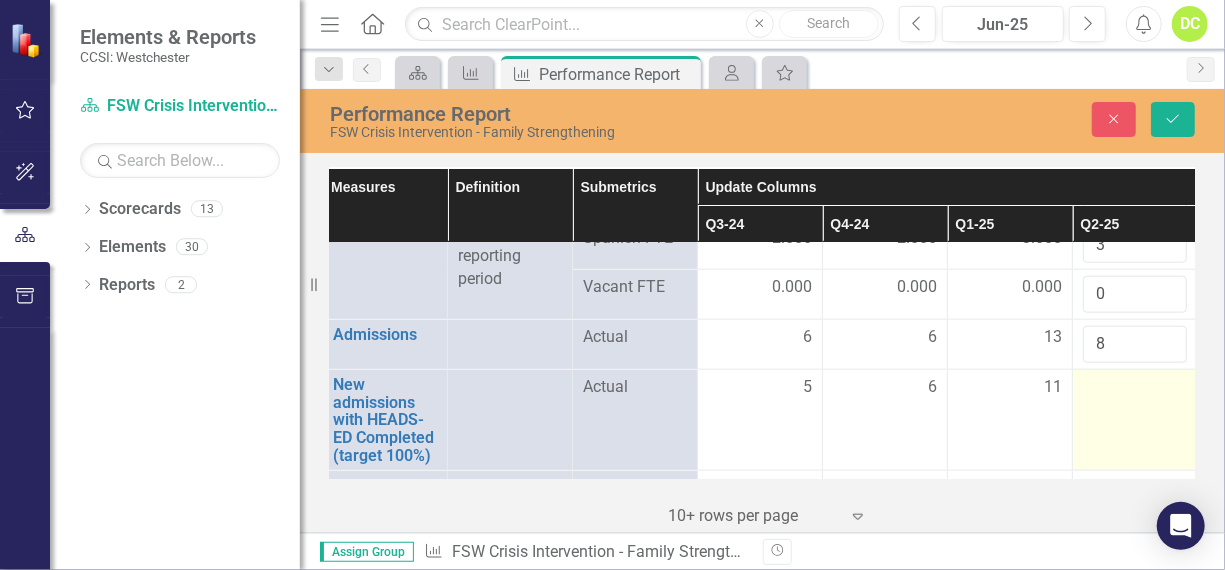 click at bounding box center [760, 388] 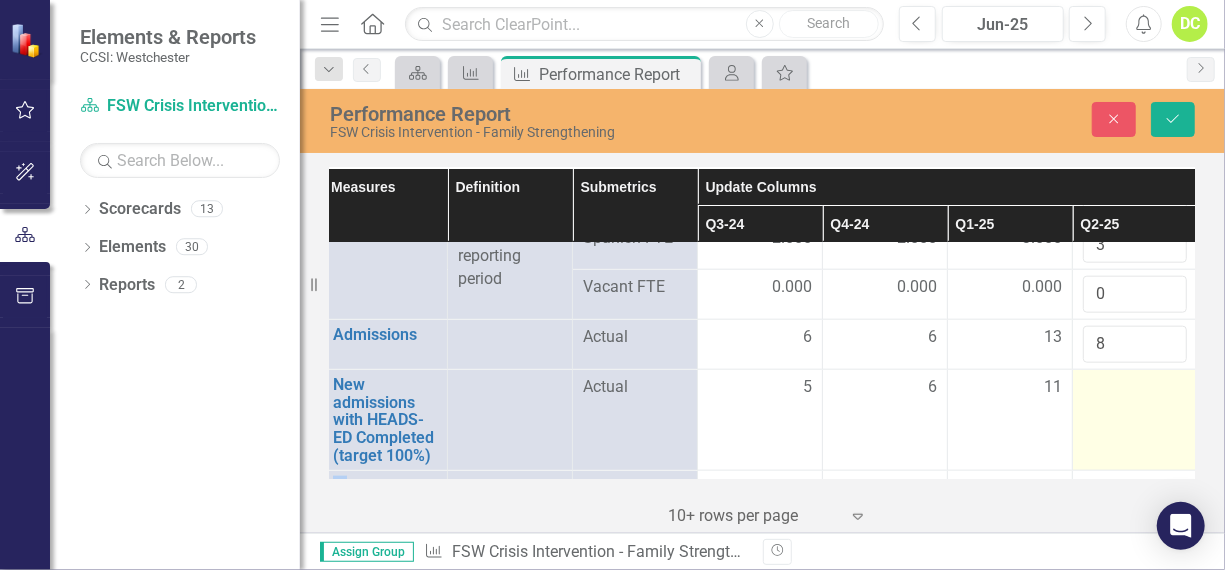 click at bounding box center [760, 388] 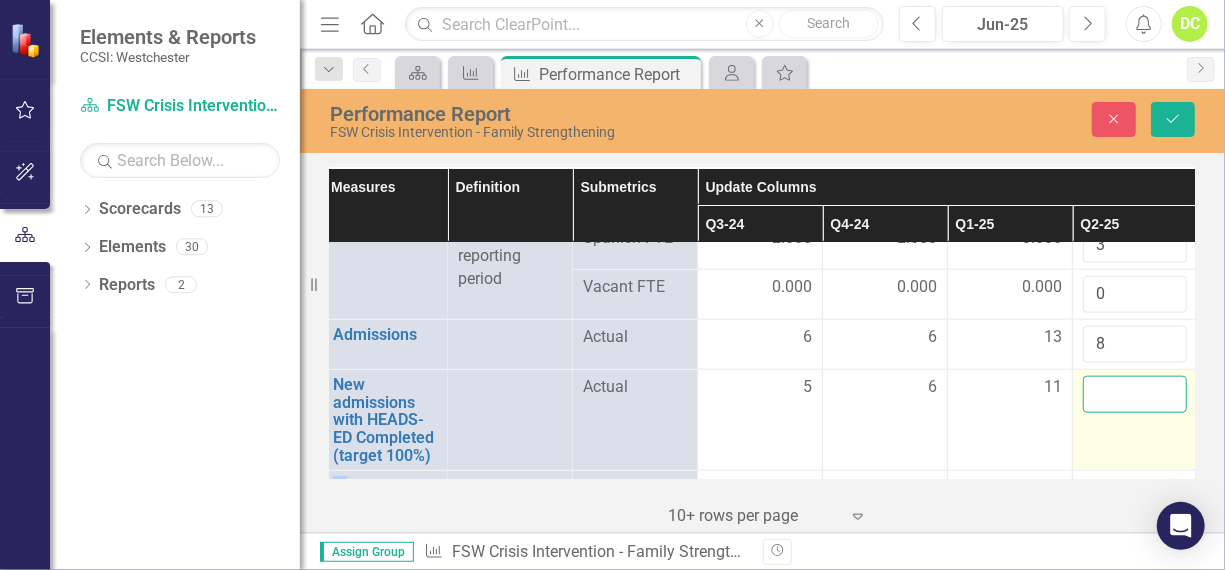 click at bounding box center [1135, 394] 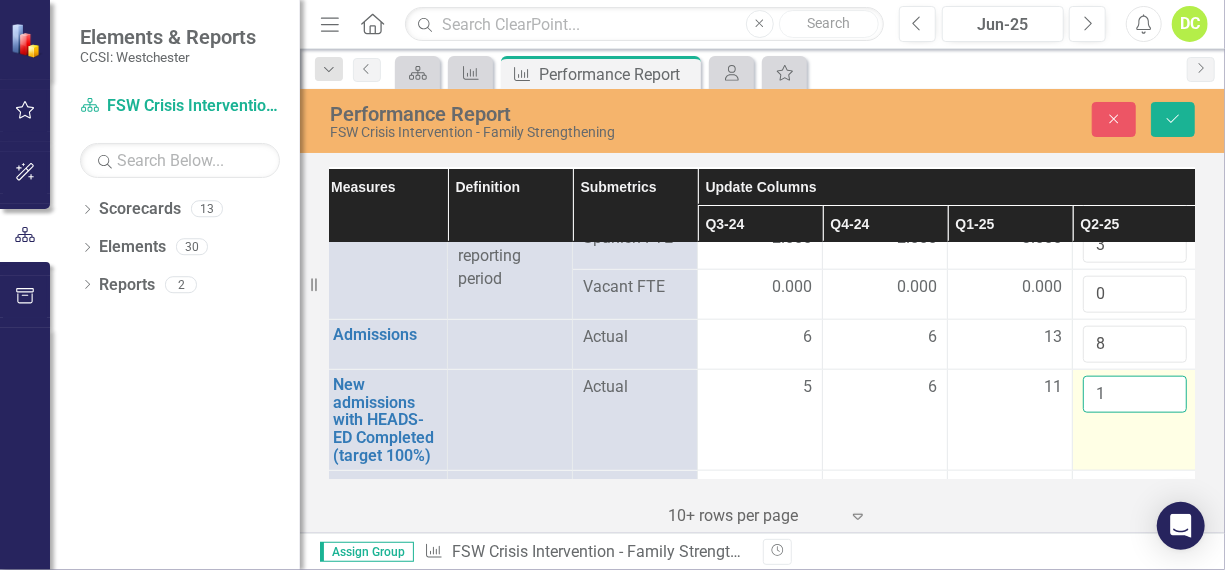 click on "1" at bounding box center (1135, 394) 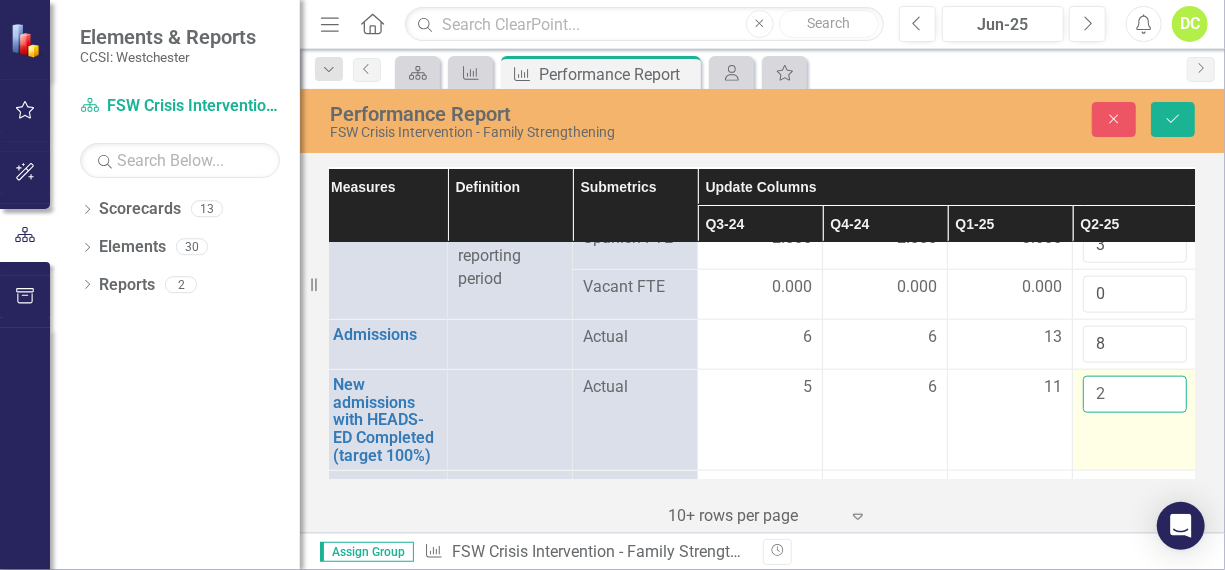 click on "2" at bounding box center [1135, 394] 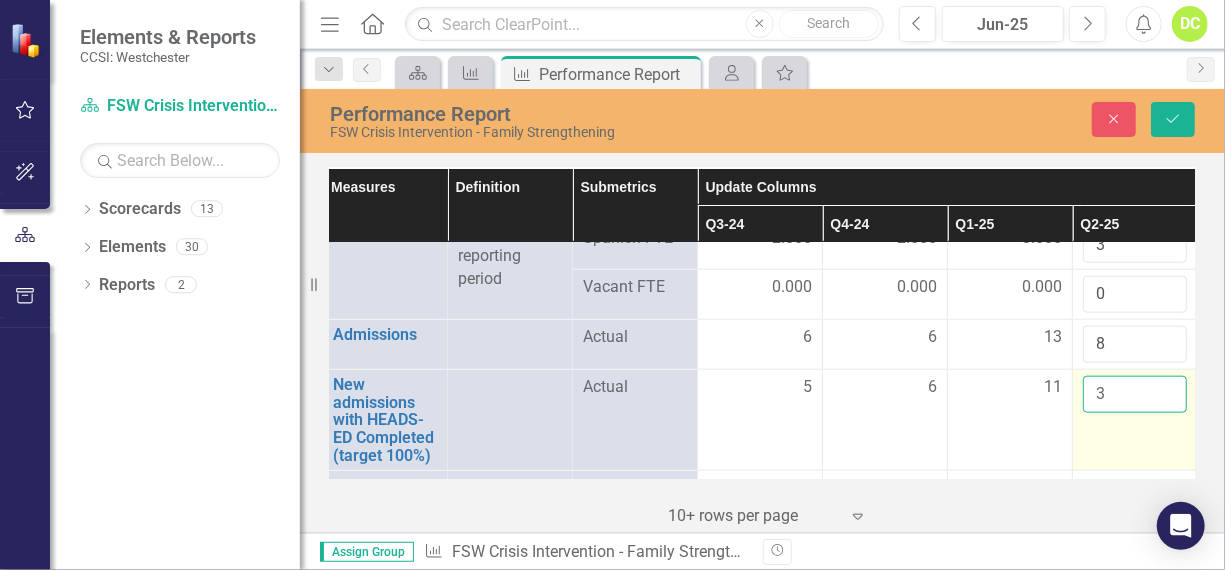 click on "3" at bounding box center (1135, 394) 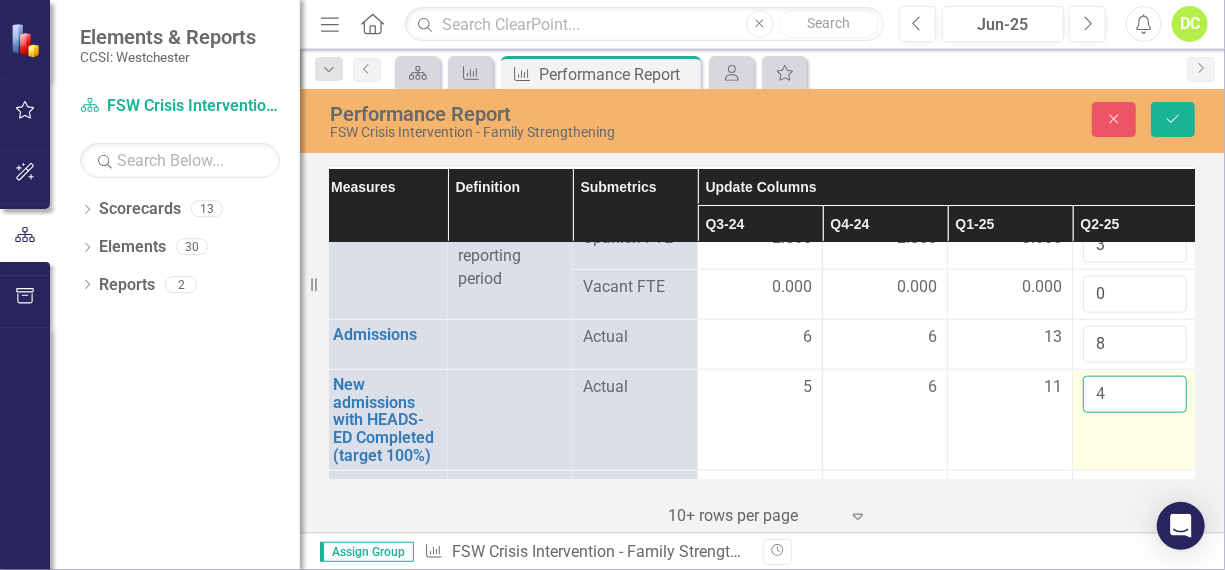 click on "4" at bounding box center (1135, 394) 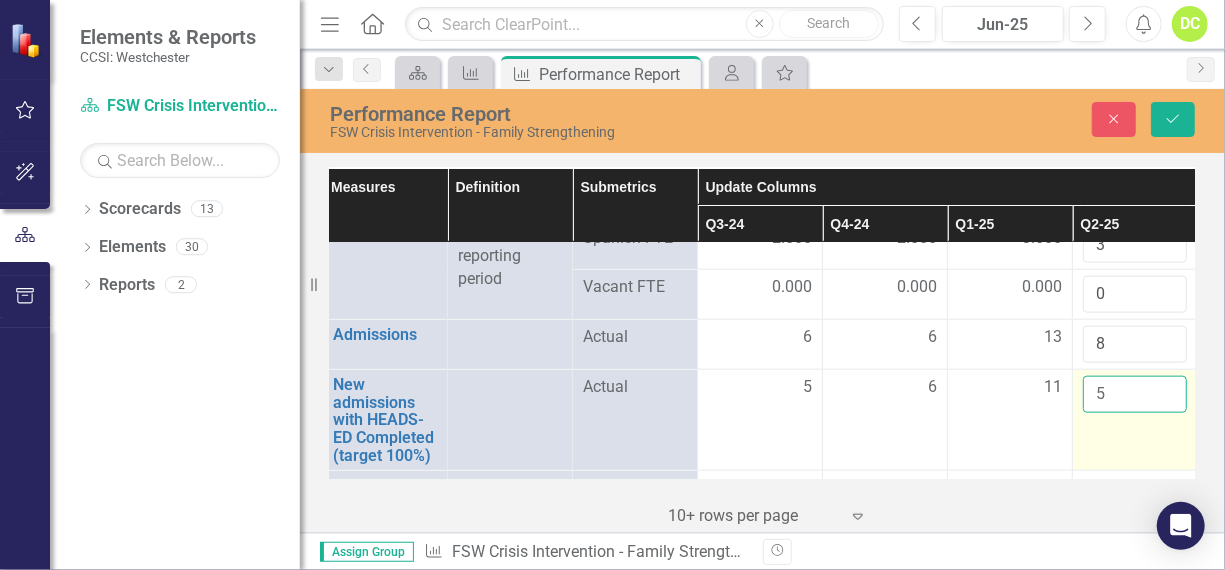 type on "5" 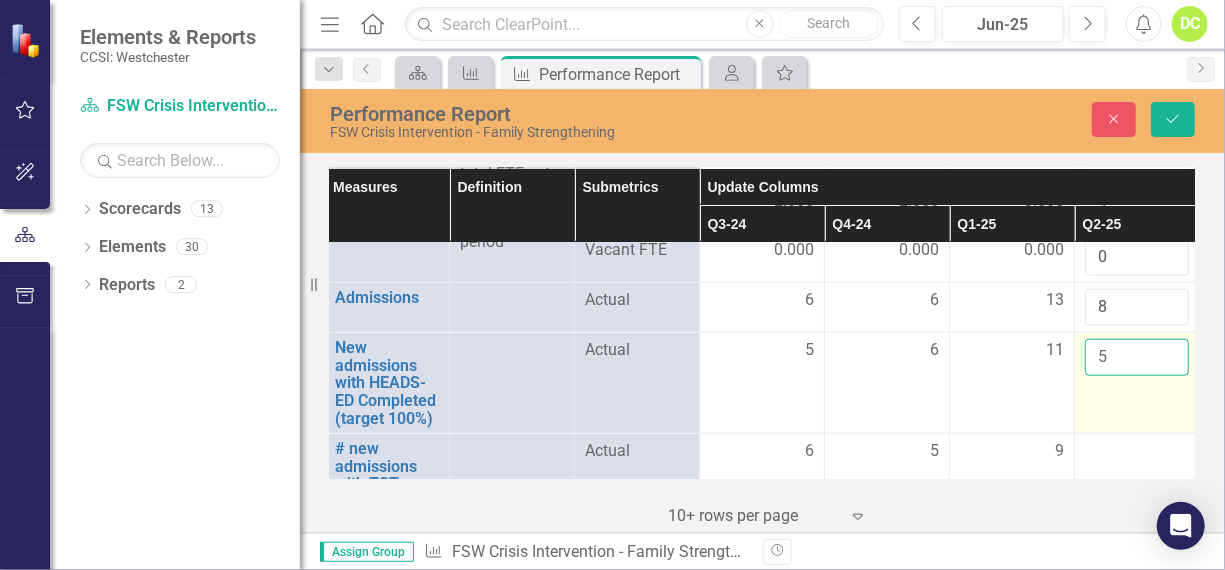 scroll, scrollTop: 1118, scrollLeft: 6, axis: both 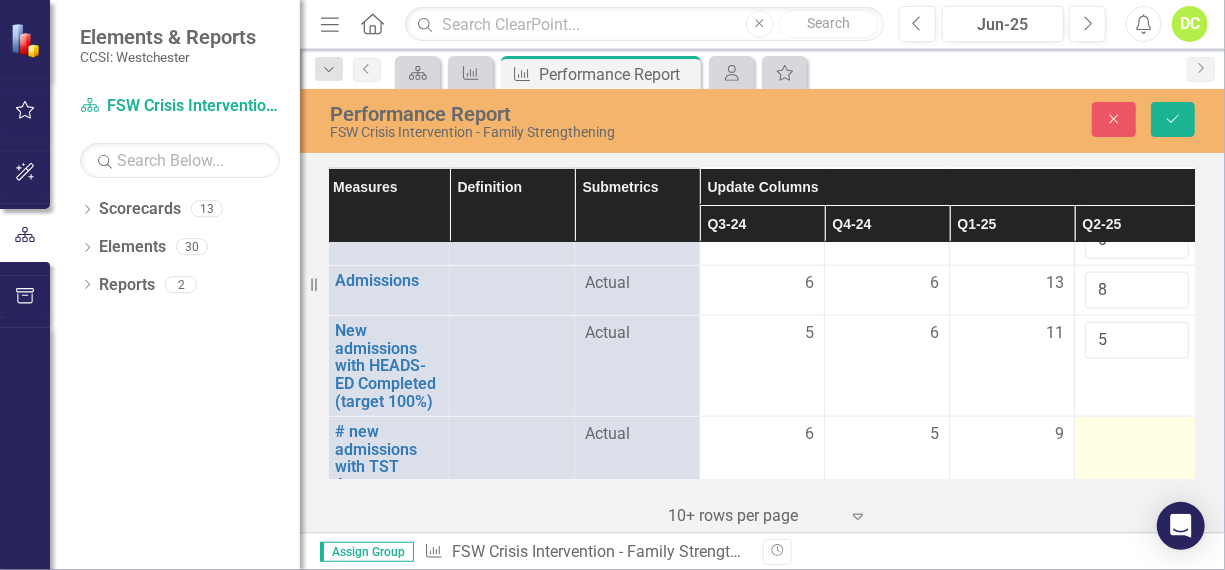 click at bounding box center [762, 435] 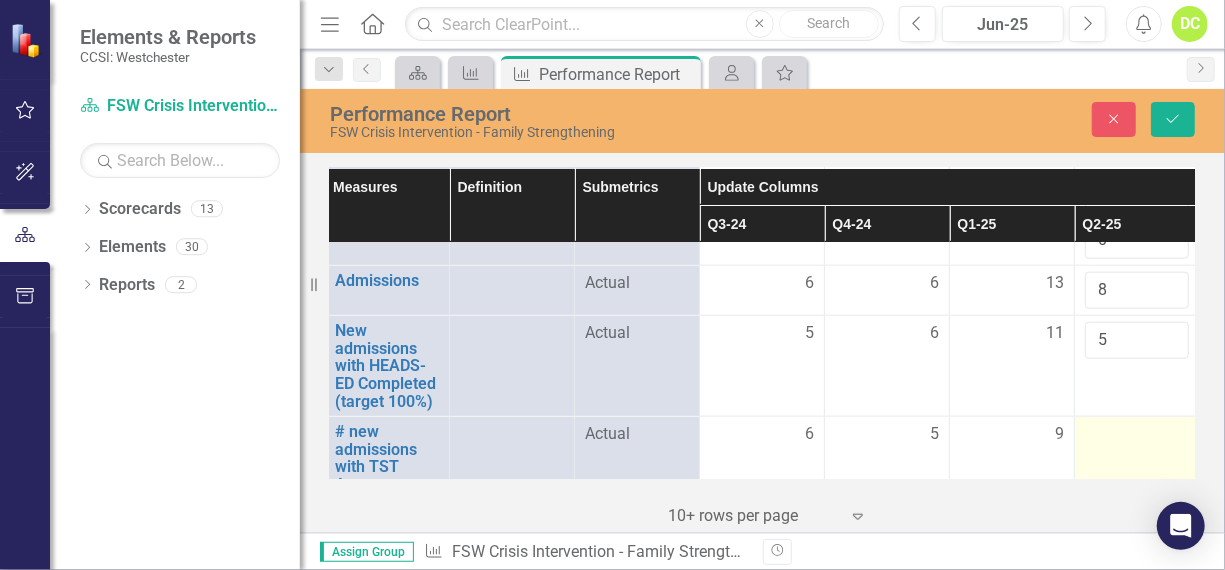 click at bounding box center [762, 435] 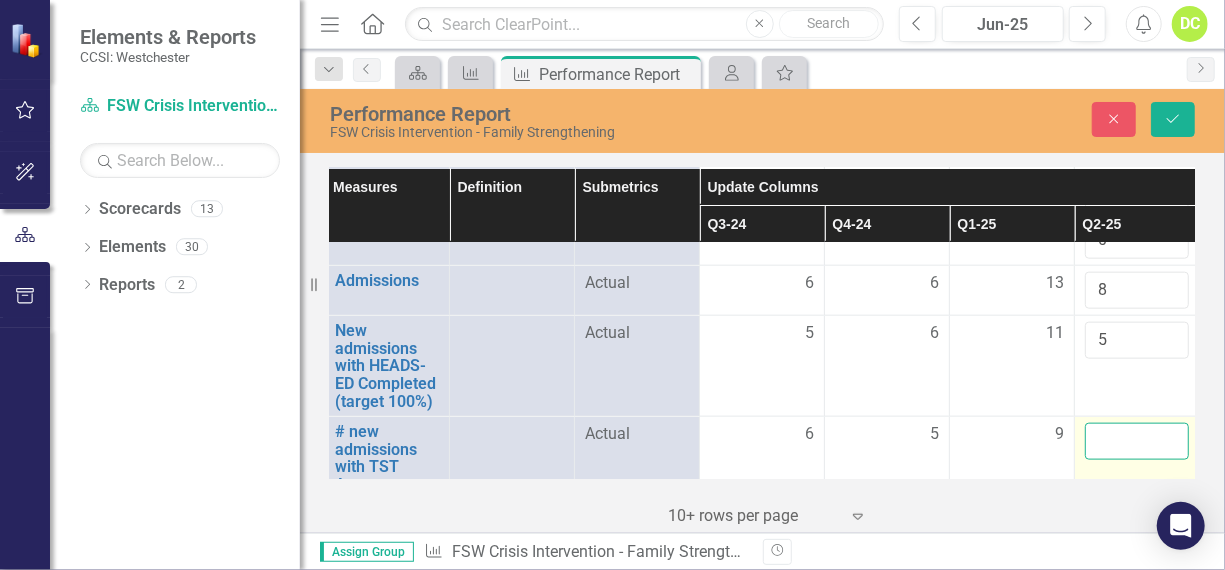 click at bounding box center (1137, 441) 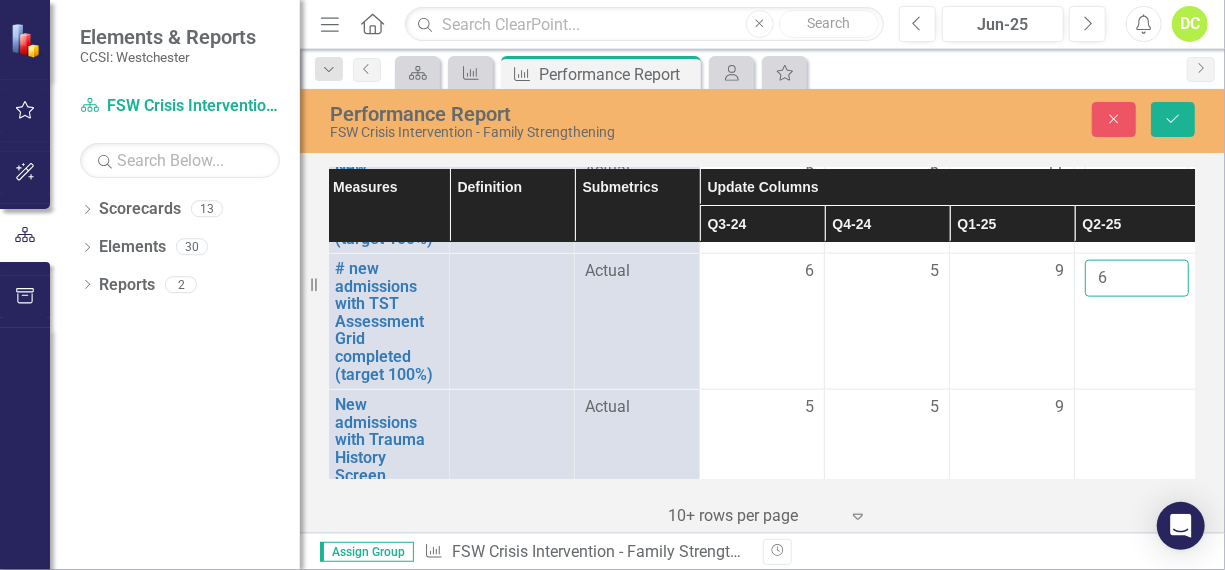 scroll, scrollTop: 1285, scrollLeft: 6, axis: both 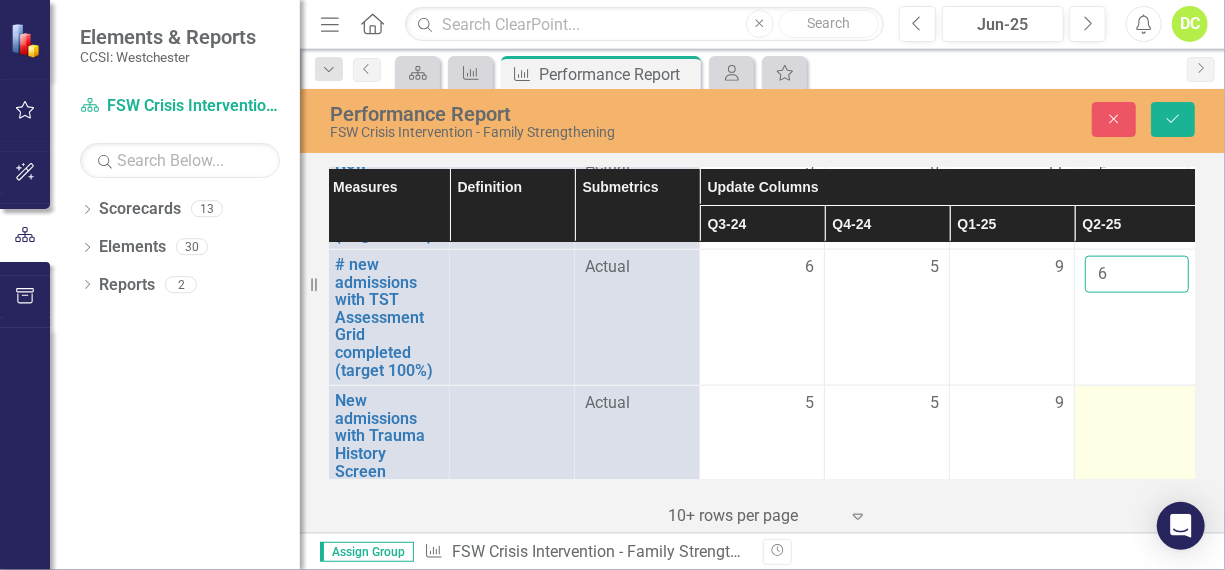 type on "6" 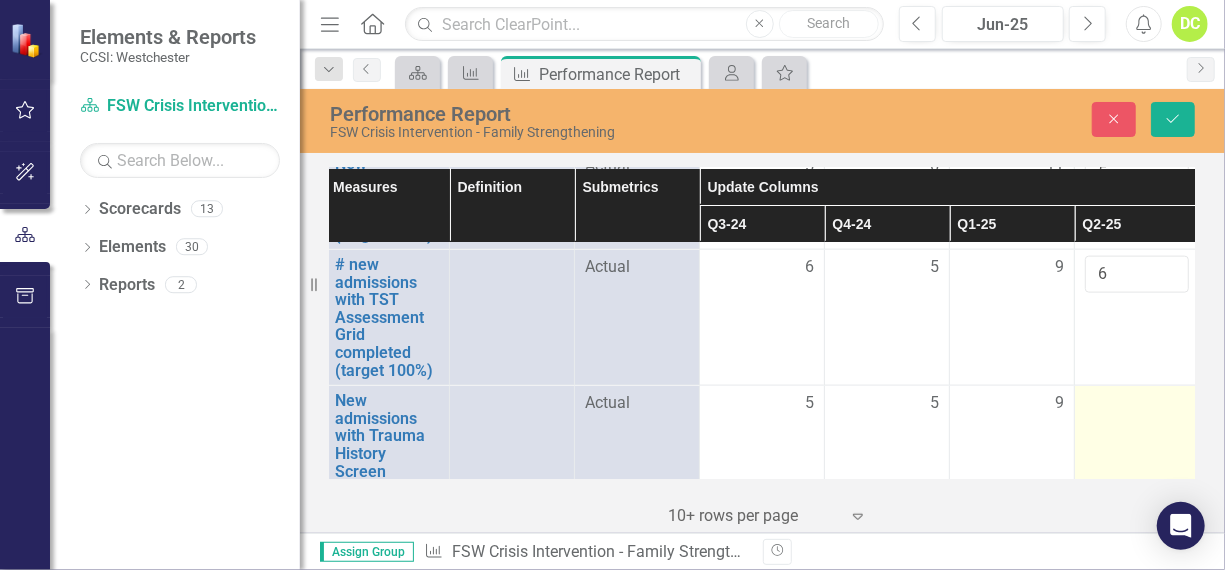 click at bounding box center [762, 404] 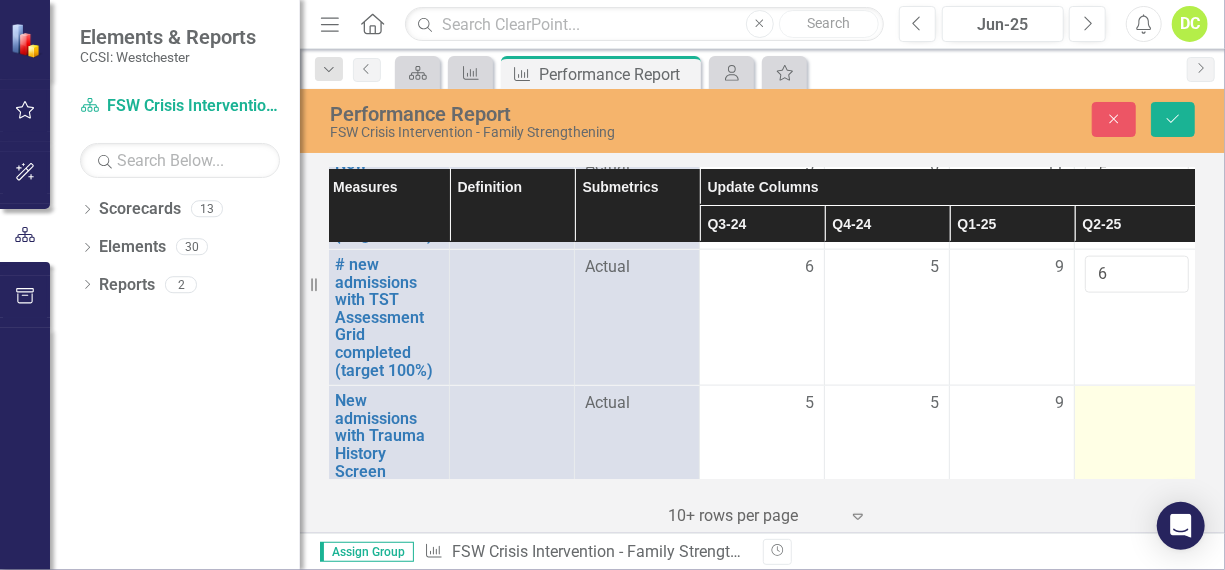 click at bounding box center [762, 404] 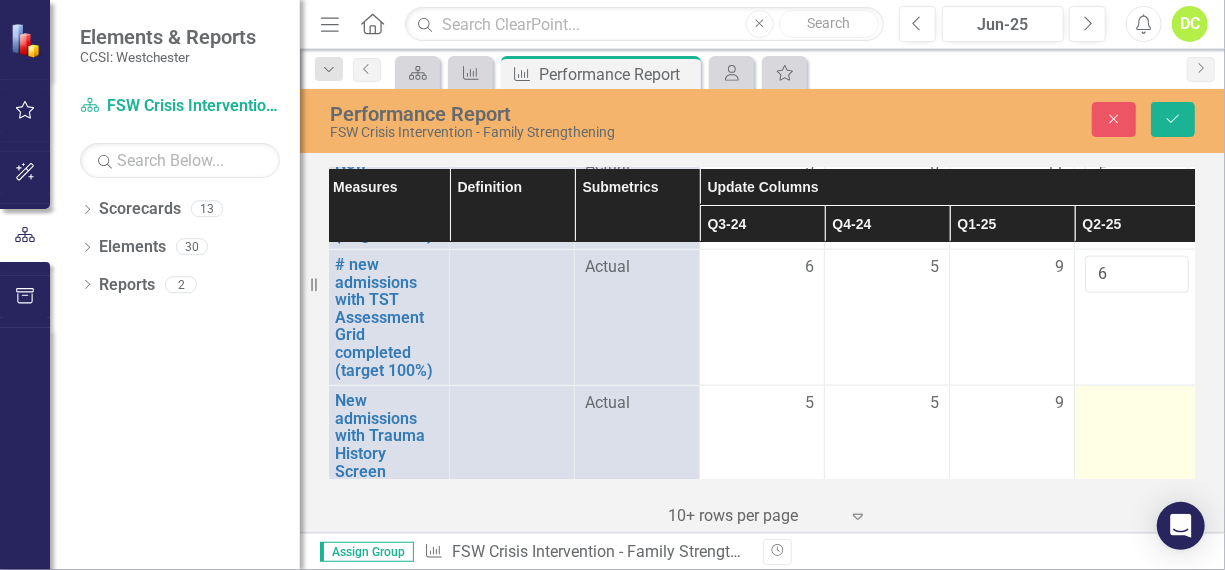click at bounding box center [762, 404] 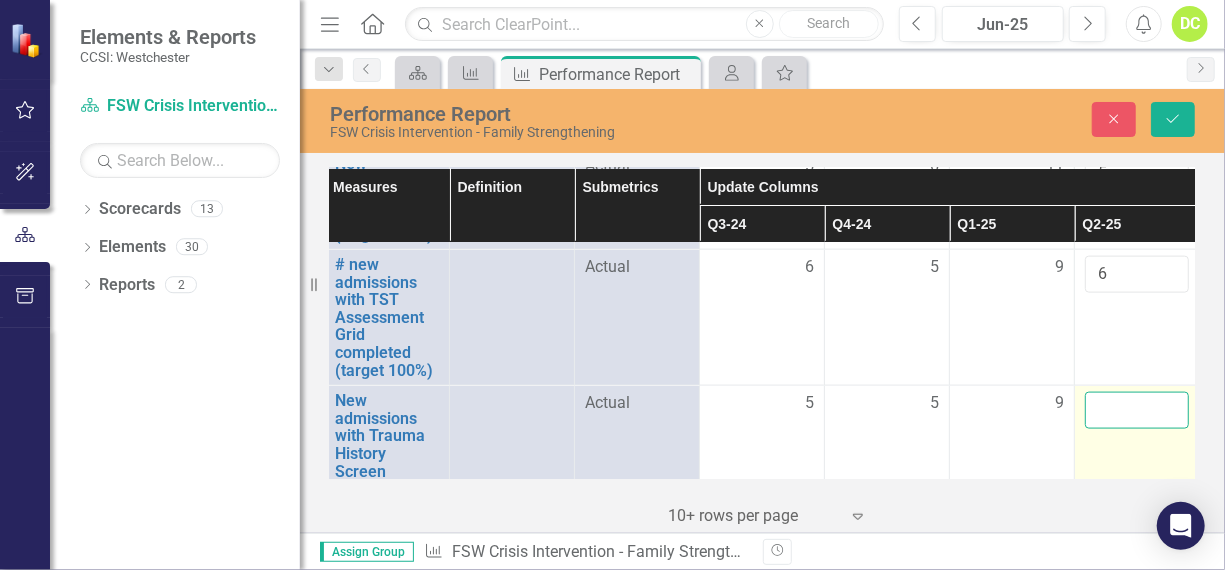 click at bounding box center [1137, 410] 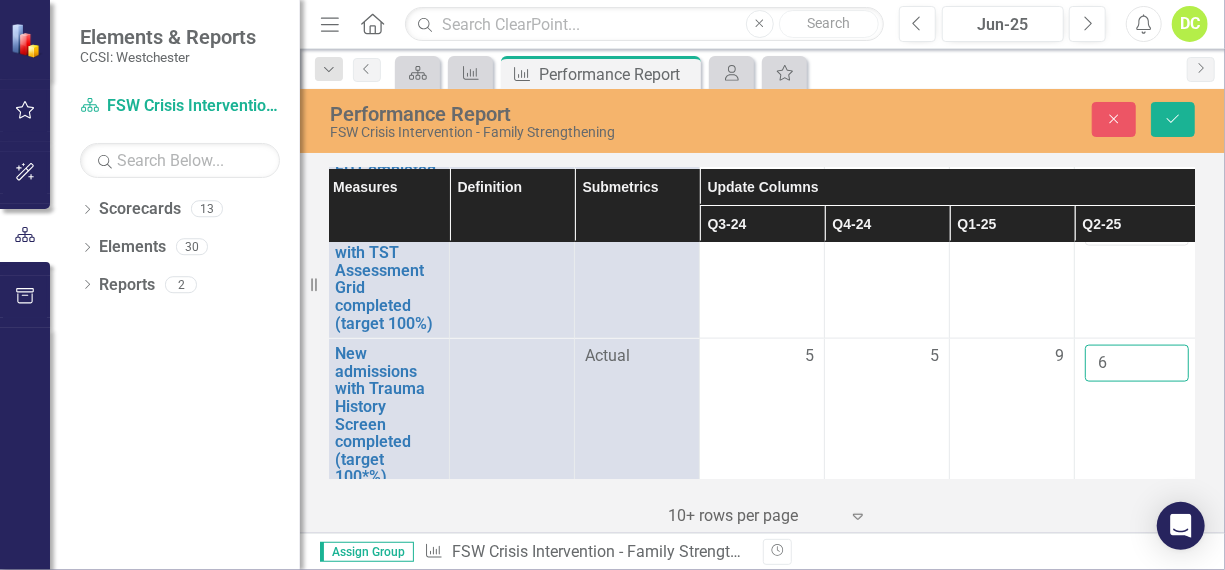 scroll, scrollTop: 1367, scrollLeft: 6, axis: both 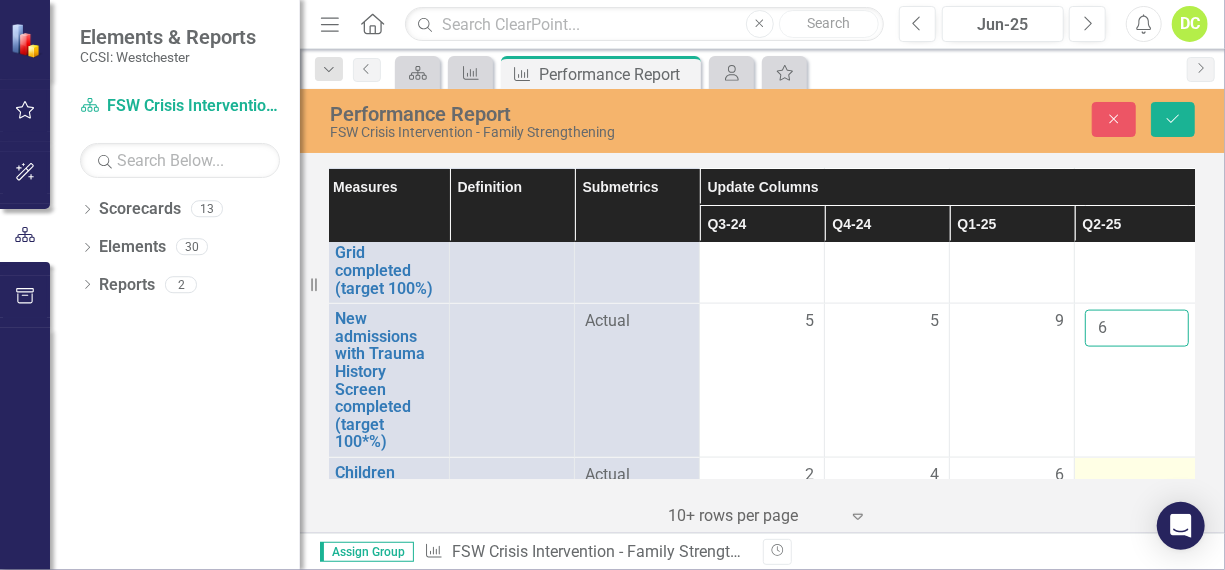type on "6" 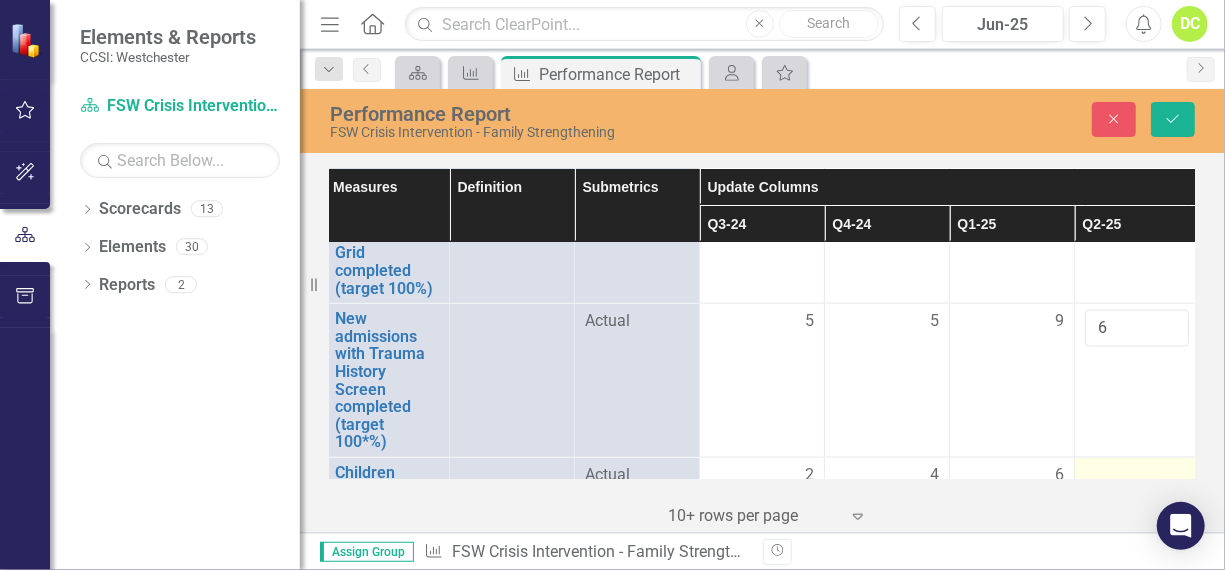 click at bounding box center [762, 476] 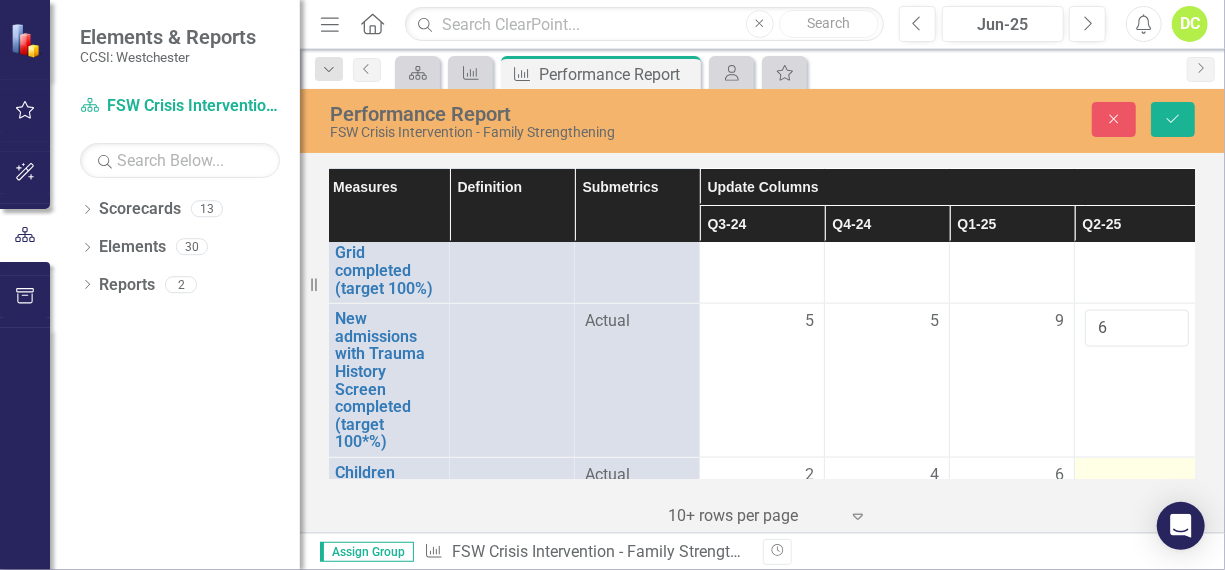 click at bounding box center (762, 476) 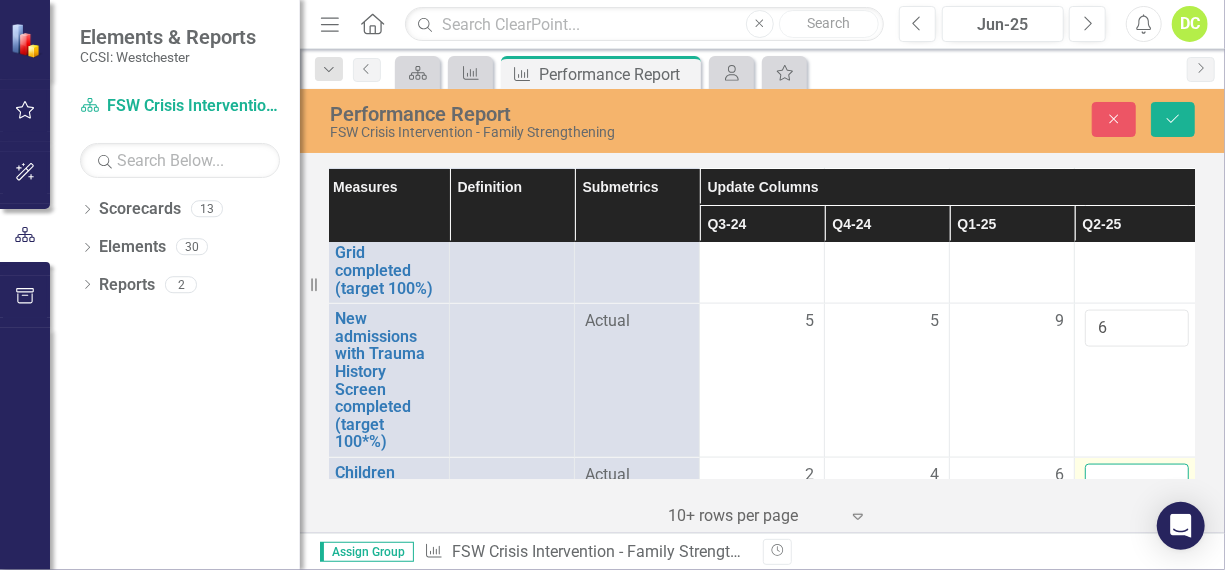 click at bounding box center [1137, 482] 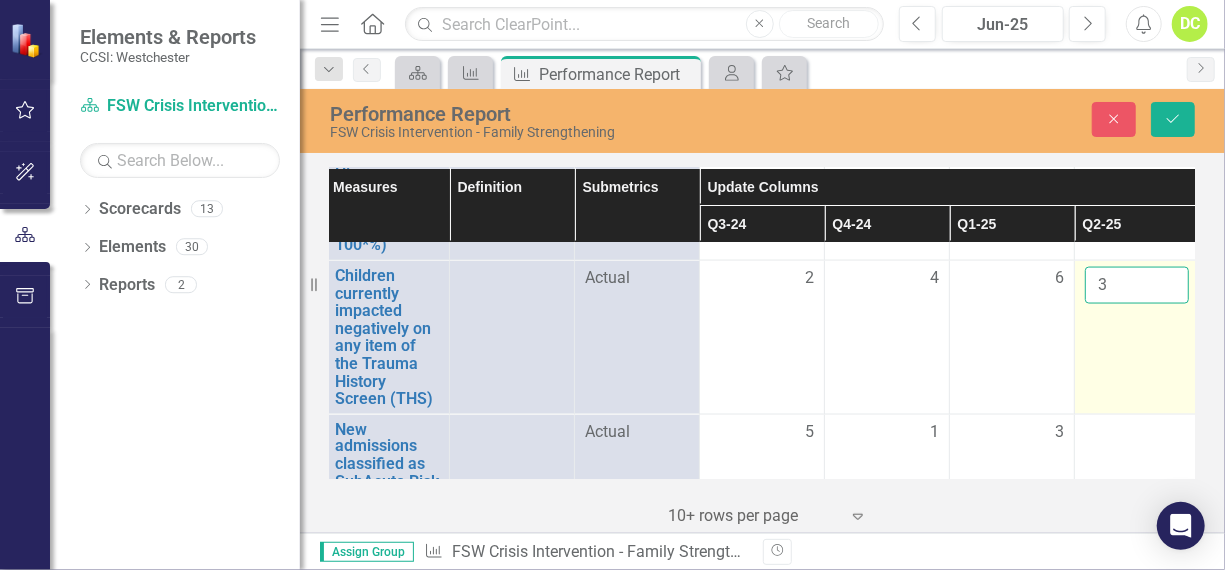 scroll, scrollTop: 1567, scrollLeft: 6, axis: both 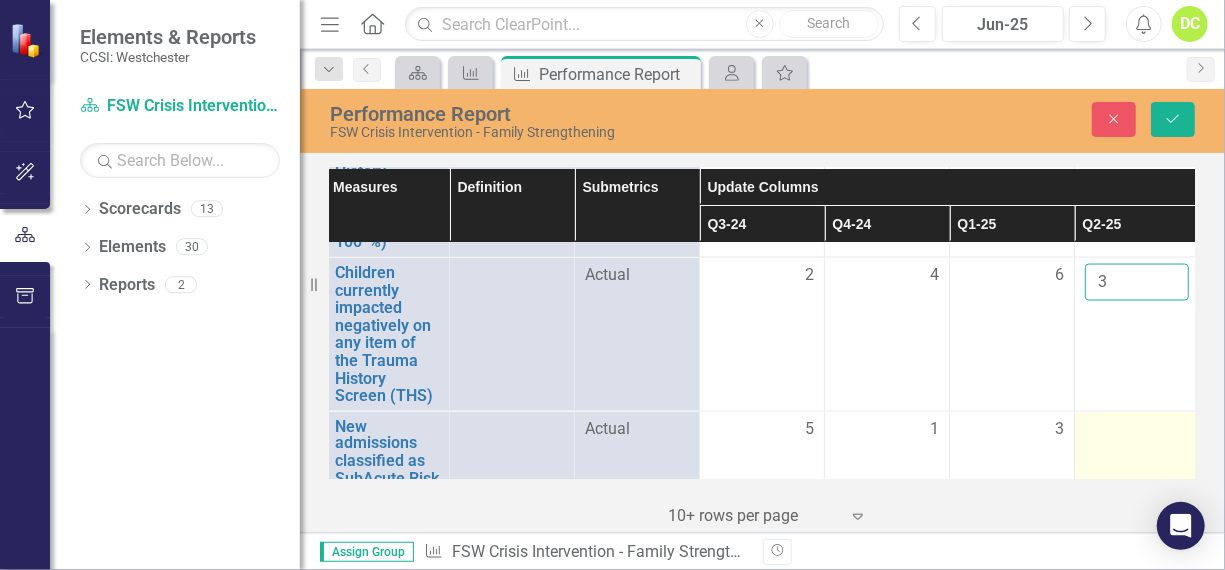 type on "3" 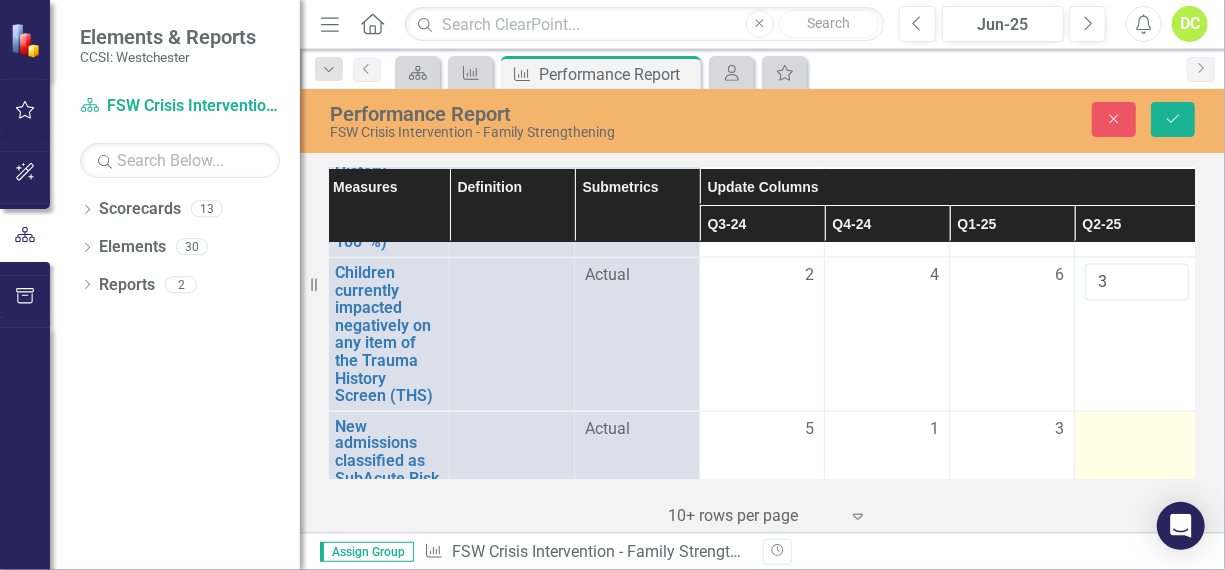 click at bounding box center [762, 430] 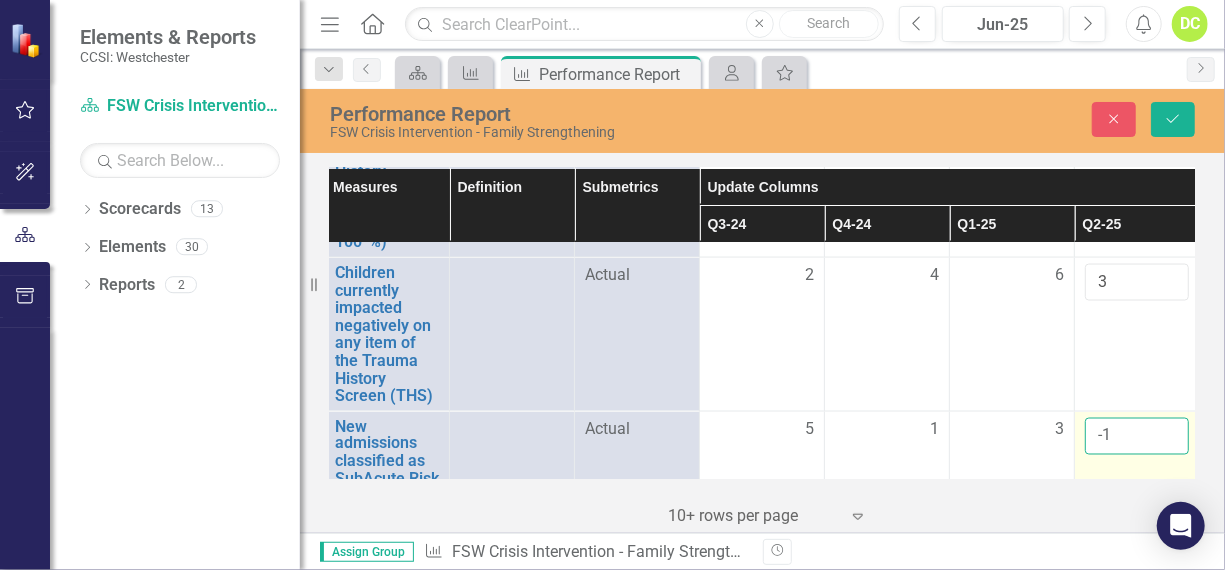 drag, startPoint x: 1126, startPoint y: 395, endPoint x: 1166, endPoint y: 414, distance: 44.28318 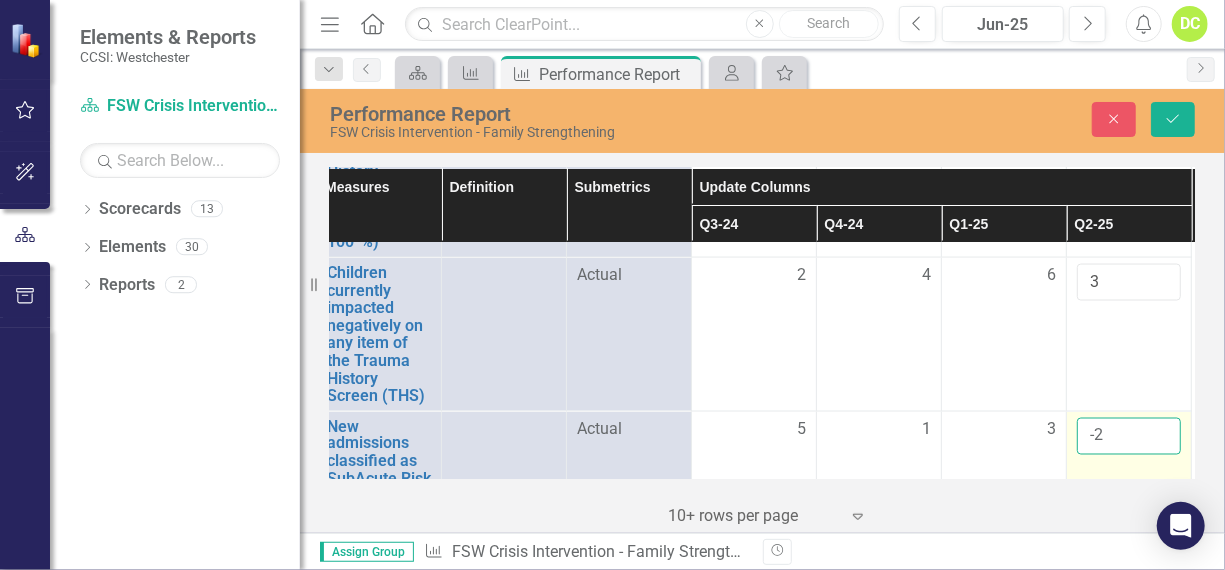 click on "-2" at bounding box center [1129, 436] 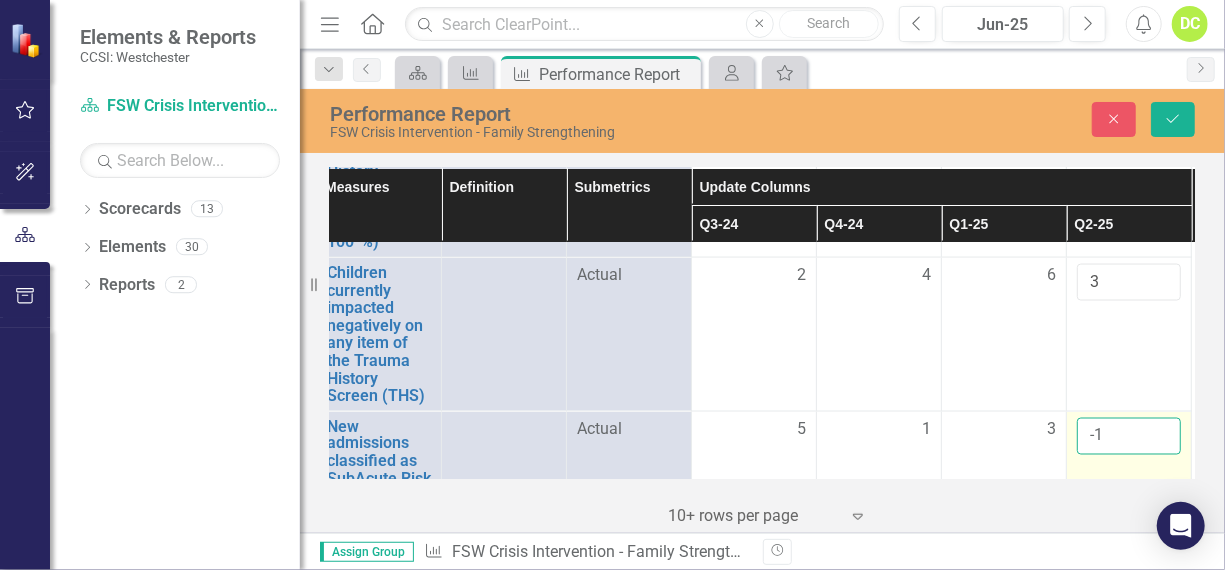 click on "-1" at bounding box center [1129, 436] 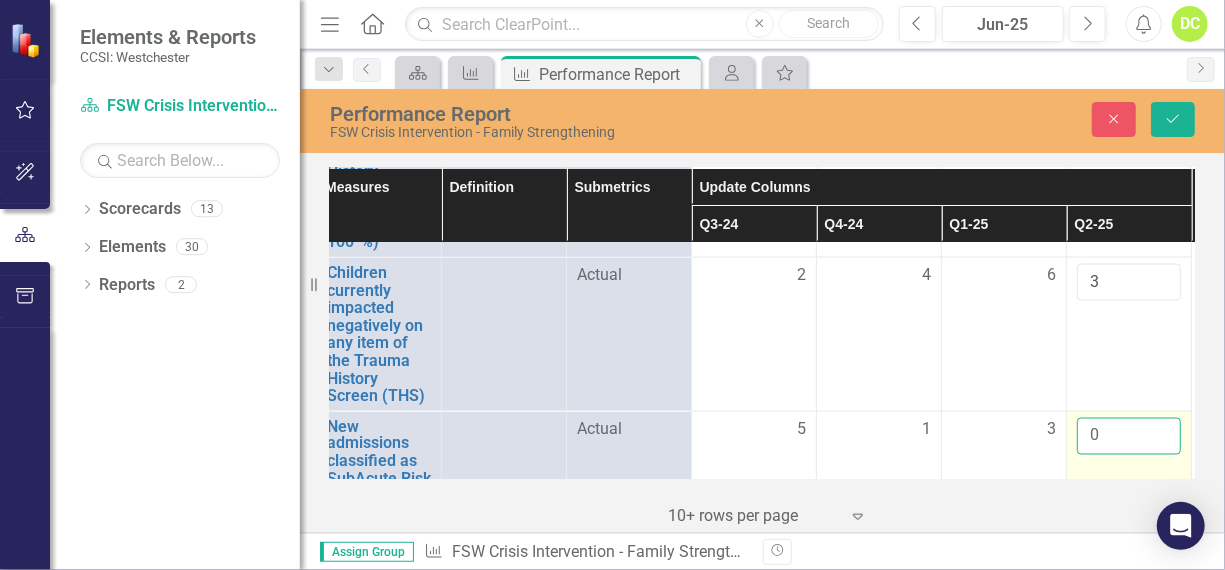 type on "0" 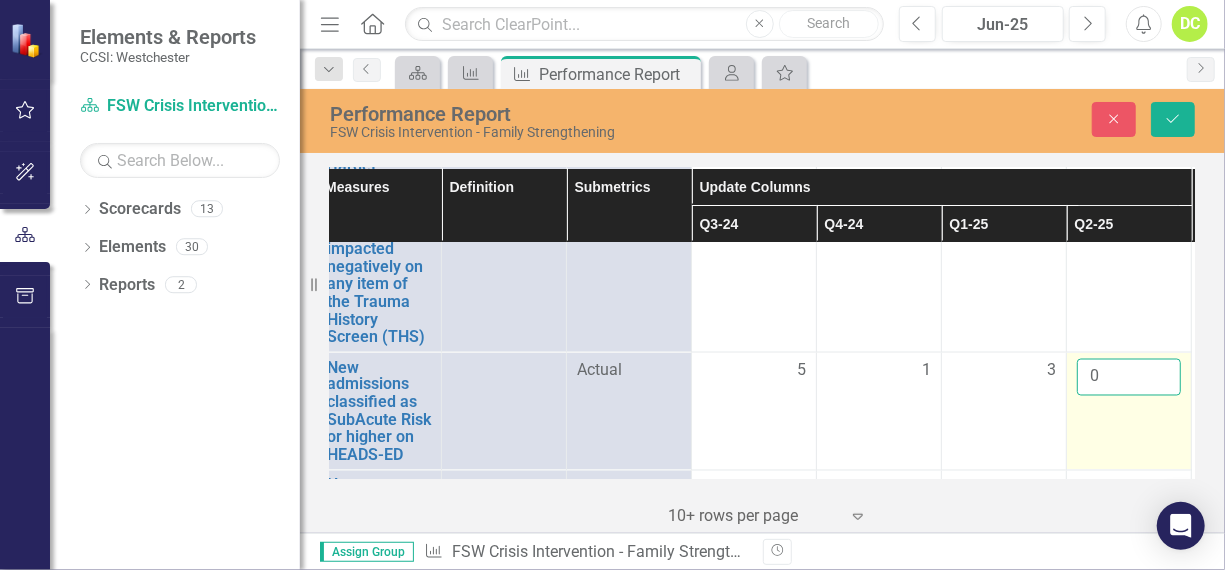 scroll, scrollTop: 1670, scrollLeft: 14, axis: both 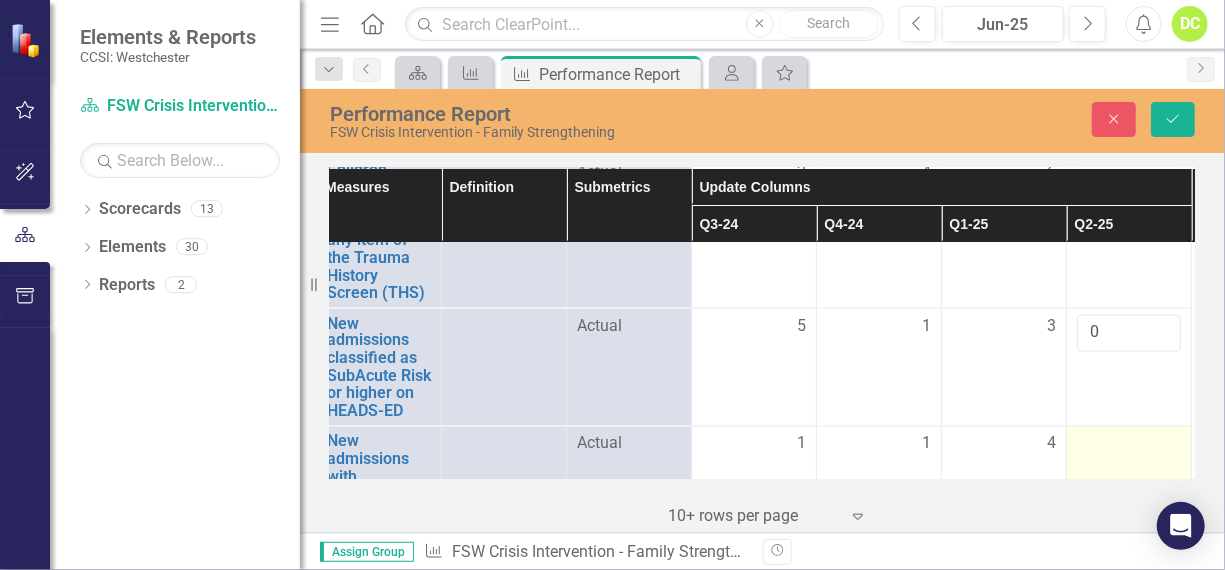 drag, startPoint x: 1143, startPoint y: 428, endPoint x: 1121, endPoint y: 424, distance: 22.36068 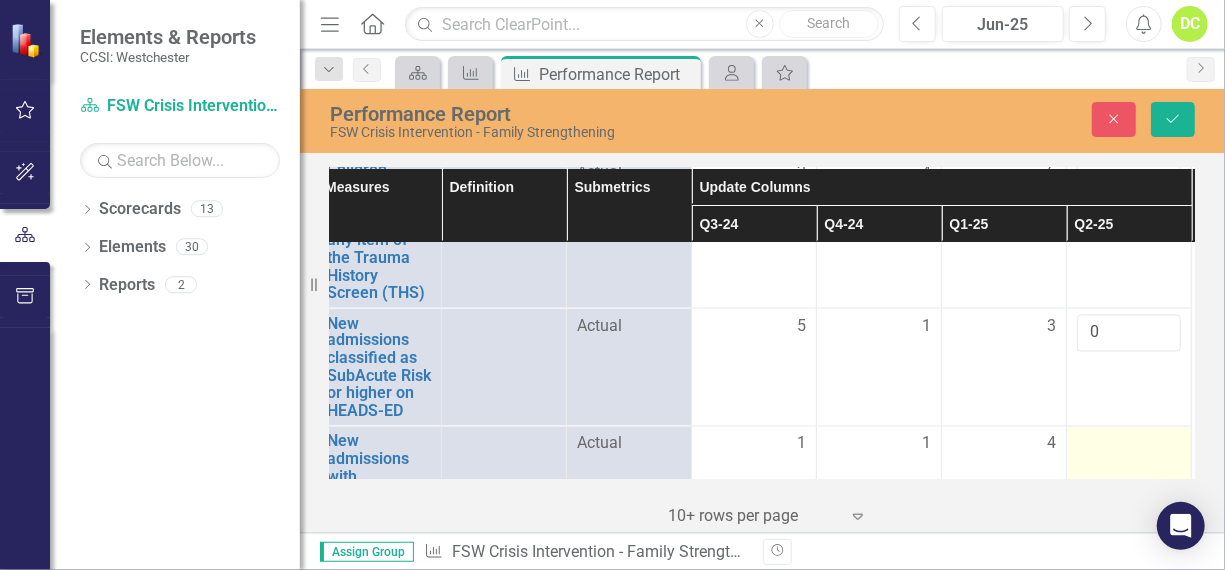 click at bounding box center [754, 445] 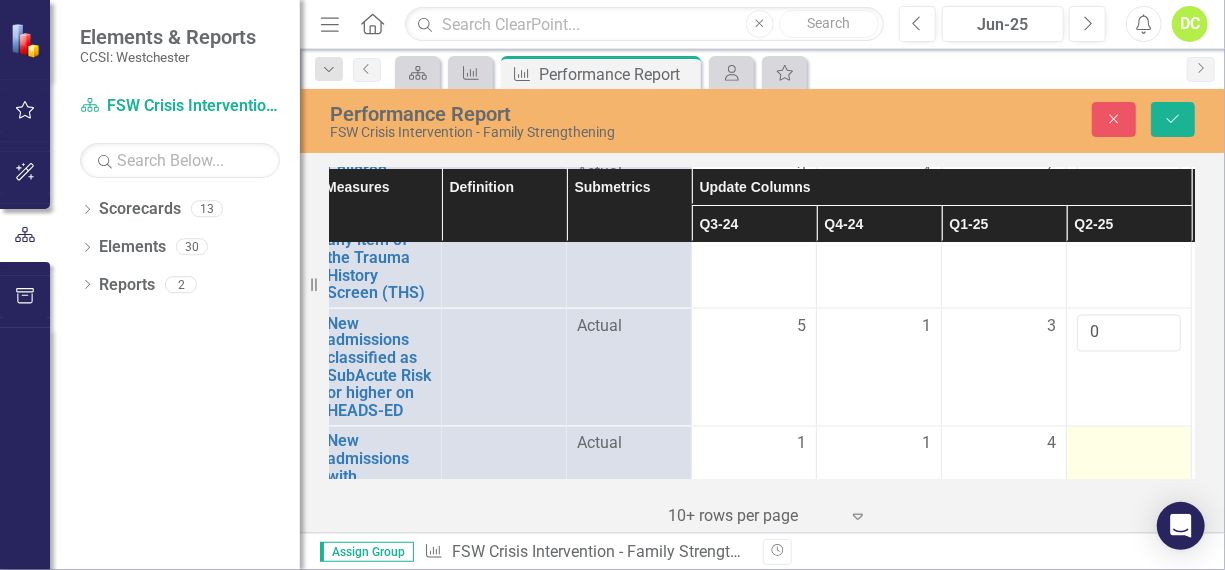 click at bounding box center (754, 445) 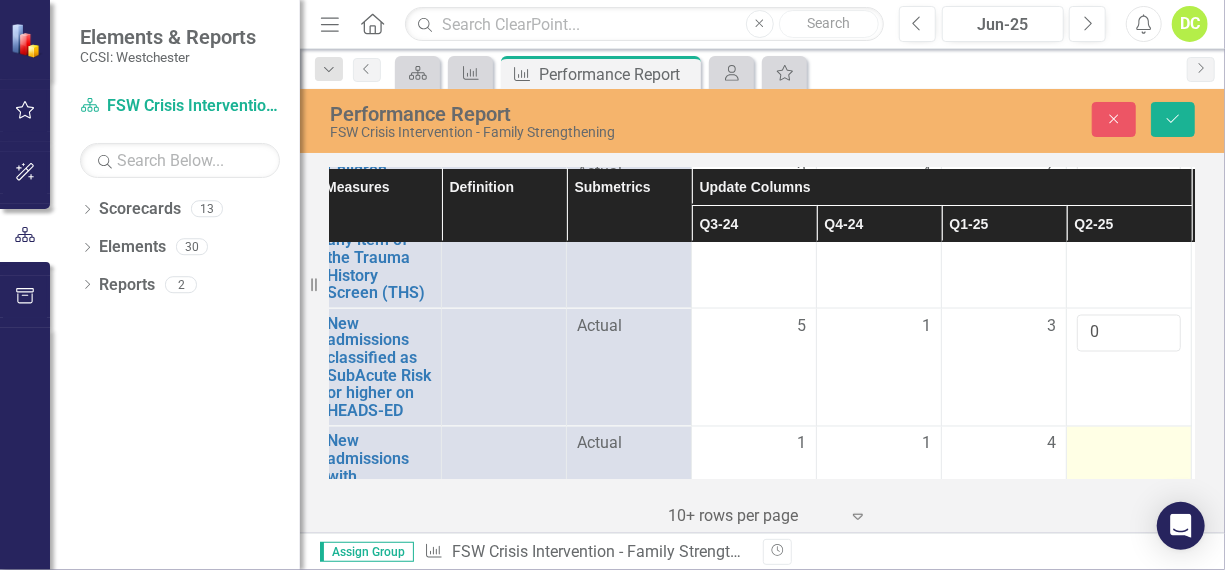 click at bounding box center [754, 445] 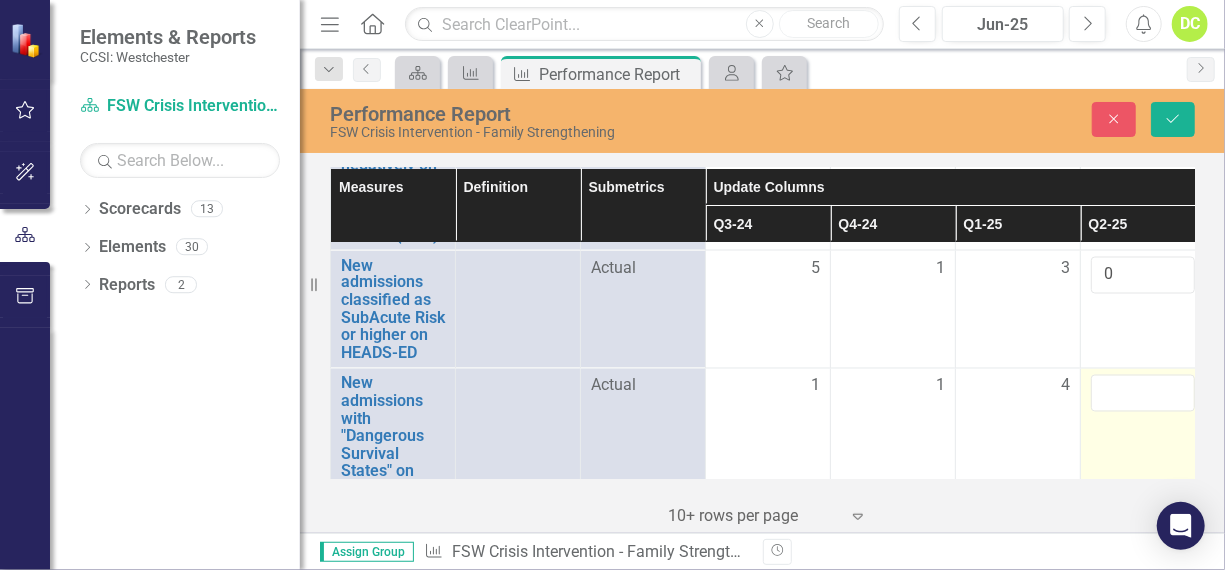 scroll, scrollTop: 1728, scrollLeft: 0, axis: vertical 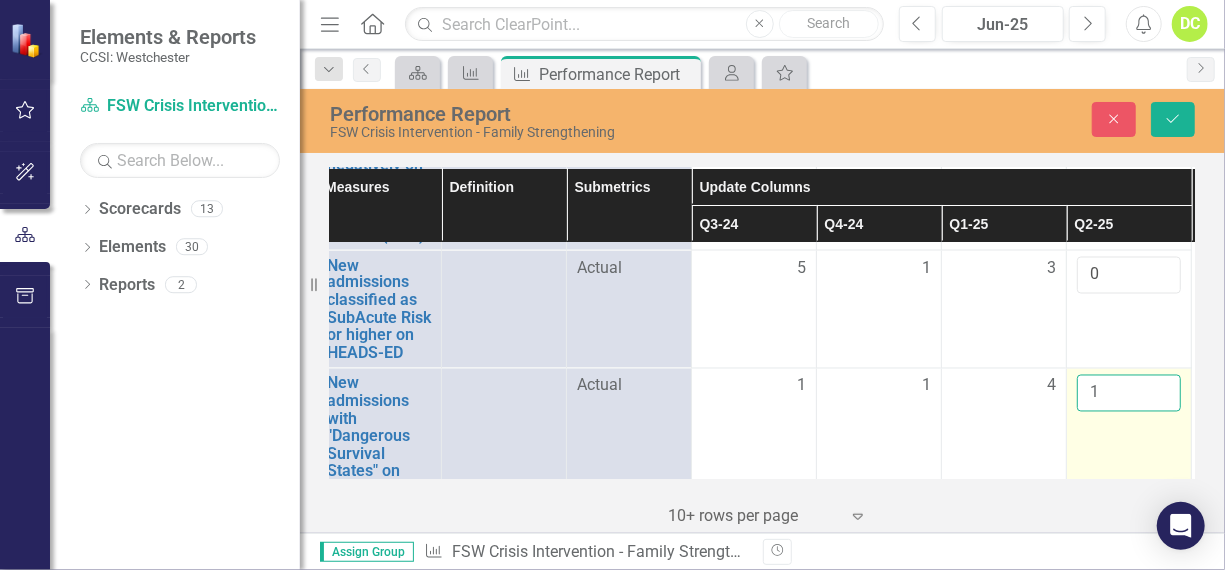 click on "1" at bounding box center [1129, 393] 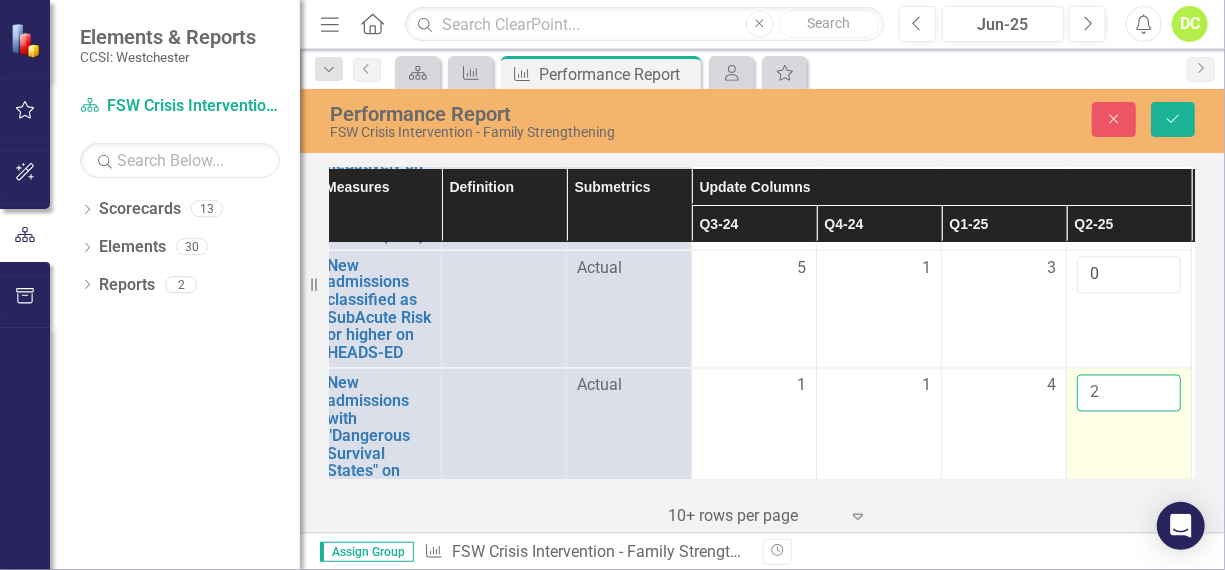 type on "2" 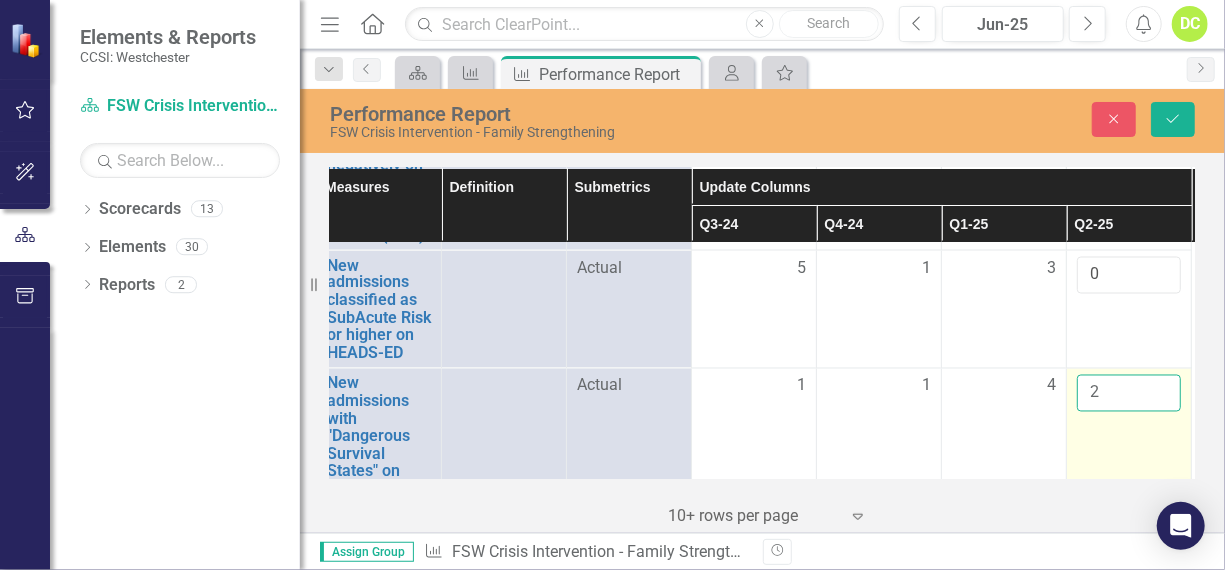 click on "2" at bounding box center [1129, 393] 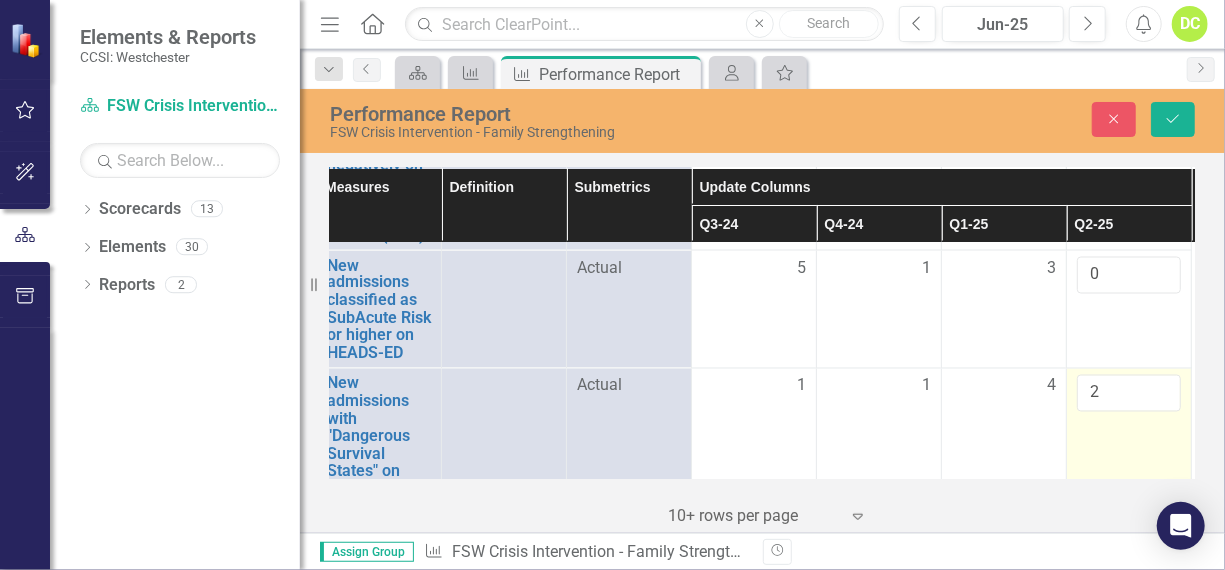 click on "2" at bounding box center [1129, 454] 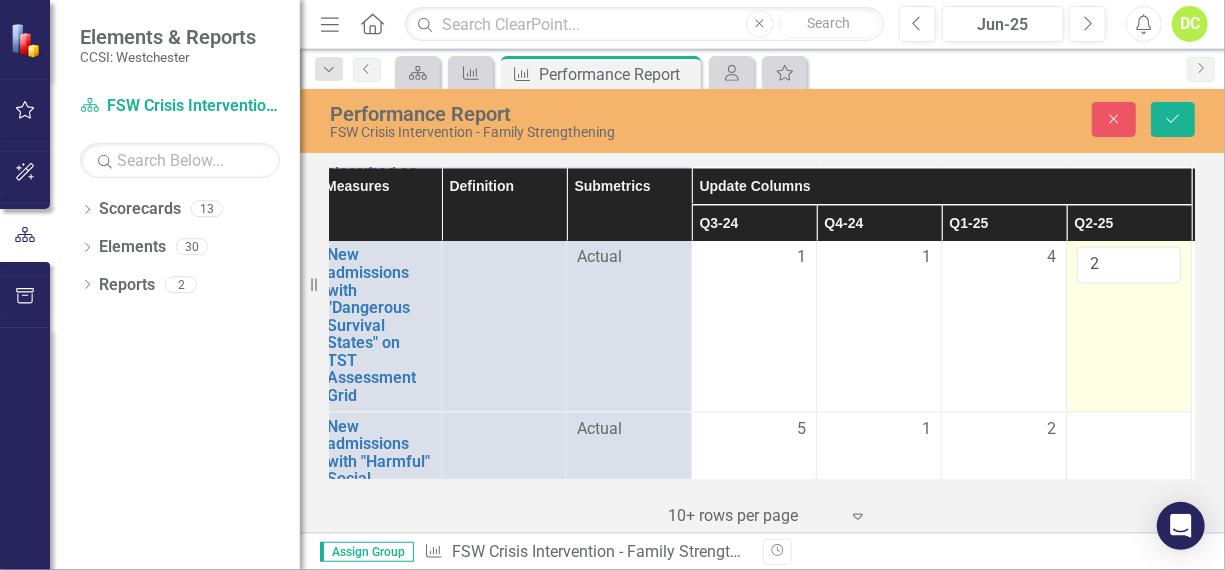 scroll, scrollTop: 1856, scrollLeft: 0, axis: vertical 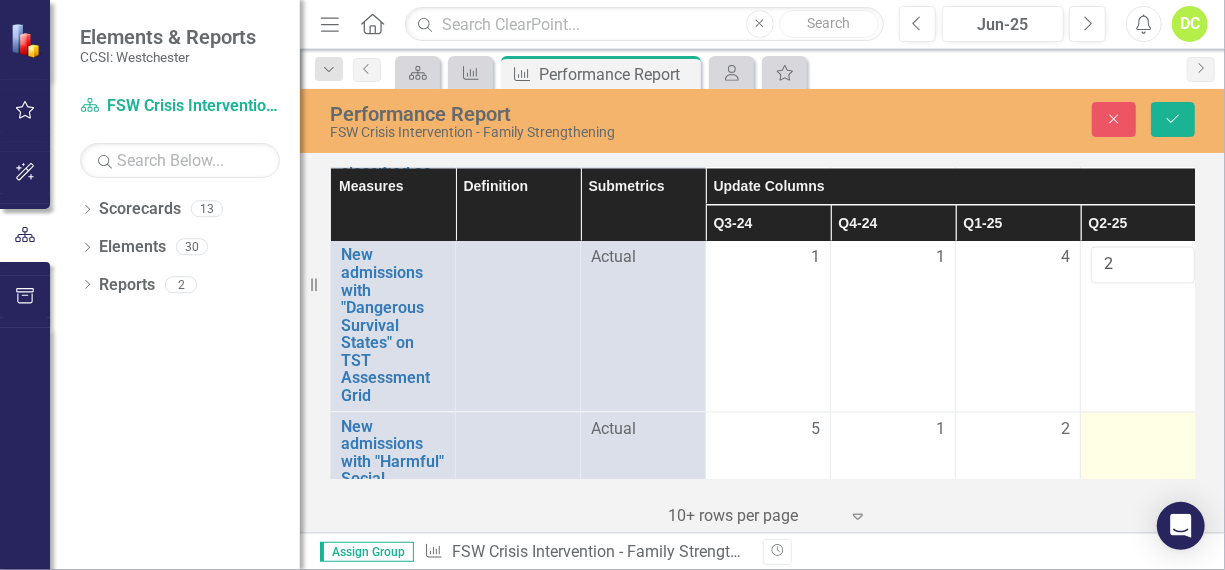 click at bounding box center (768, 431) 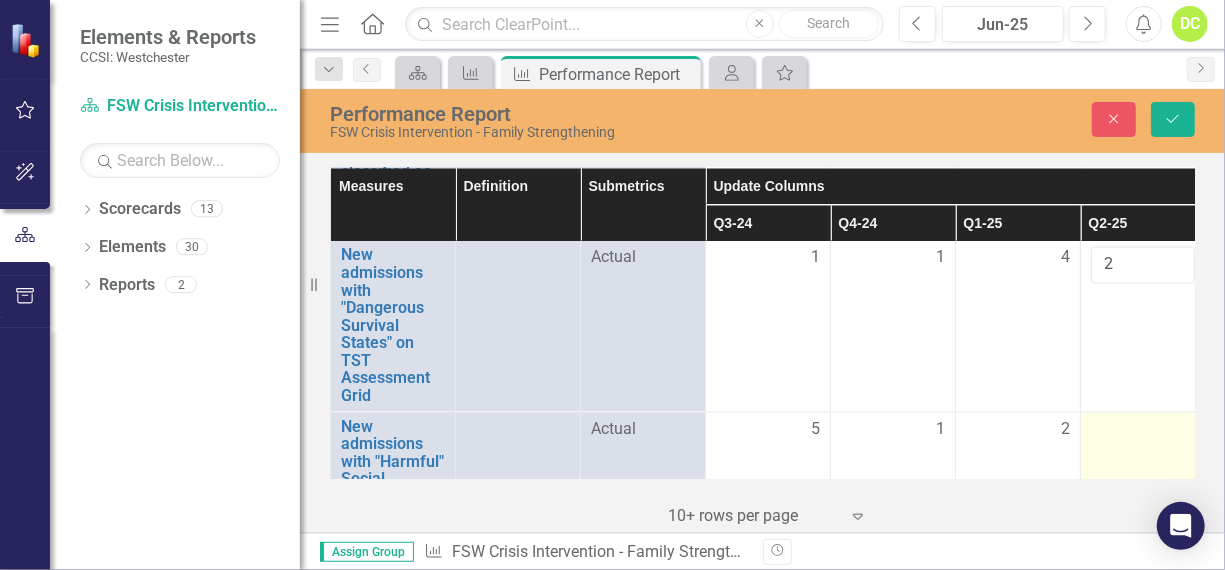 click at bounding box center [768, 431] 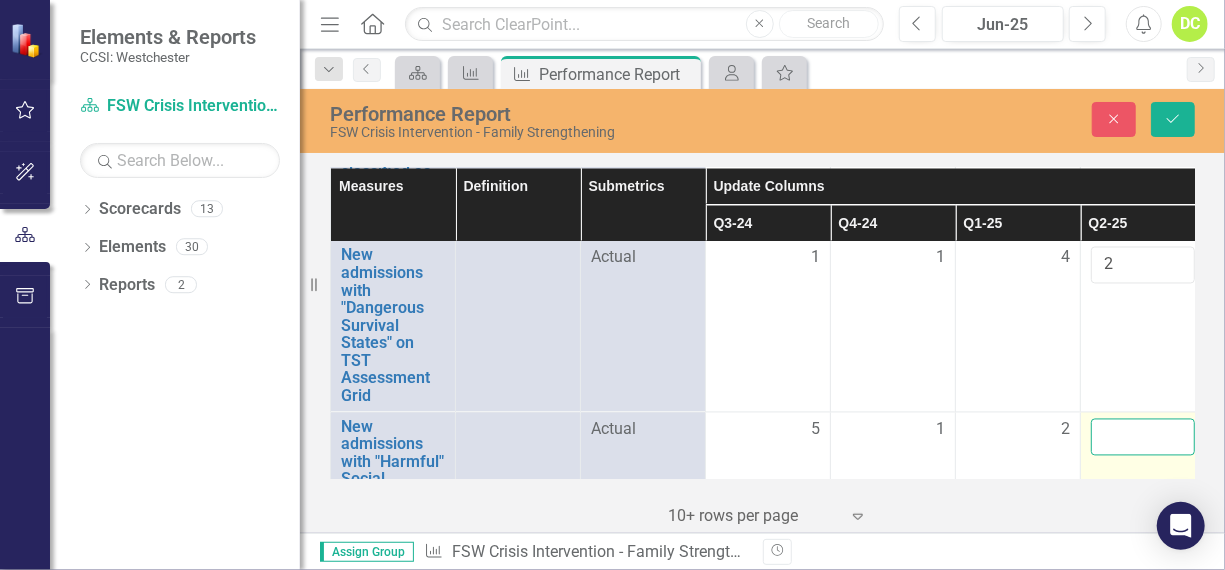 click at bounding box center [1143, 437] 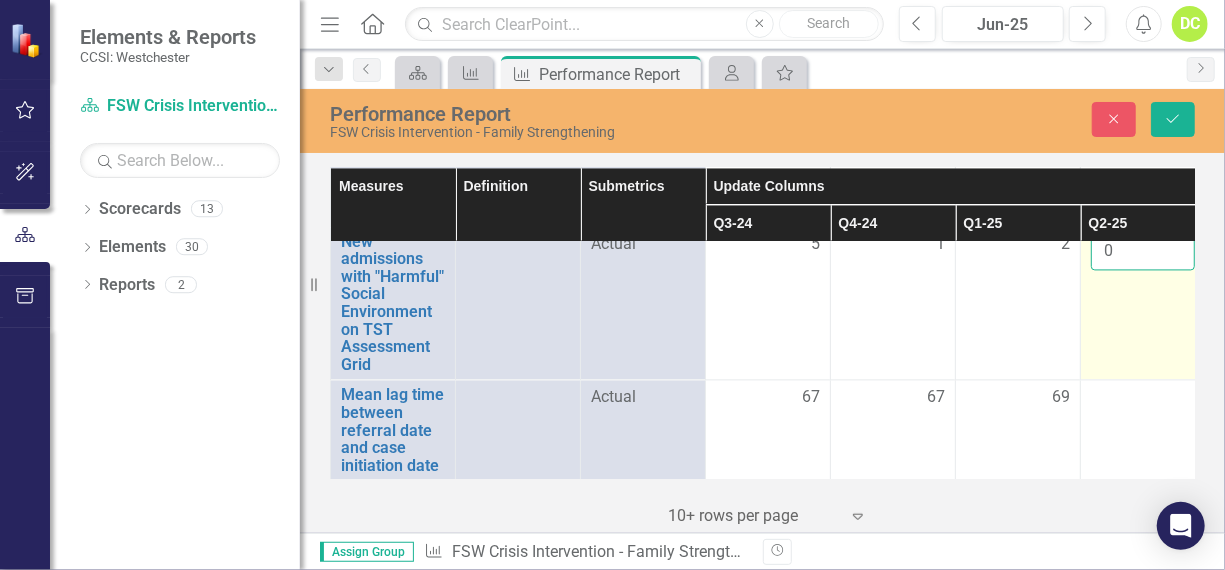 scroll, scrollTop: 2047, scrollLeft: 0, axis: vertical 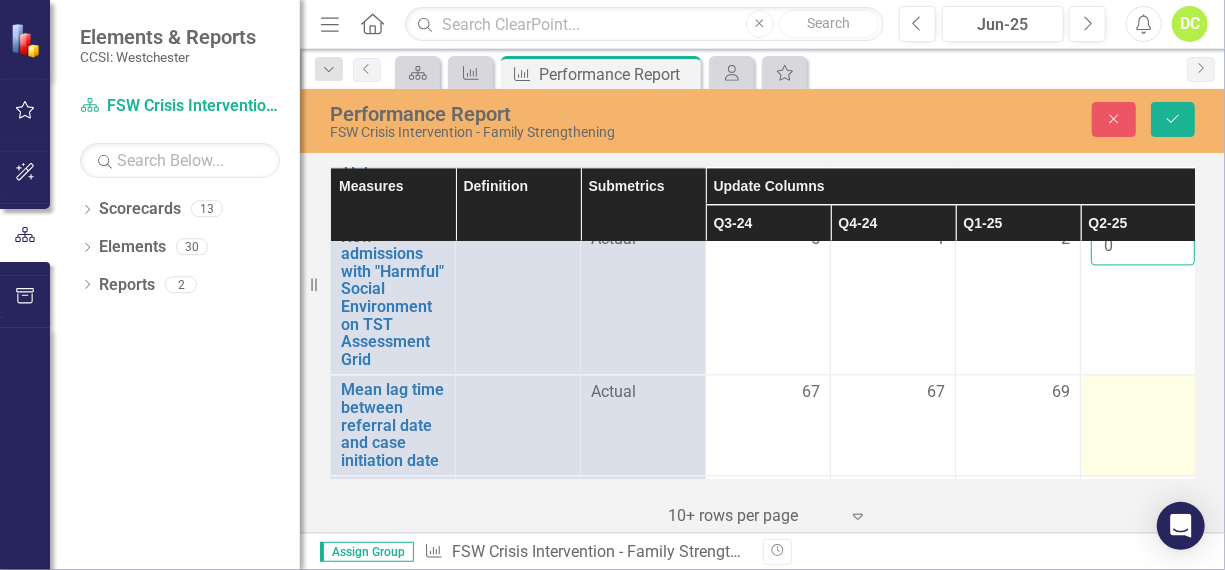 type on "0" 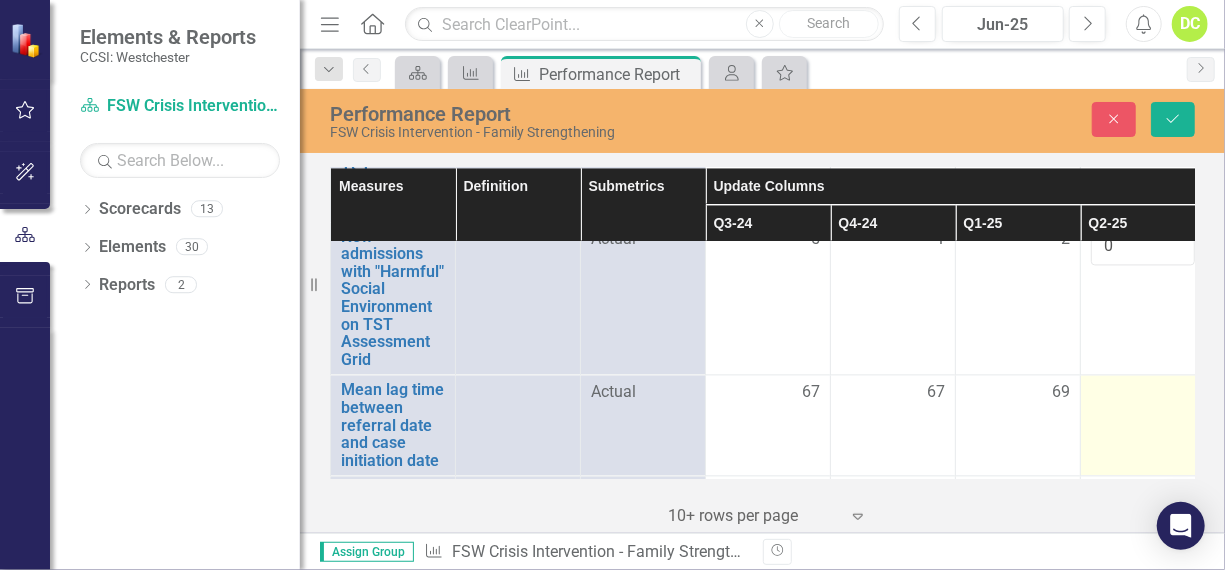 click at bounding box center (768, 393) 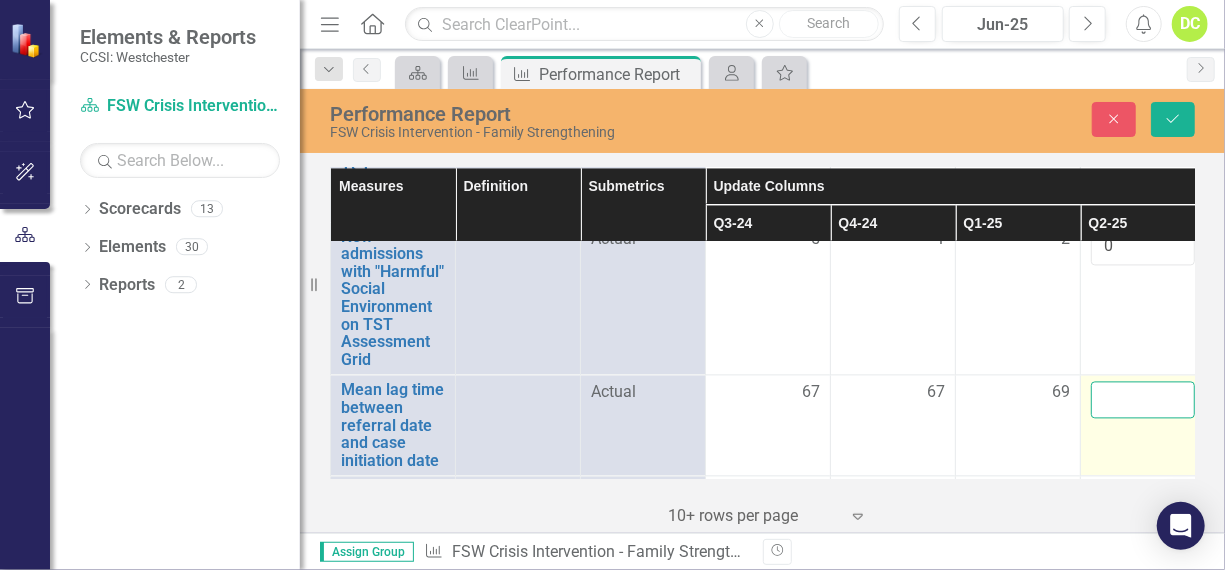 drag, startPoint x: 1134, startPoint y: 360, endPoint x: 1173, endPoint y: 362, distance: 39.051247 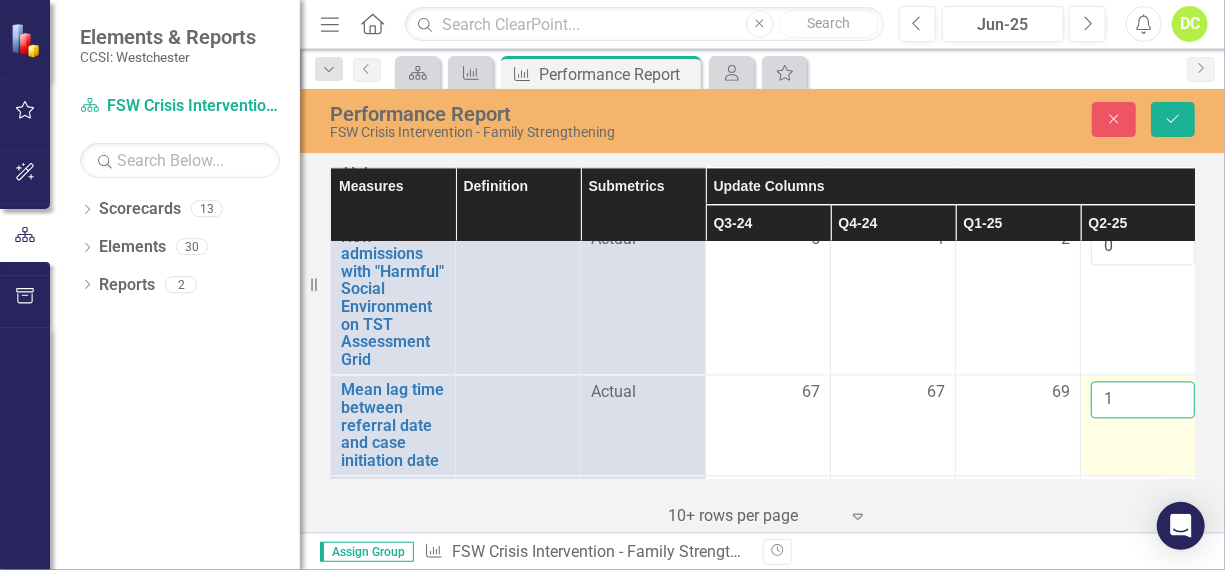 scroll, scrollTop: 2047, scrollLeft: 14, axis: both 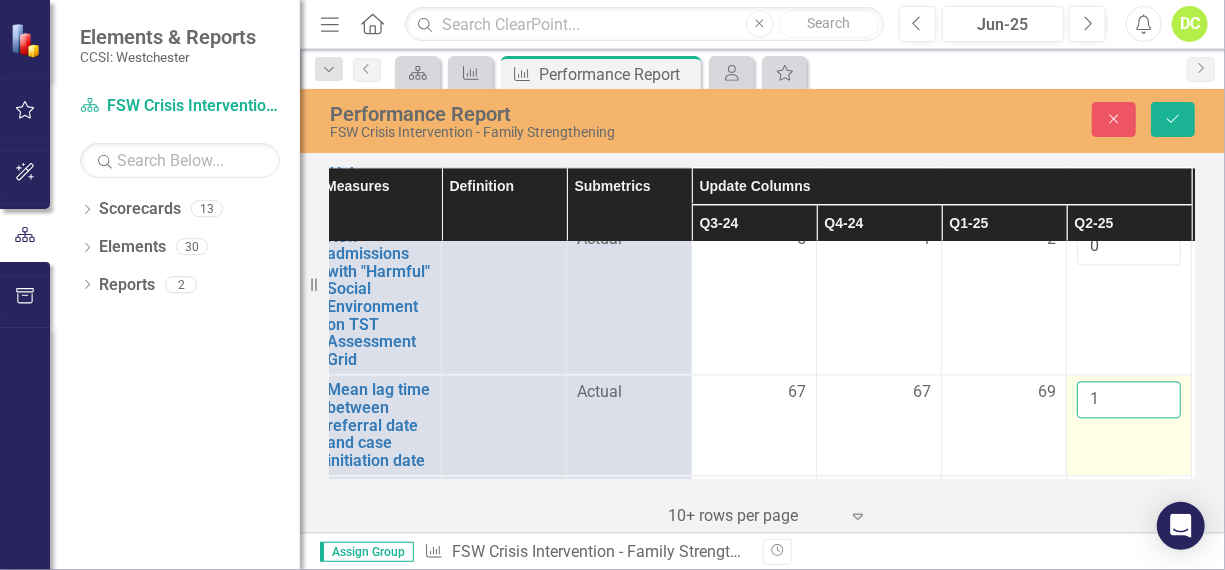 click on "1" at bounding box center [1129, 399] 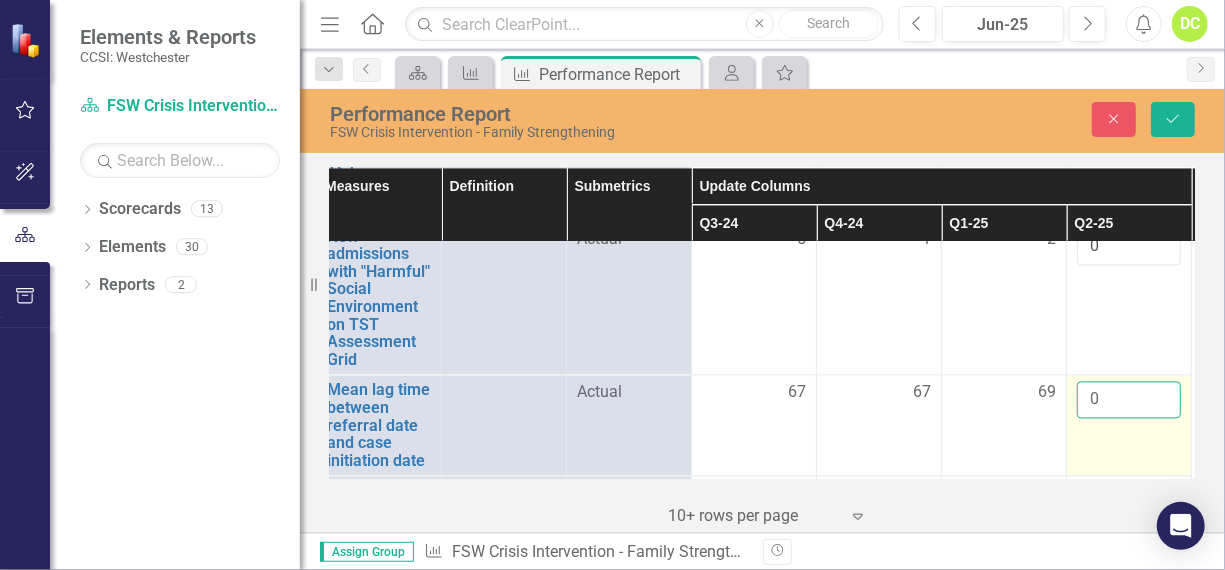 click on "0" at bounding box center [1129, 399] 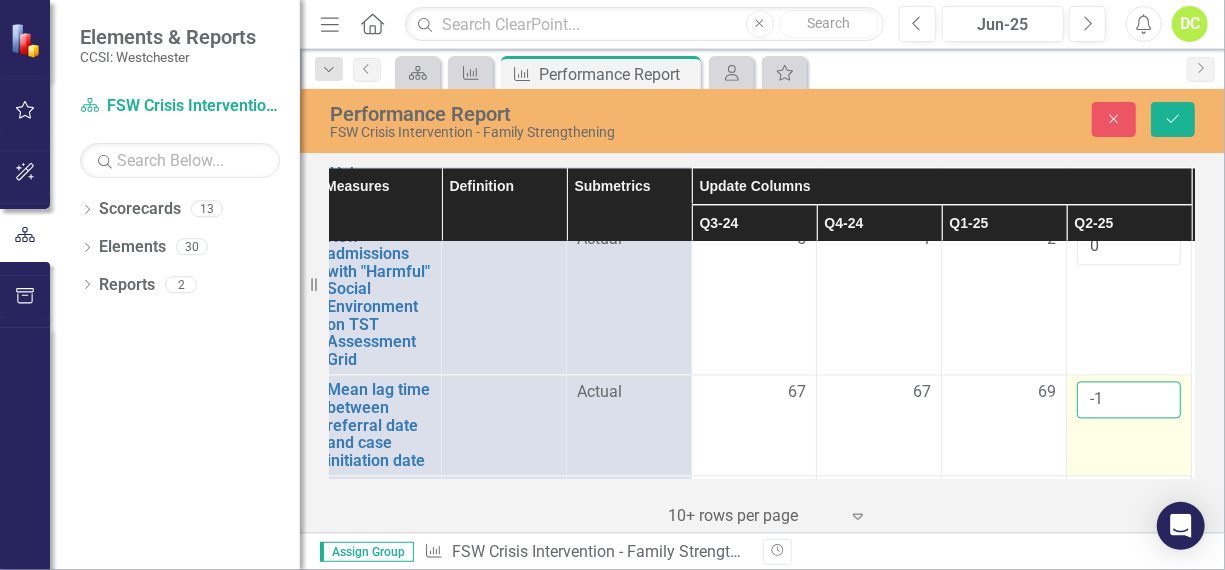 click on "-1" at bounding box center (1129, 399) 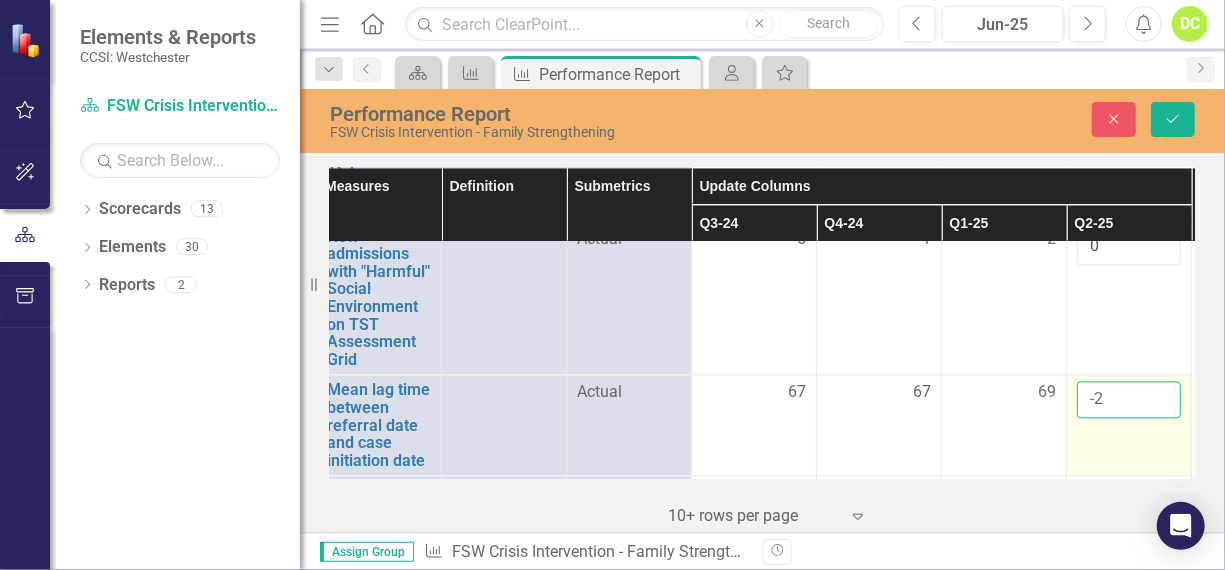 click on "-2" at bounding box center [1129, 399] 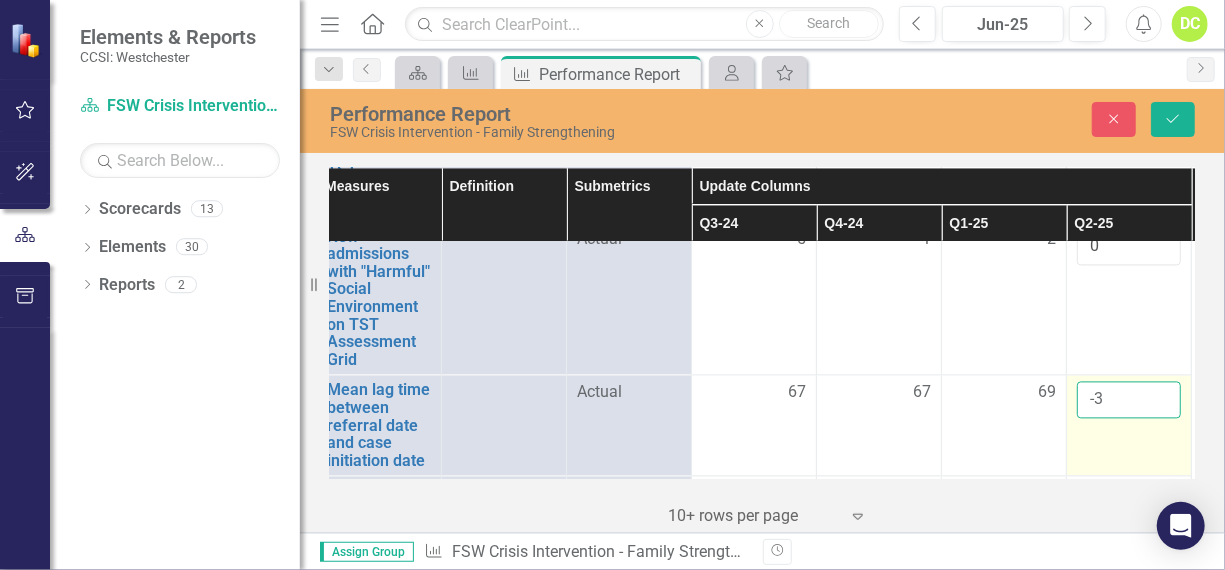 click on "-3" at bounding box center [1129, 399] 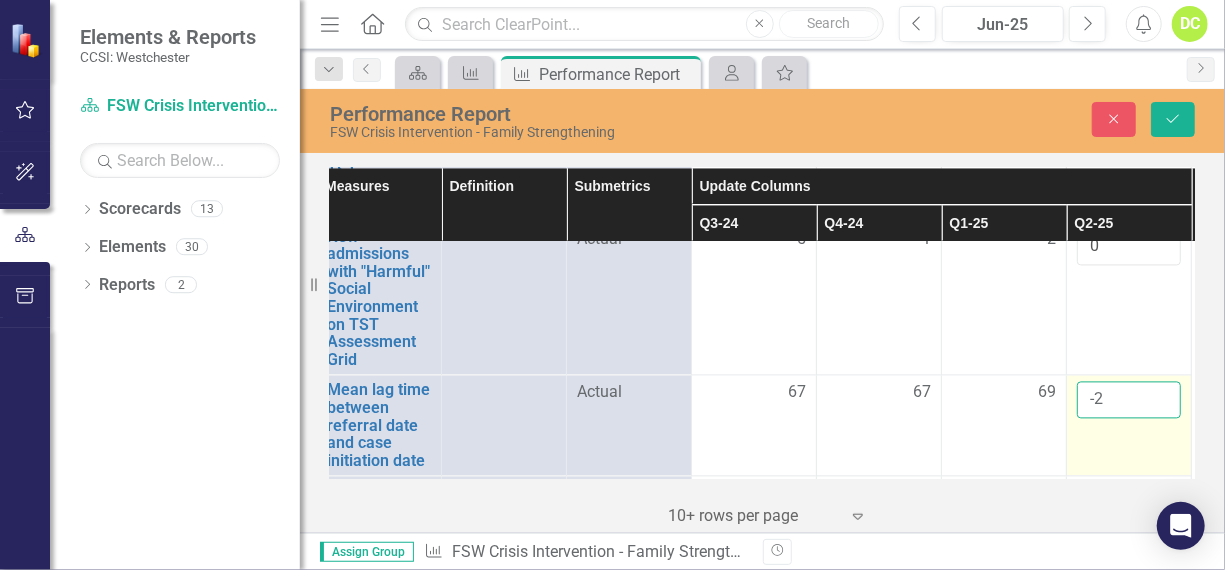 click on "-2" at bounding box center [1129, 399] 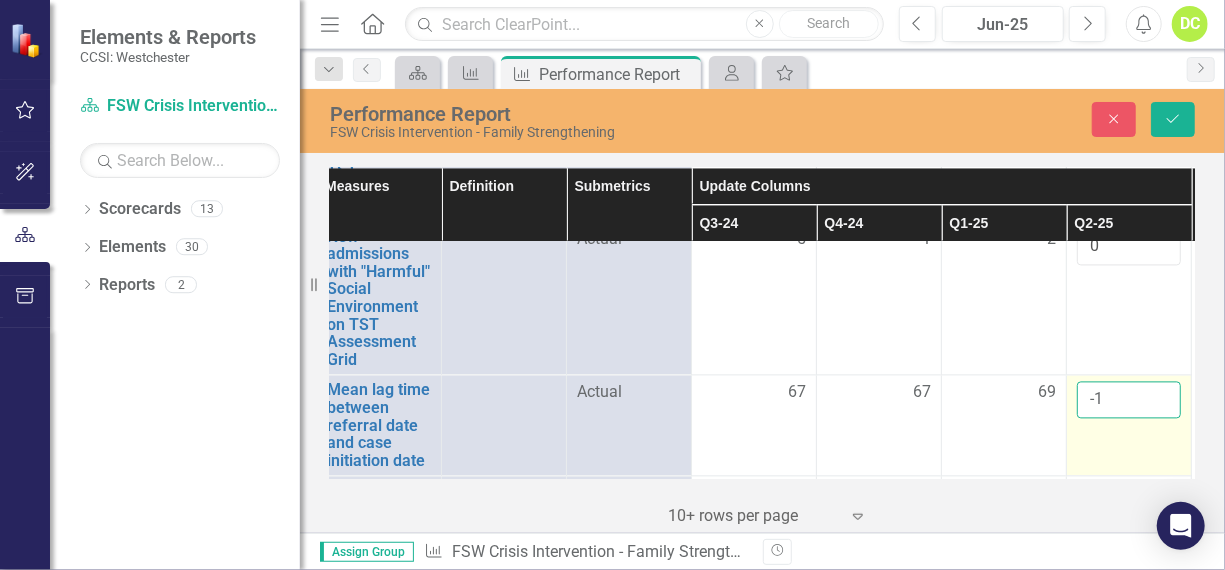 click on "-1" at bounding box center (1129, 399) 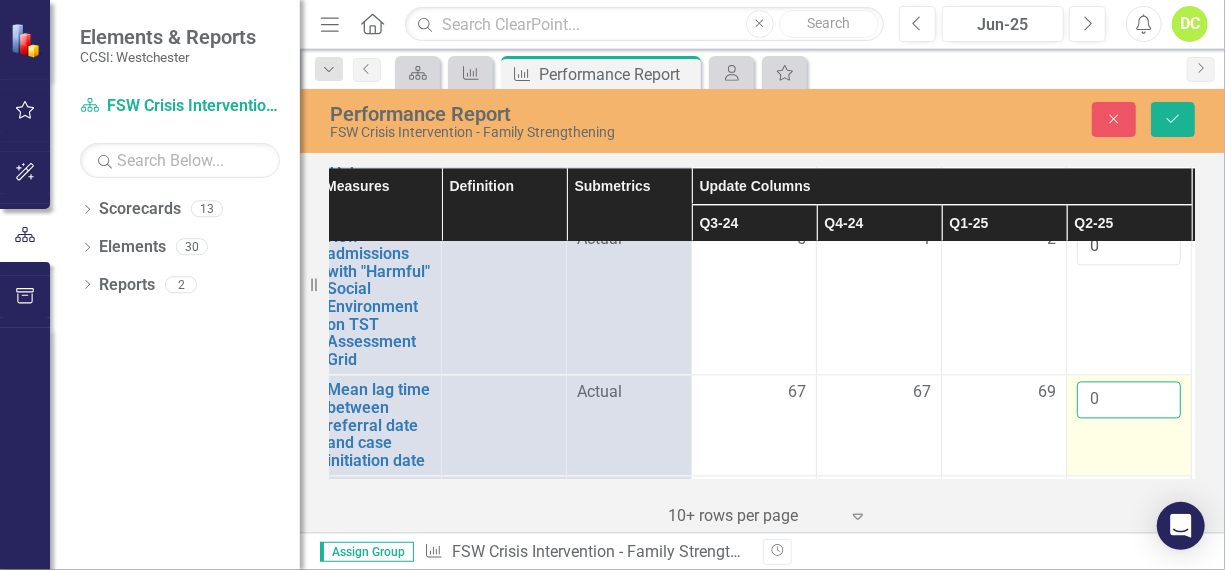 click on "0" at bounding box center (1129, 399) 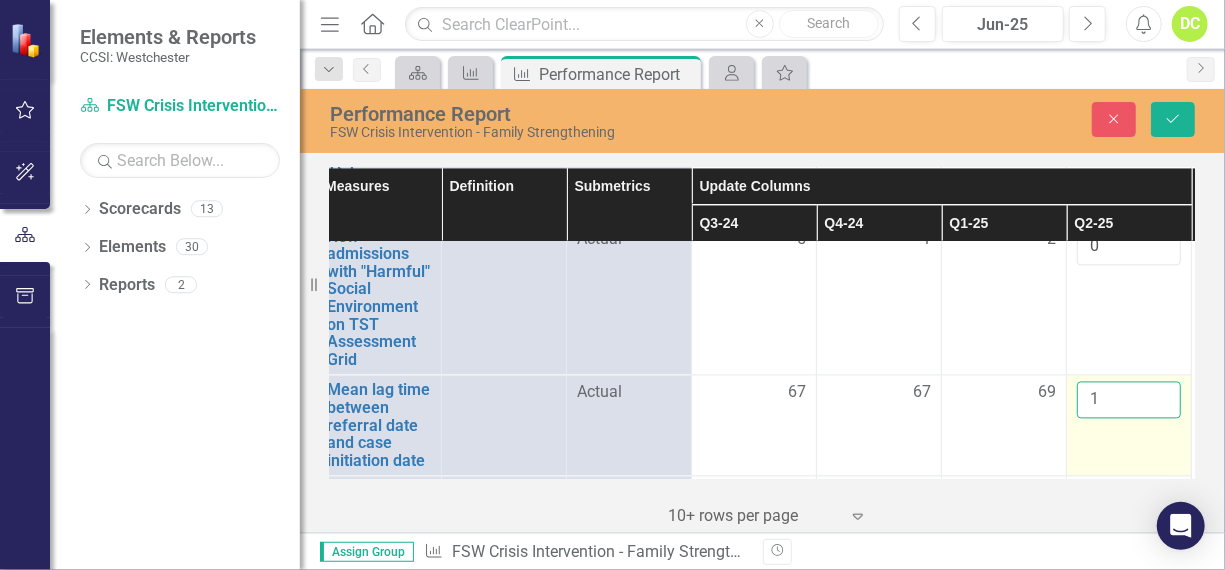 click on "1" at bounding box center [1129, 399] 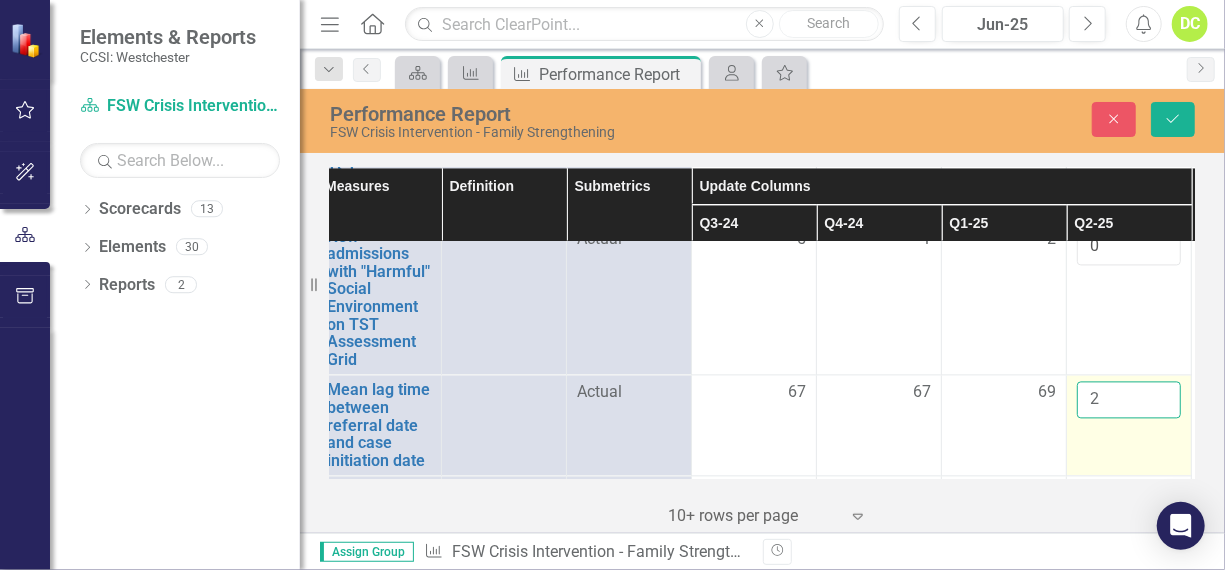 click on "2" at bounding box center (1129, 399) 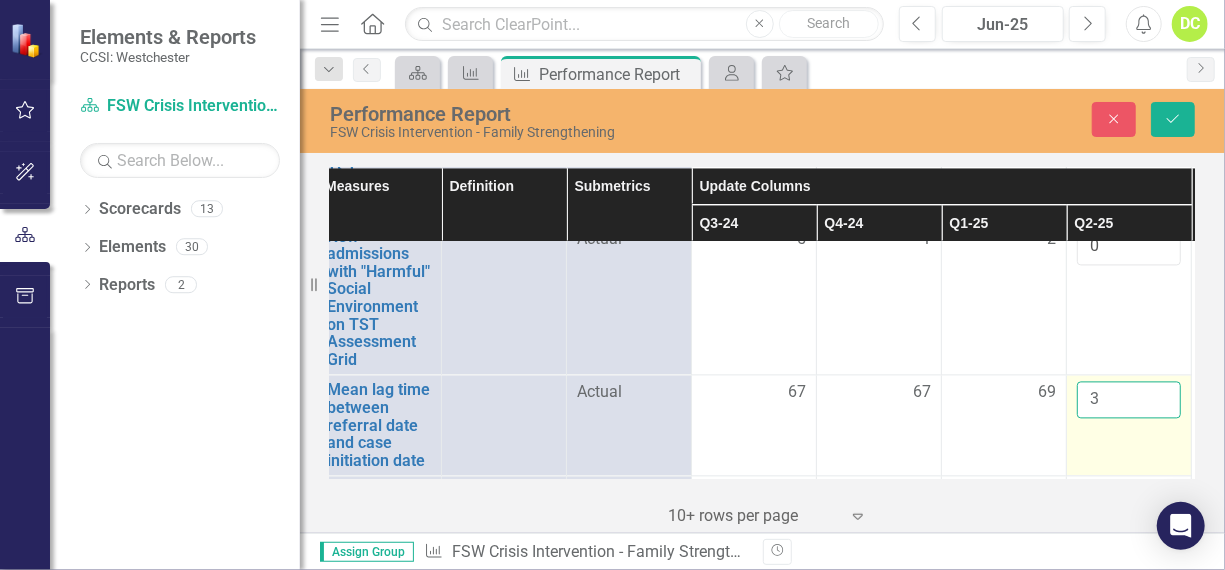 click on "3" at bounding box center (1129, 399) 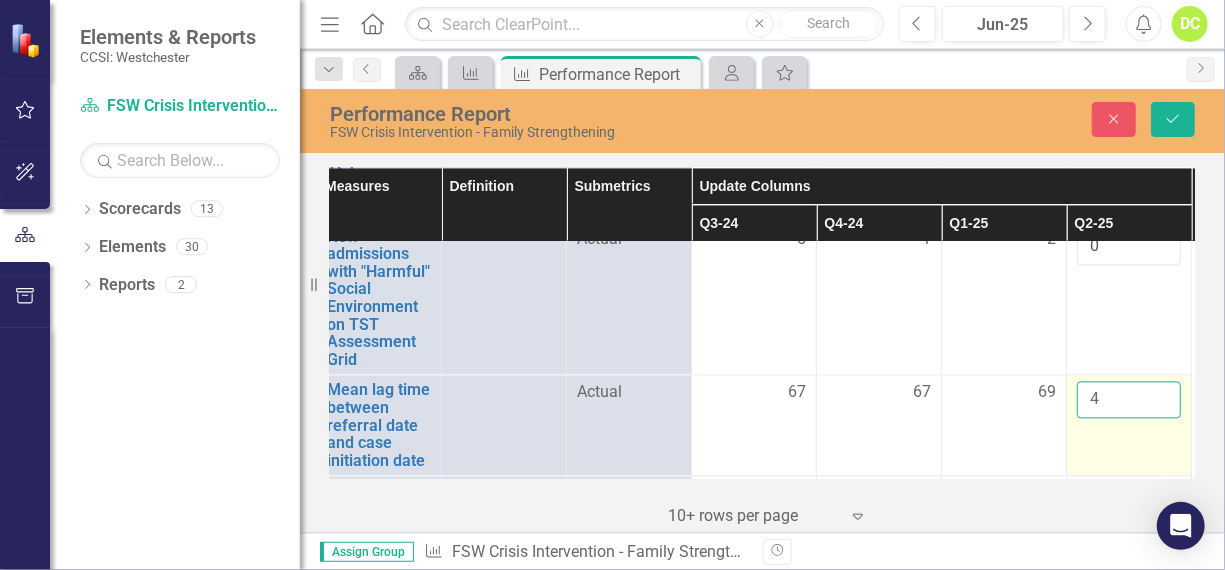 click on "4" at bounding box center [1129, 399] 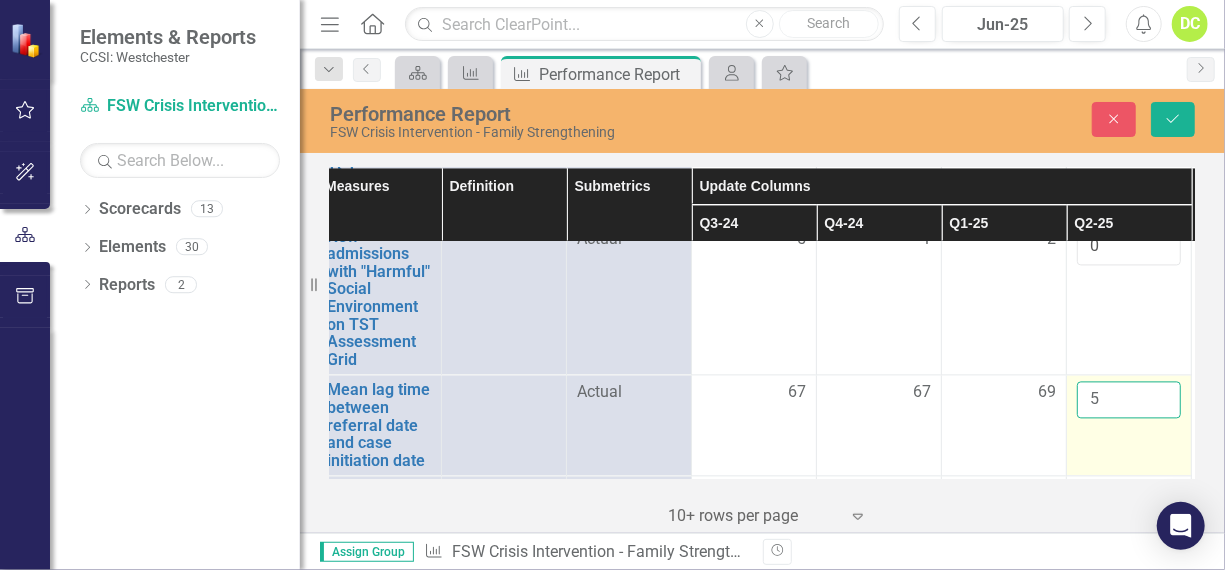 click on "5" at bounding box center (1129, 399) 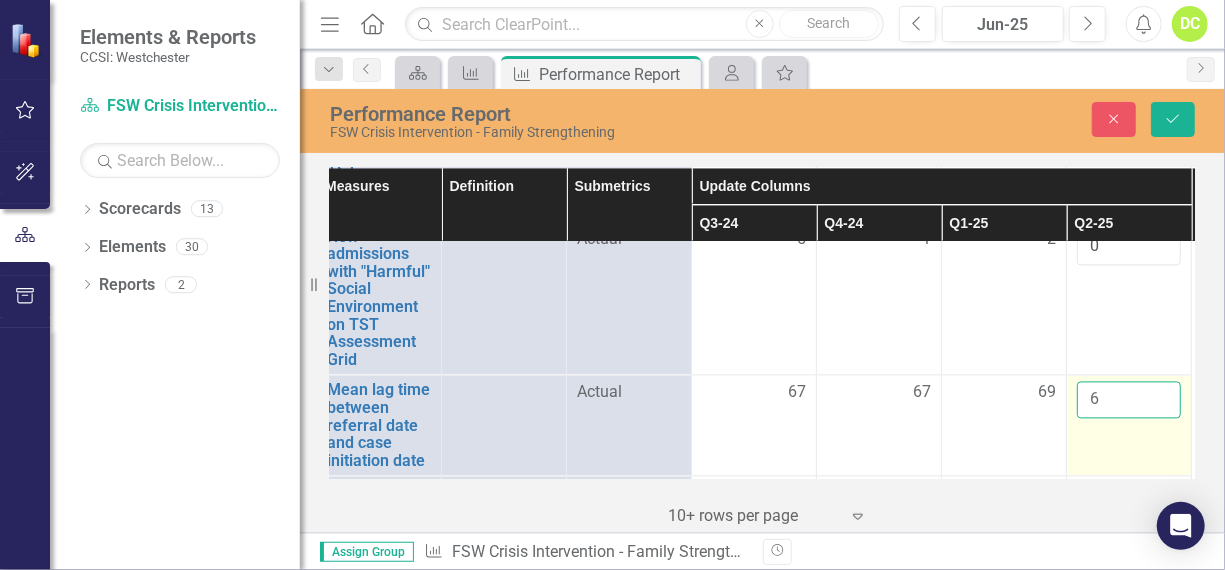 click on "6" at bounding box center (1129, 399) 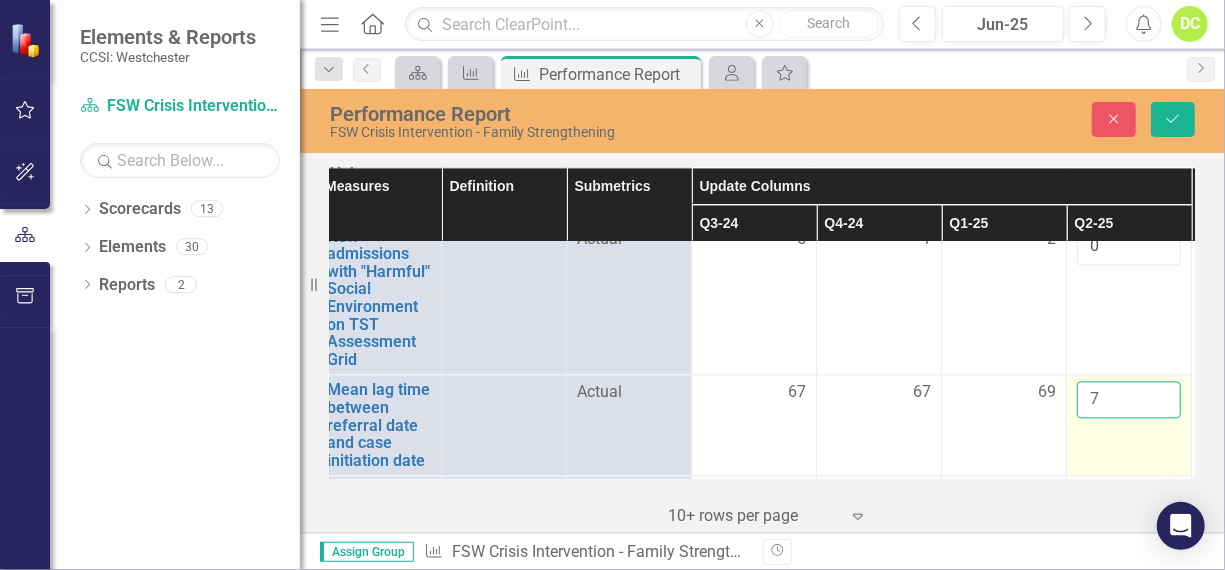 click on "7" at bounding box center (1129, 399) 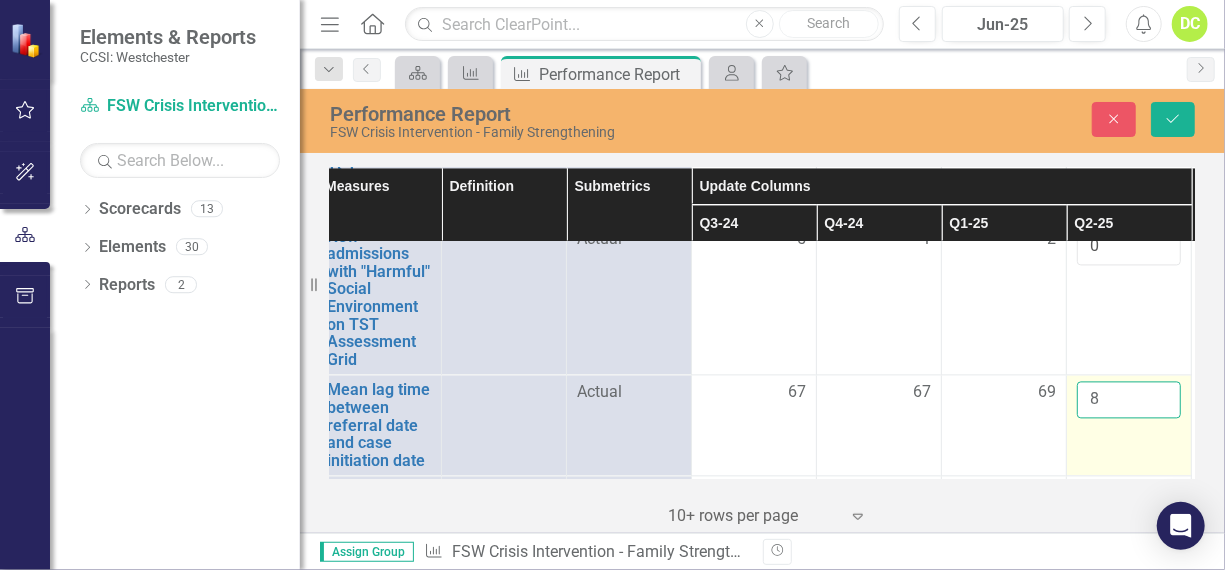 type on "8" 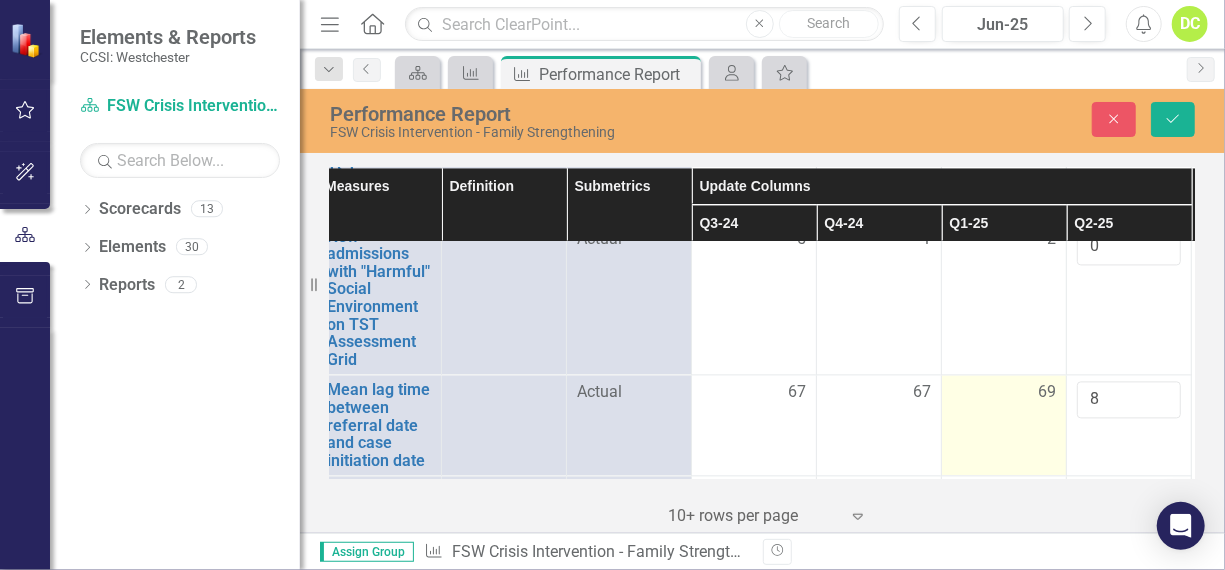 click on "69" at bounding box center [1047, 392] 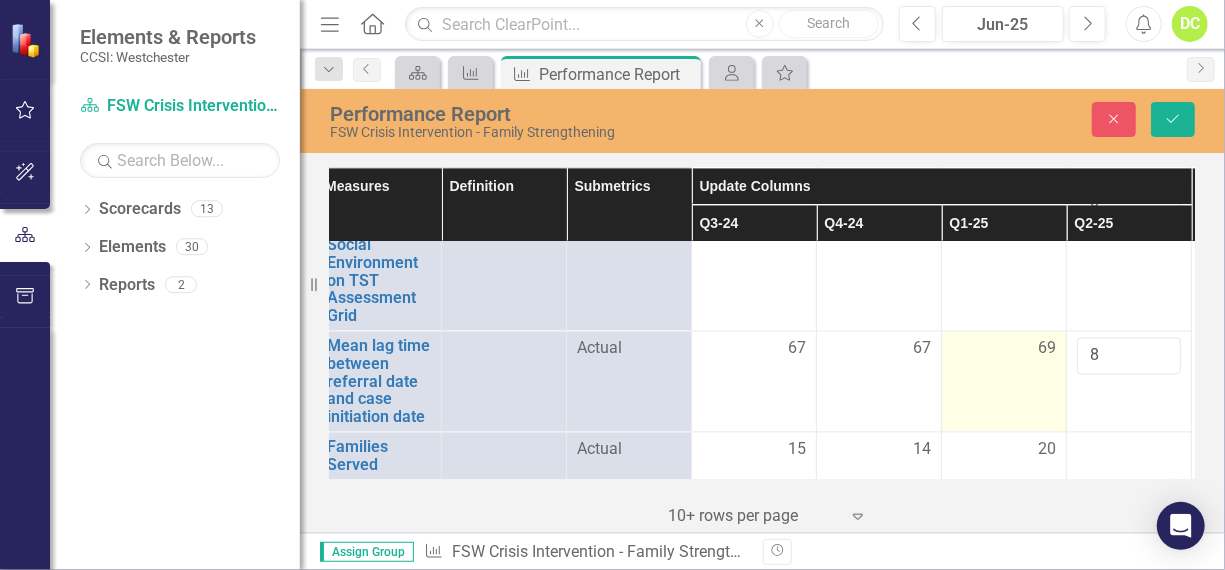 scroll, scrollTop: 2093, scrollLeft: 14, axis: both 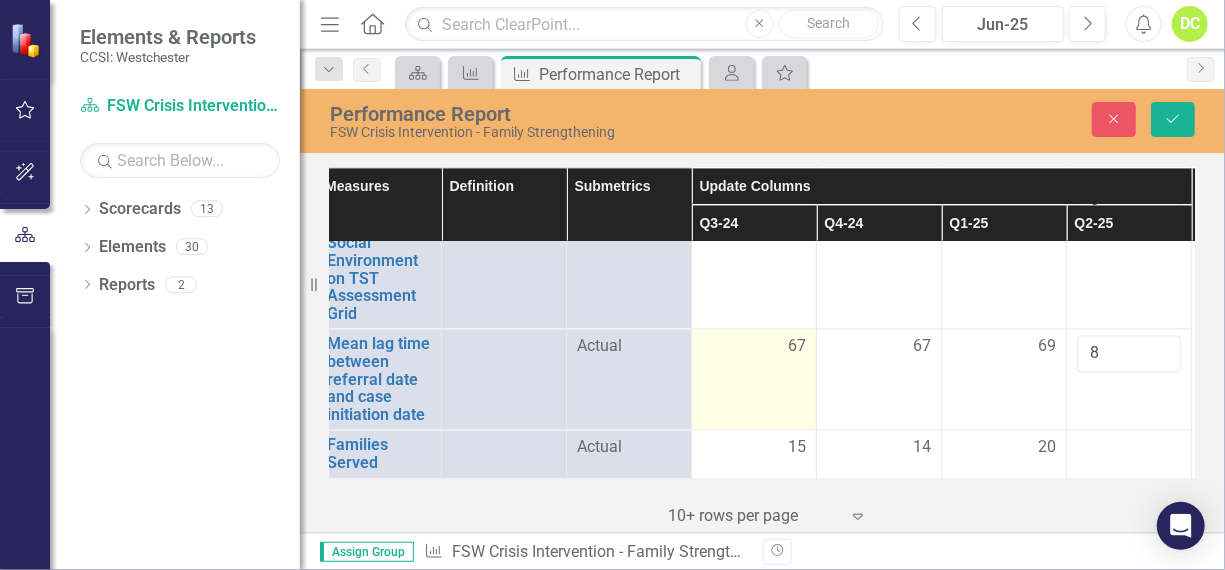click on "67" at bounding box center (797, 346) 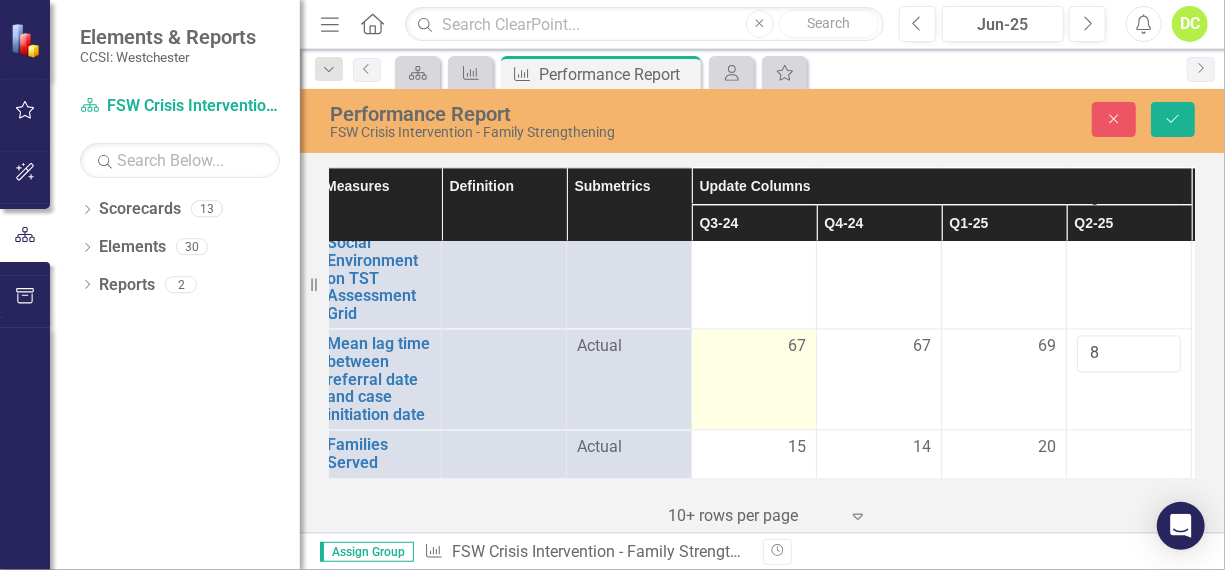 click on "67" at bounding box center [754, 379] 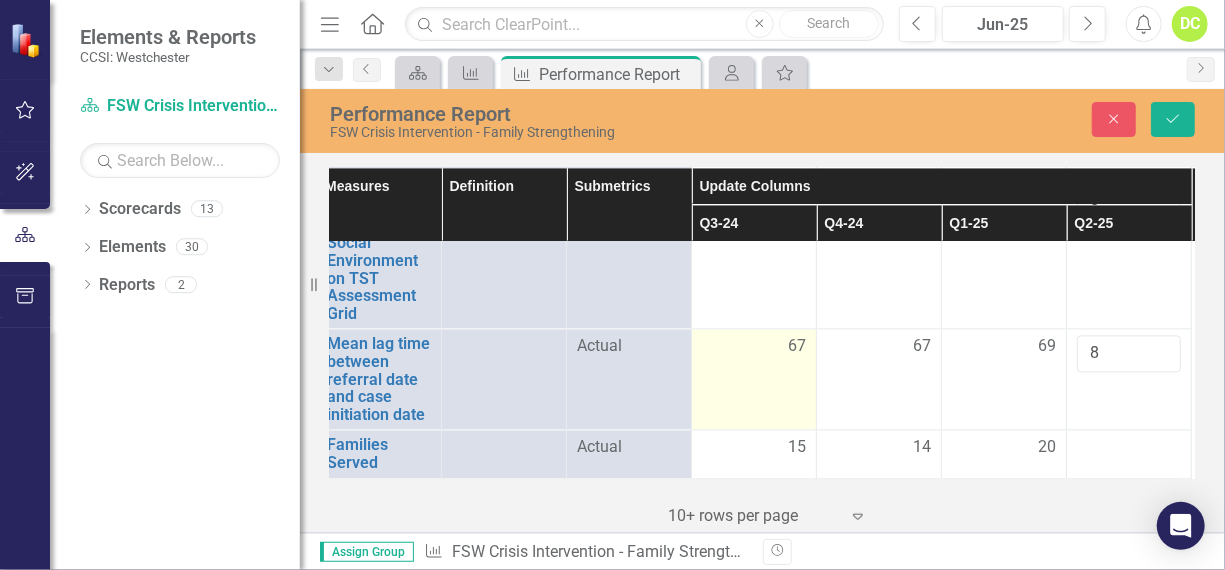 click on "67" at bounding box center (879, 379) 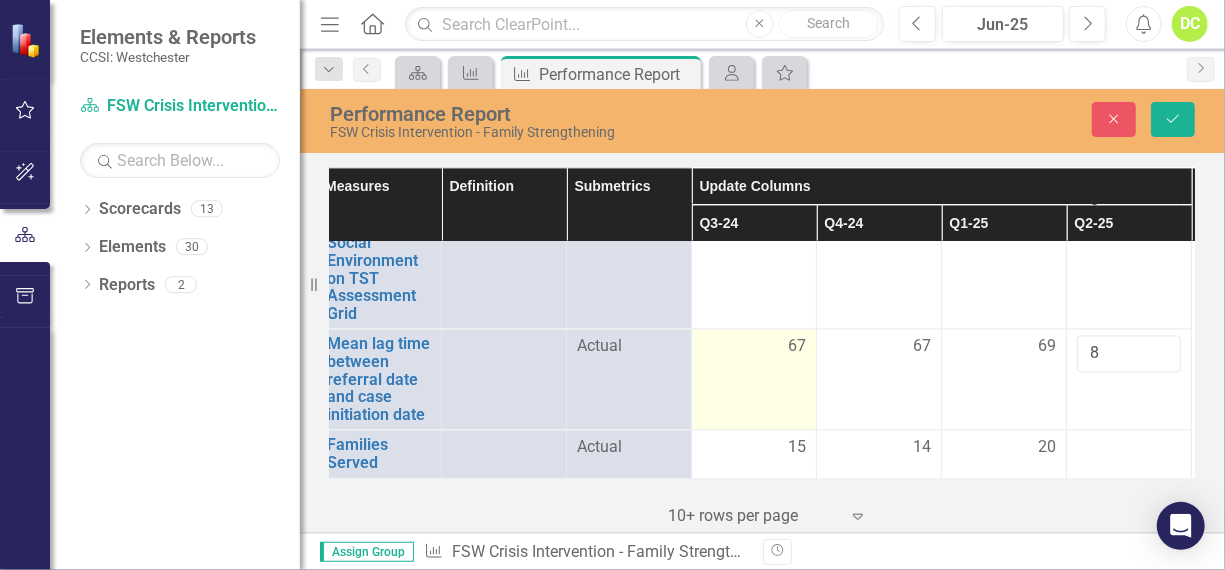 click on "67" at bounding box center (797, 346) 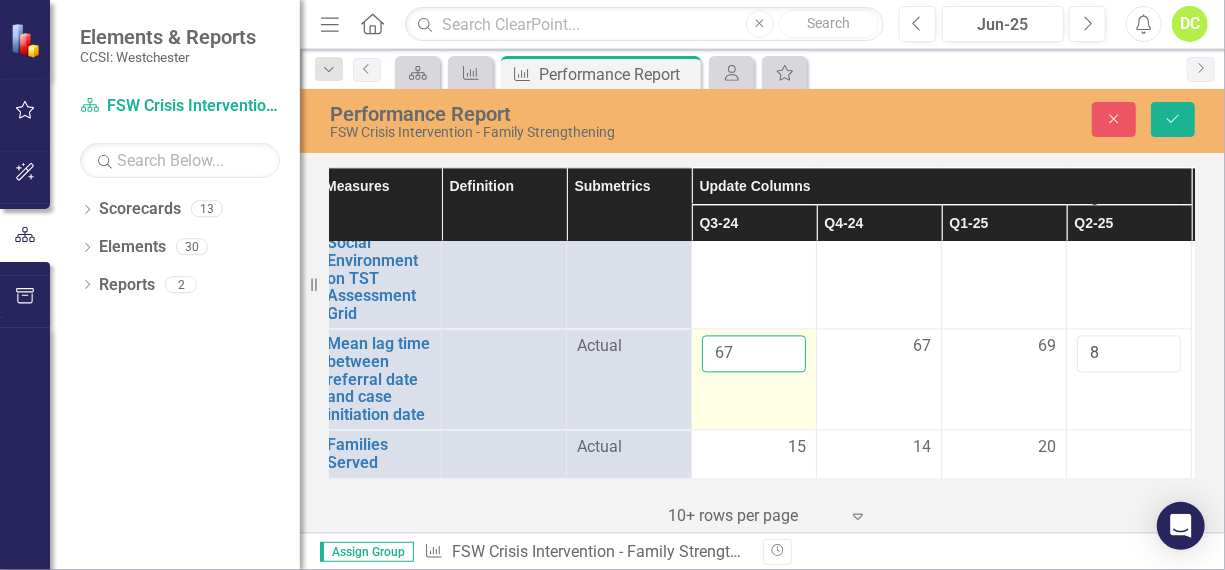 click on "67" at bounding box center (754, 353) 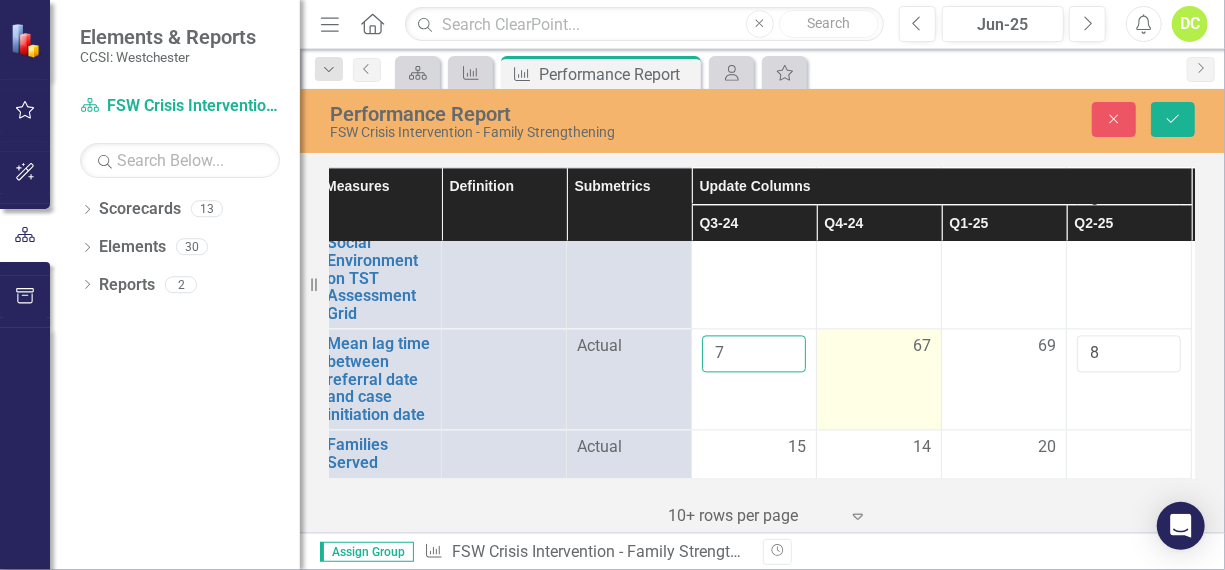 type on "7" 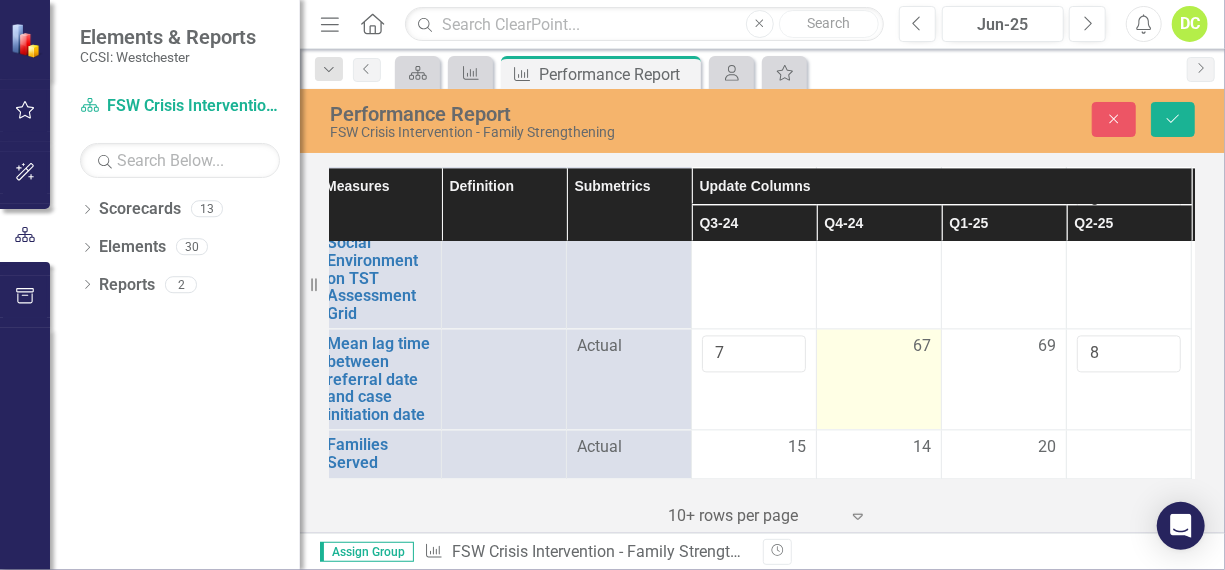 click on "67" at bounding box center [922, 346] 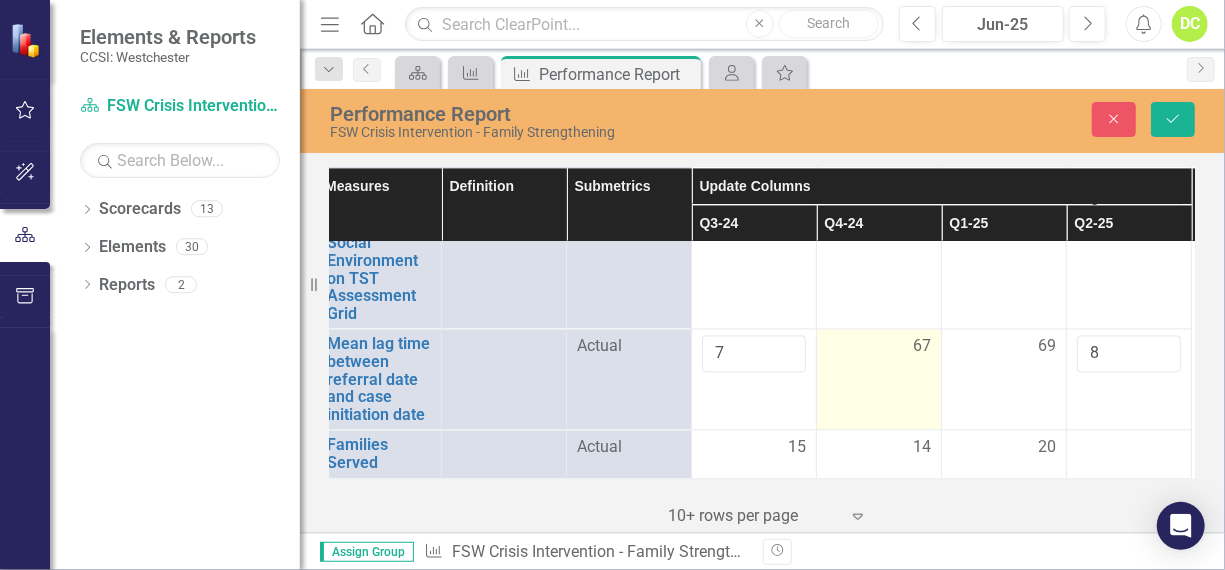 click on "67" at bounding box center [922, 346] 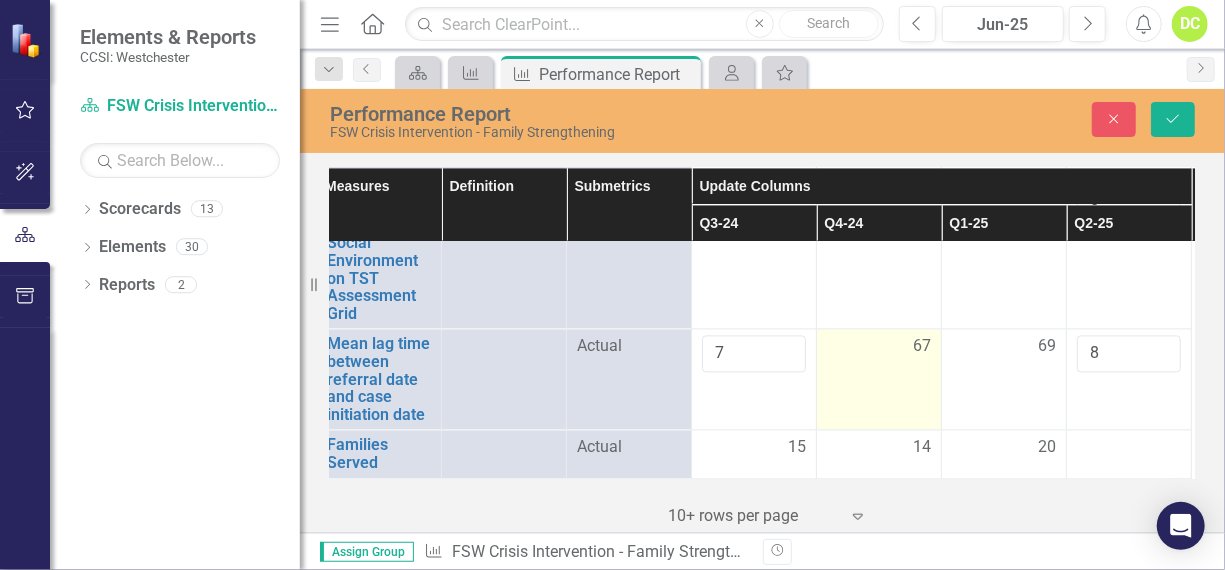 click on "67" at bounding box center [879, 379] 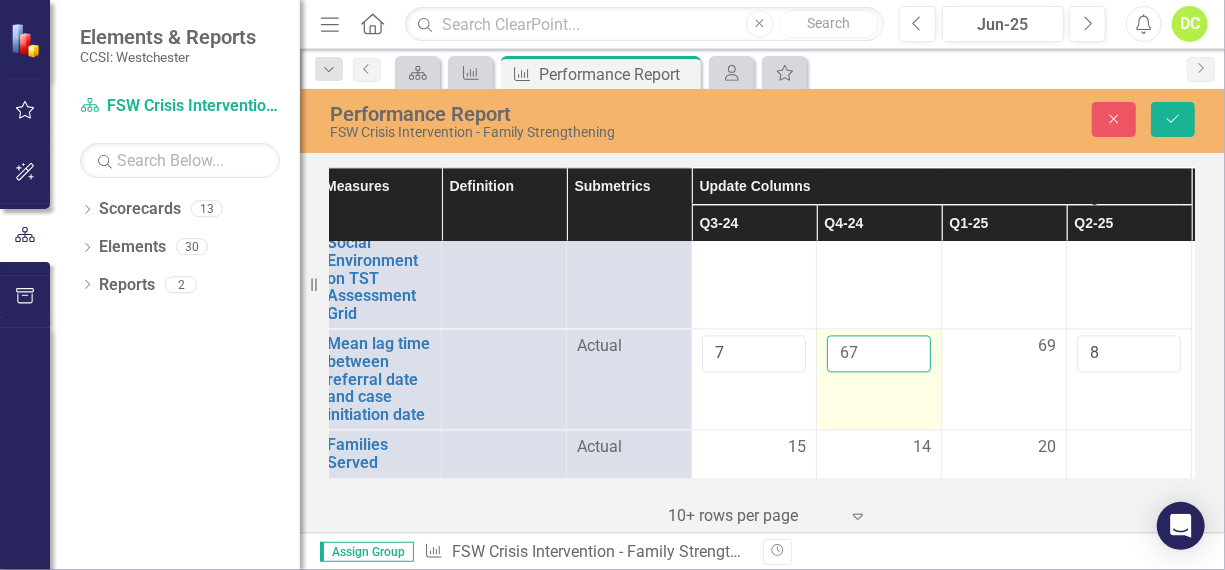 click on "67" at bounding box center (879, 353) 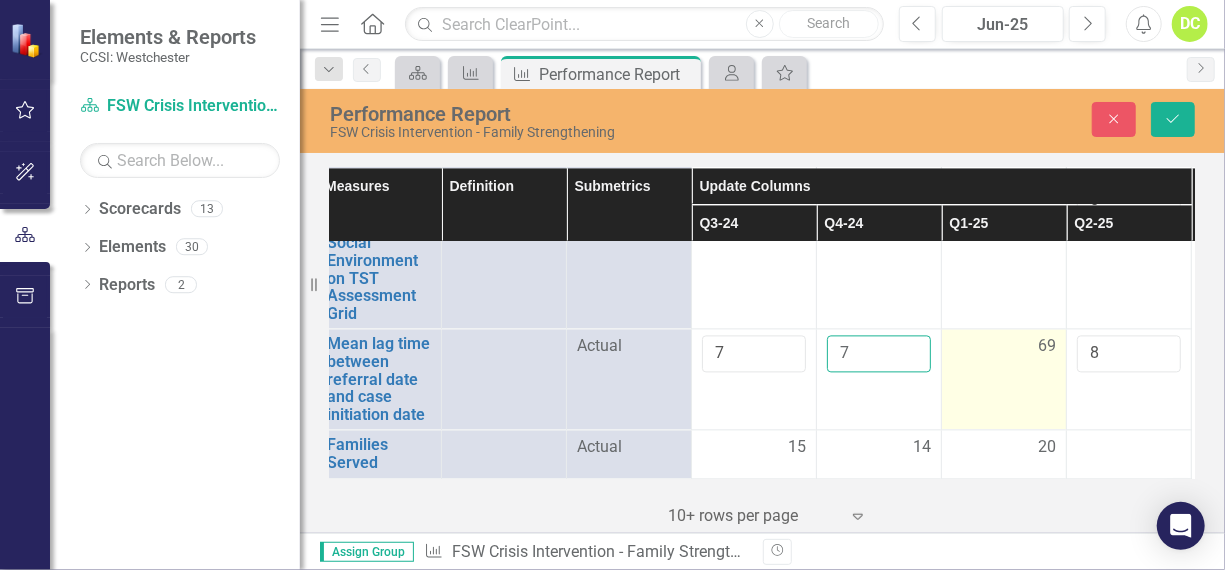 type on "7" 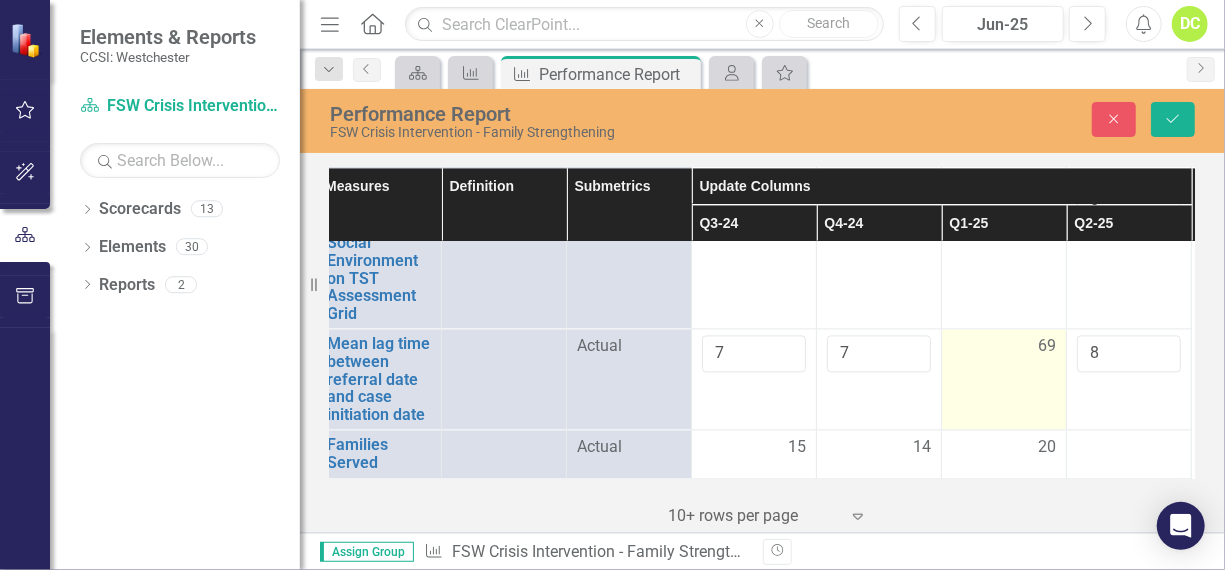 click on "69" at bounding box center [1004, 346] 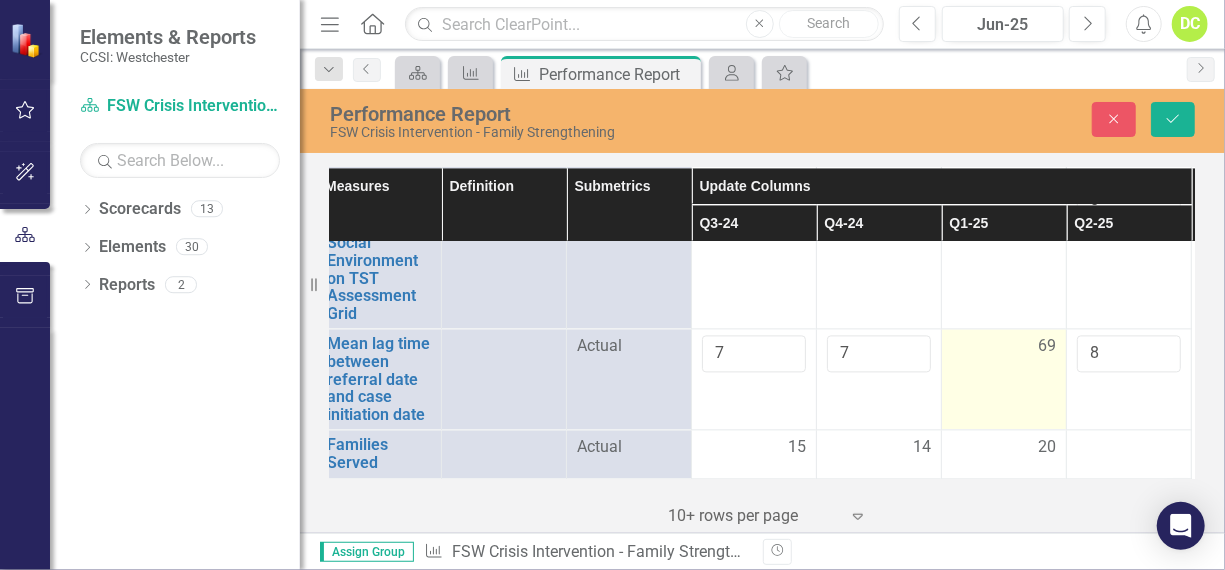 click on "69" at bounding box center (1047, 346) 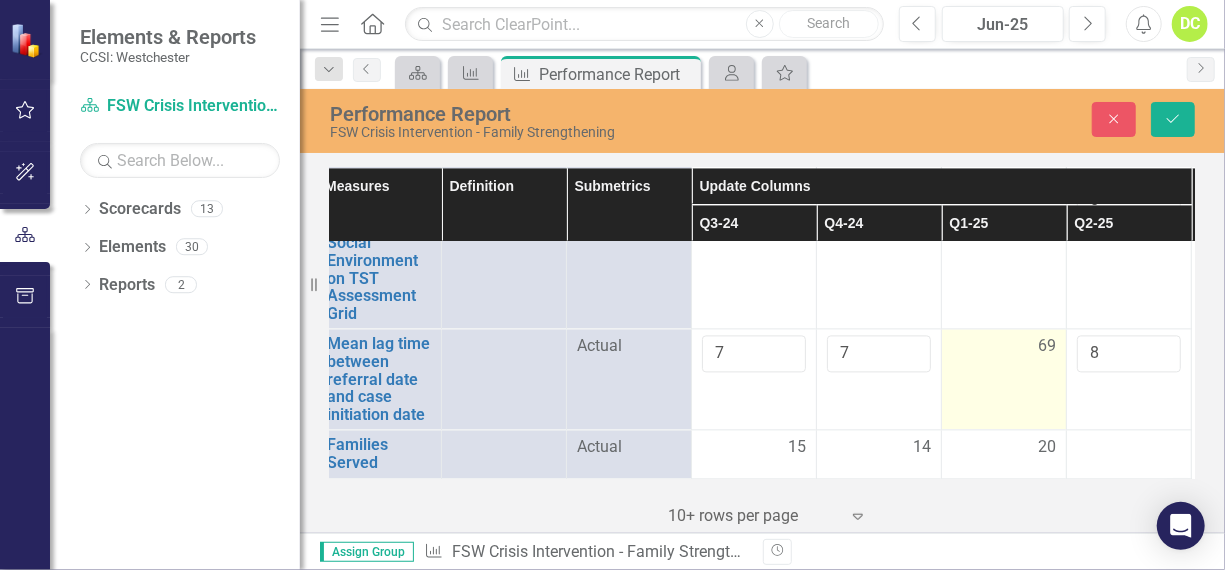 click on "69" at bounding box center (1047, 346) 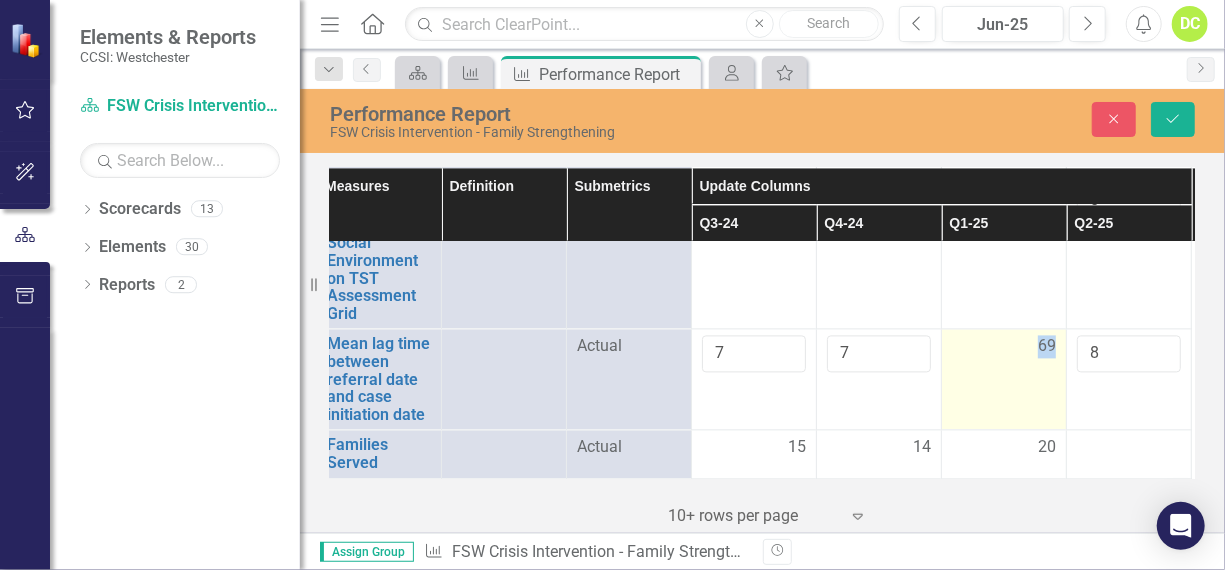 click on "69" at bounding box center (1047, 346) 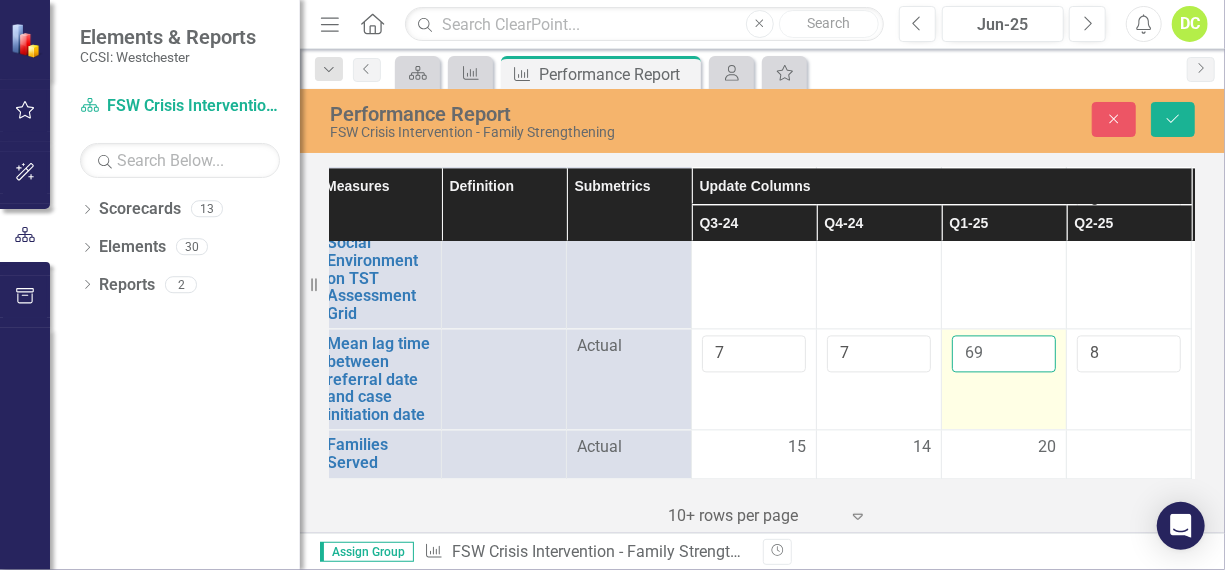 drag, startPoint x: 1046, startPoint y: 315, endPoint x: 969, endPoint y: 312, distance: 77.05842 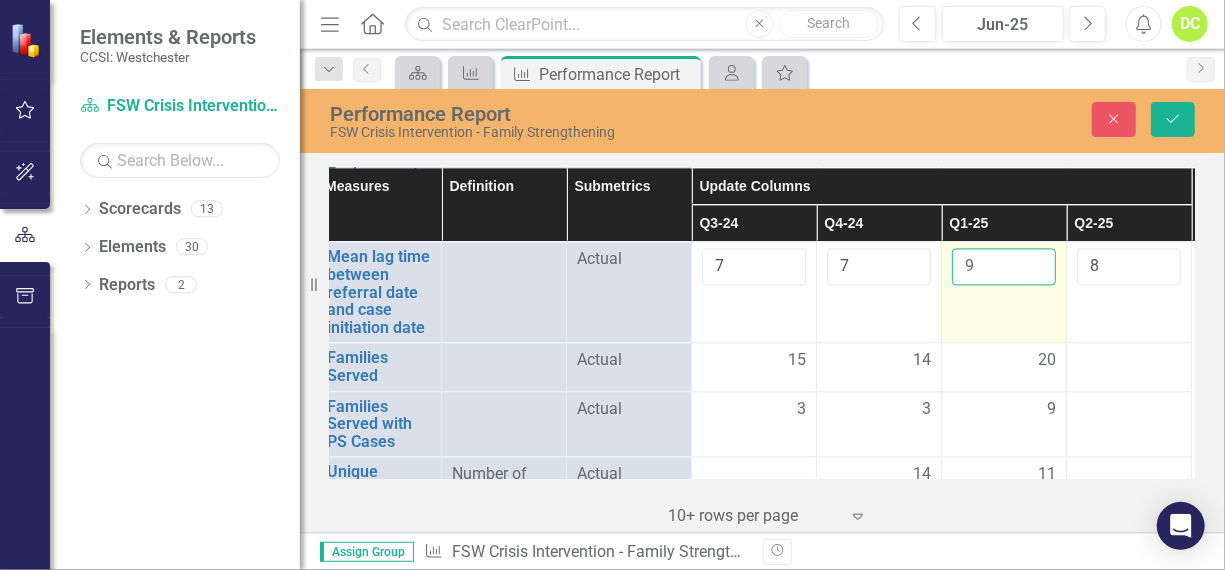 scroll, scrollTop: 2182, scrollLeft: 14, axis: both 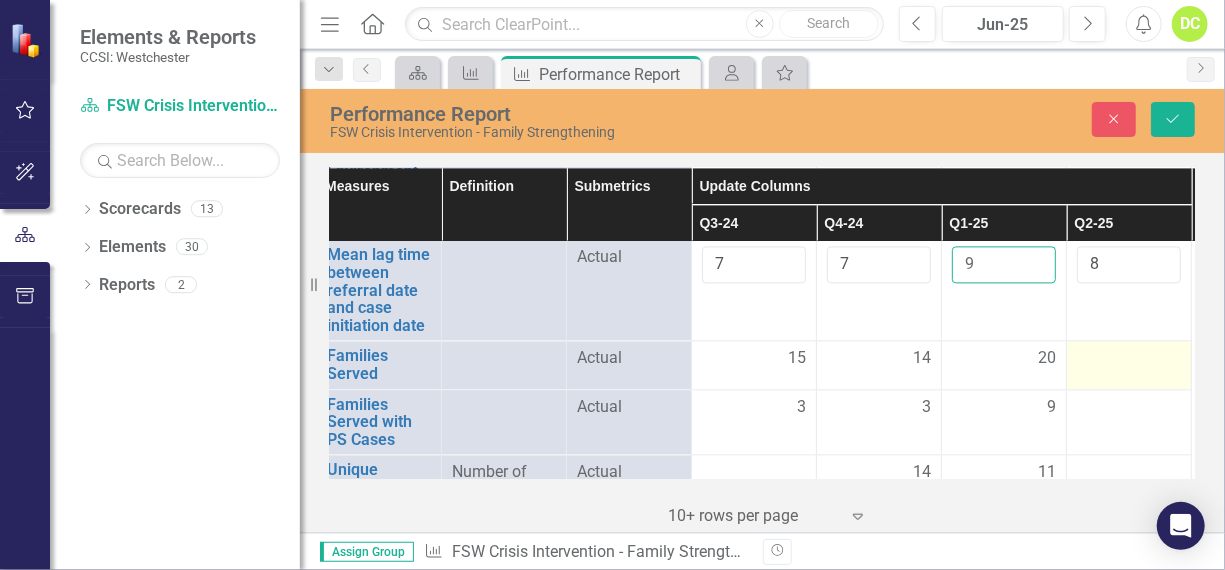 type on "9" 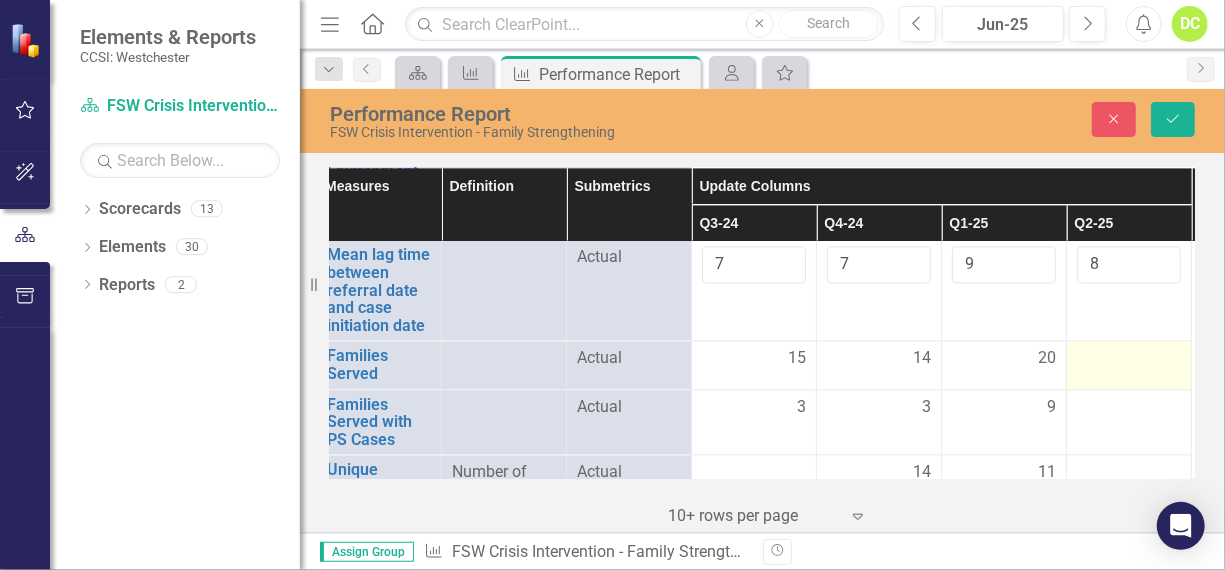 click at bounding box center [754, 359] 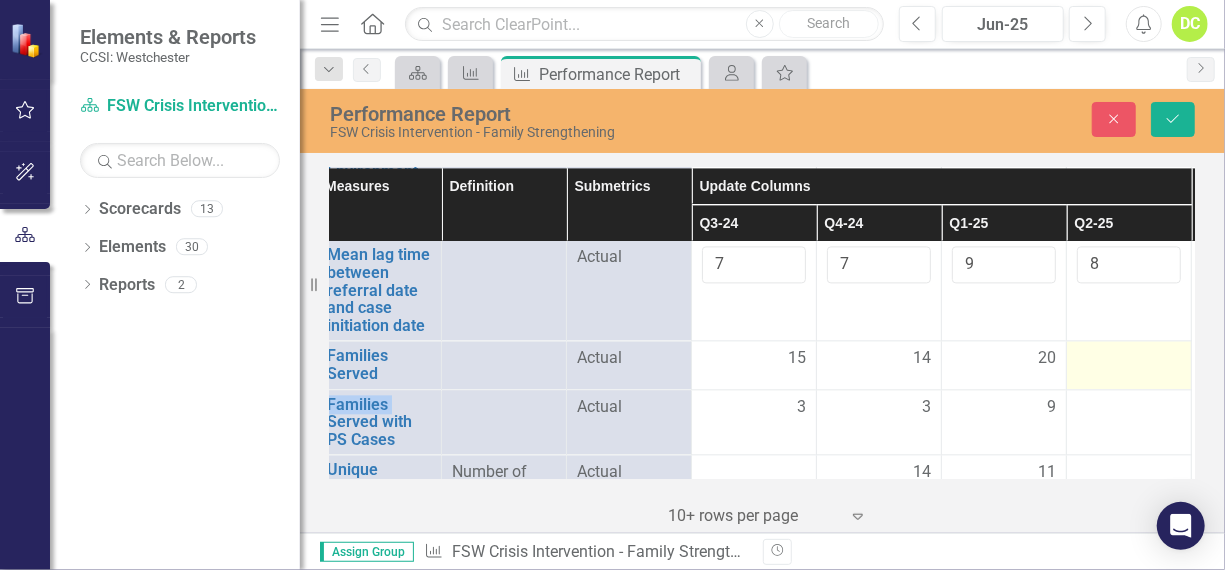 click at bounding box center (754, 359) 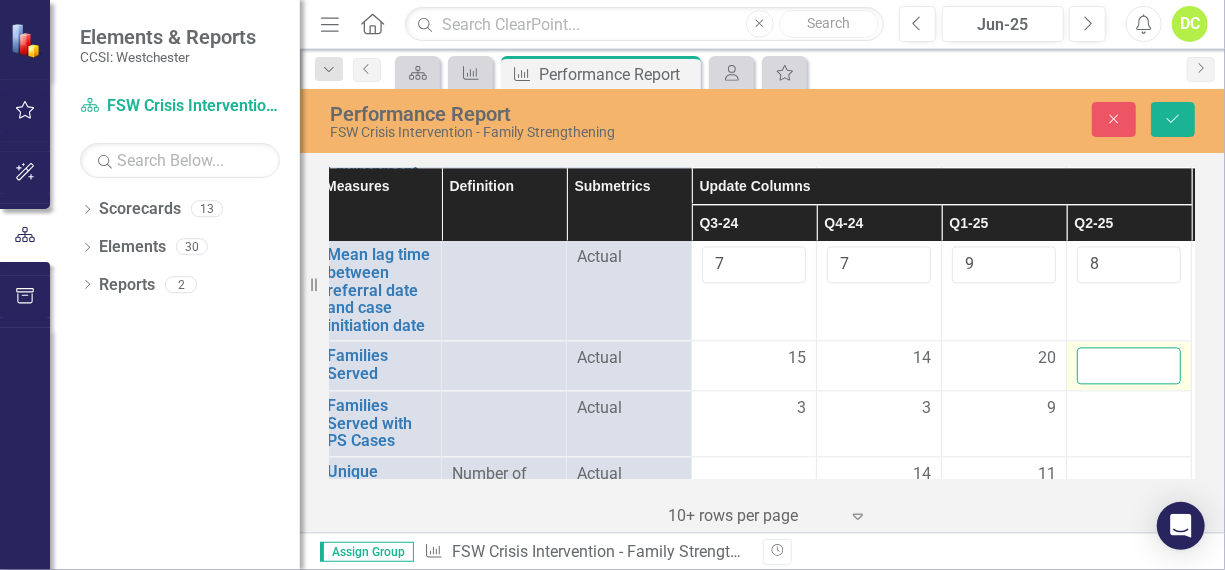 click at bounding box center [1129, 365] 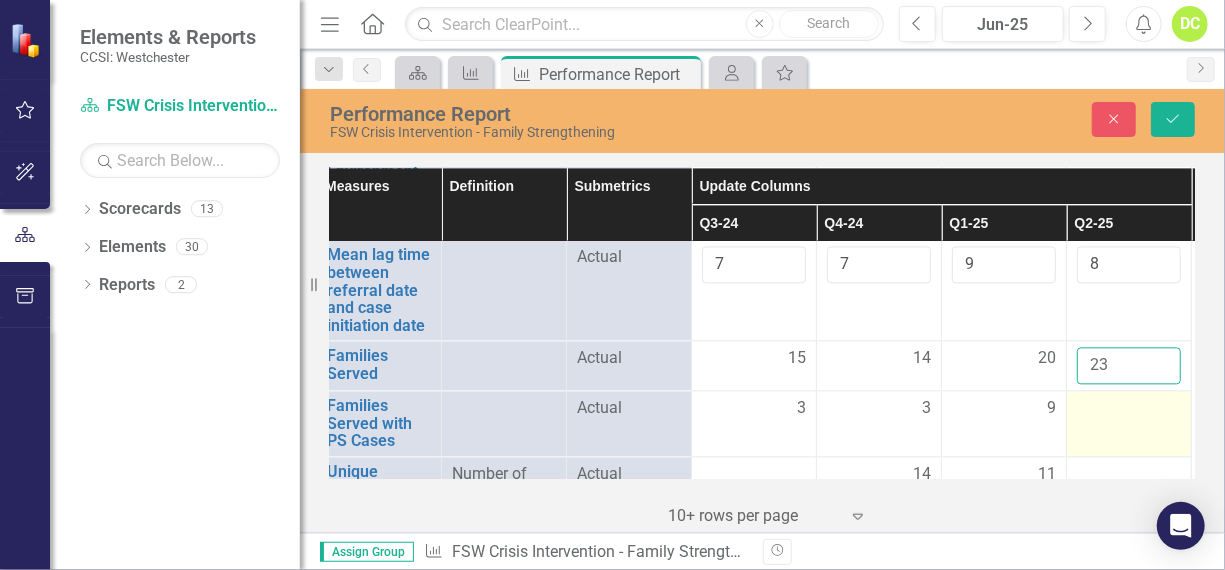 type on "23" 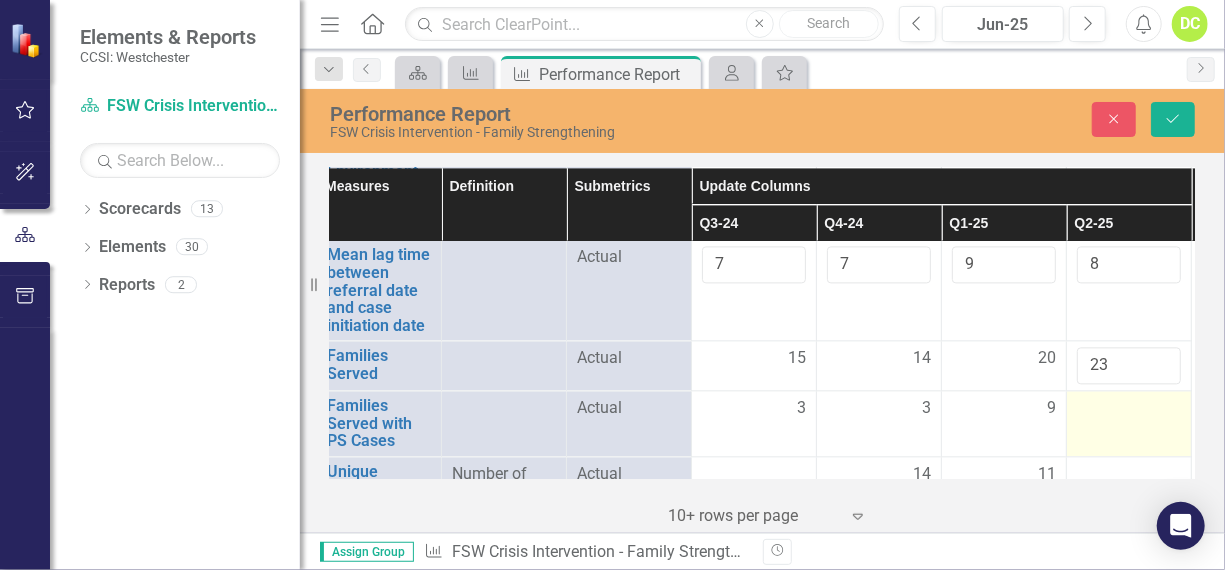 click at bounding box center [754, 409] 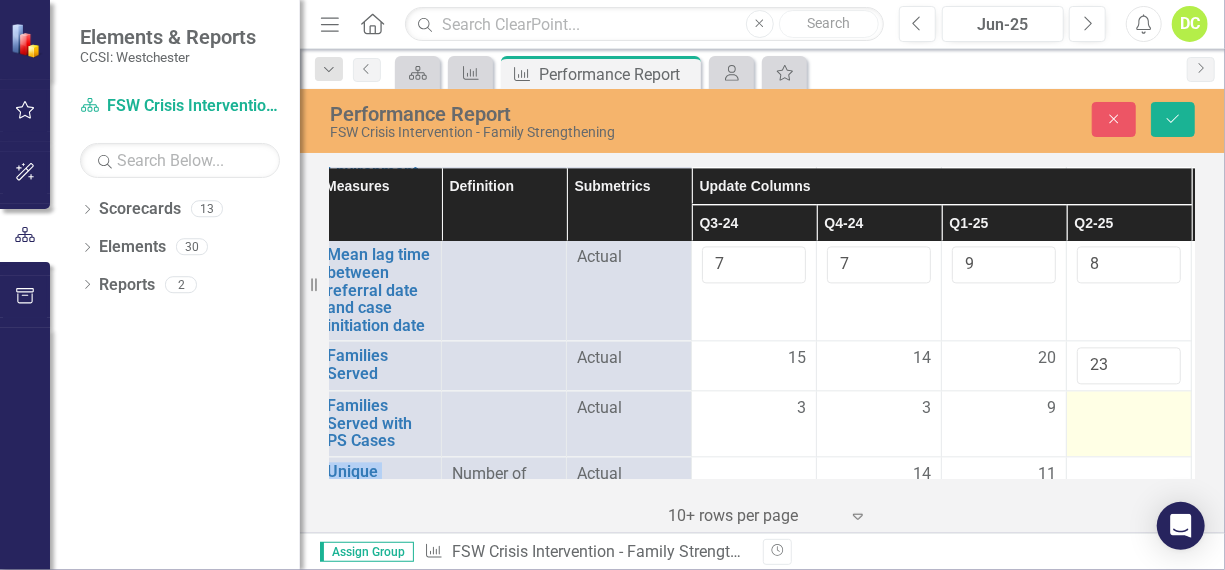 click at bounding box center [754, 409] 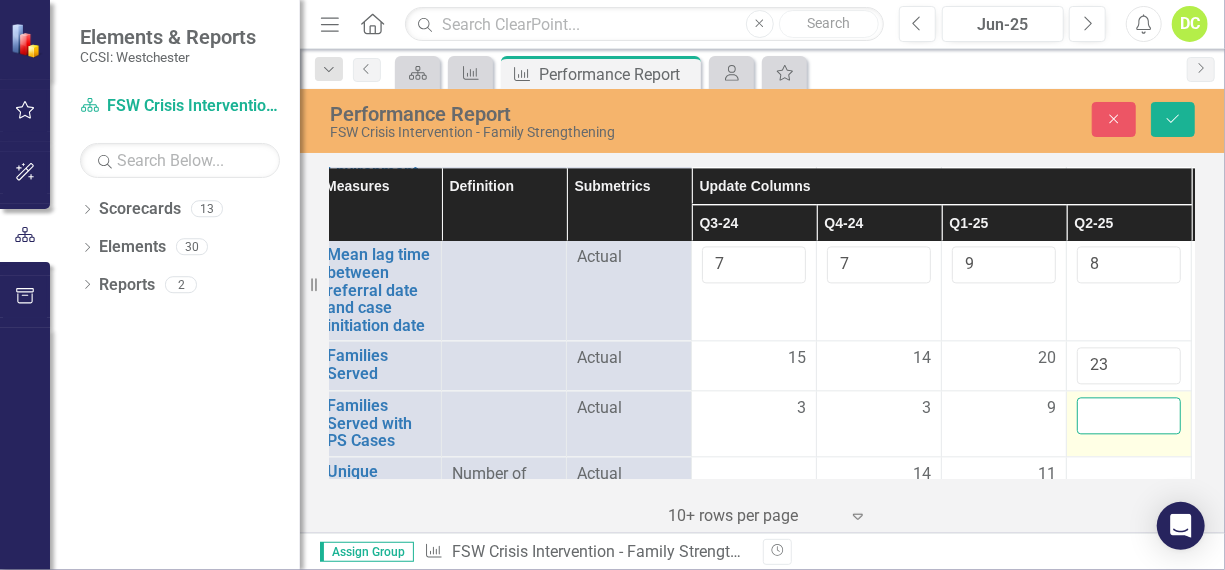 click at bounding box center (1129, 415) 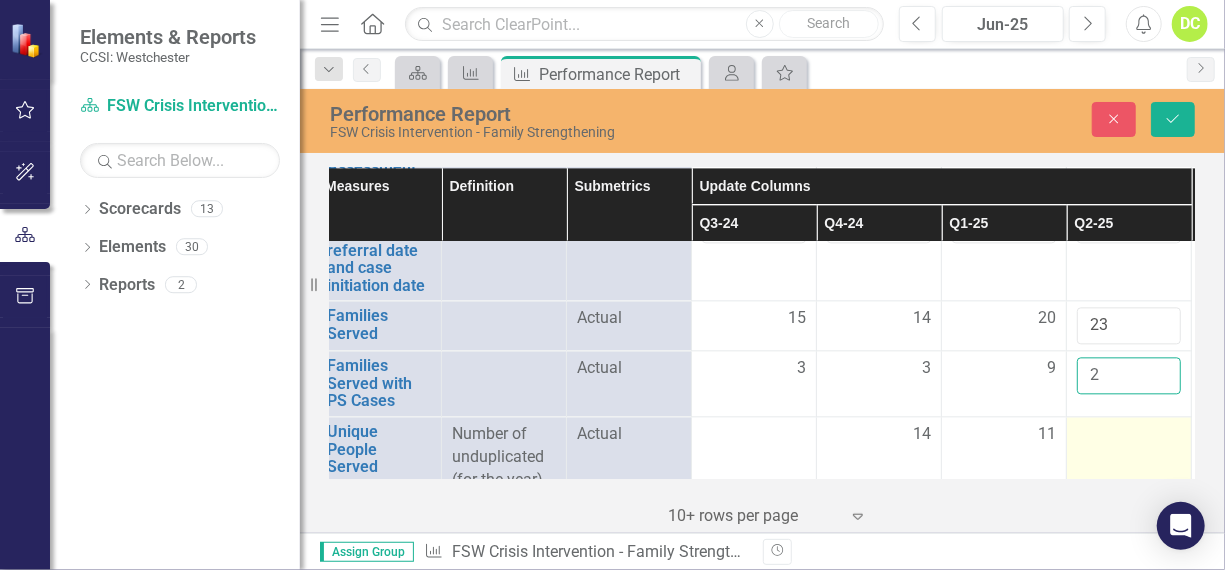 scroll, scrollTop: 2252, scrollLeft: 14, axis: both 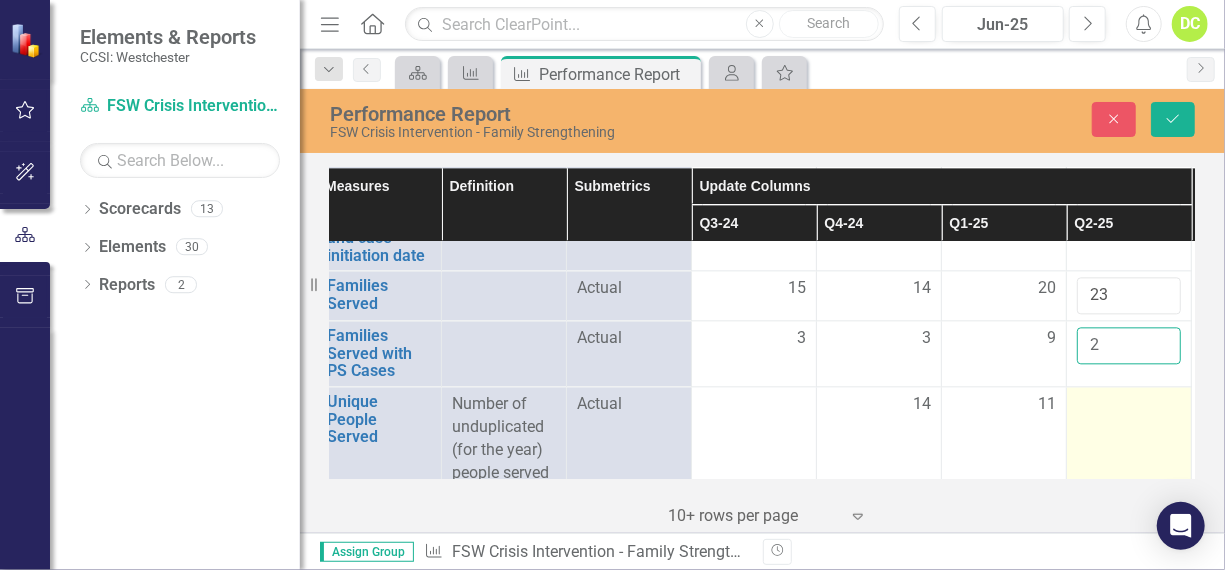 type on "2" 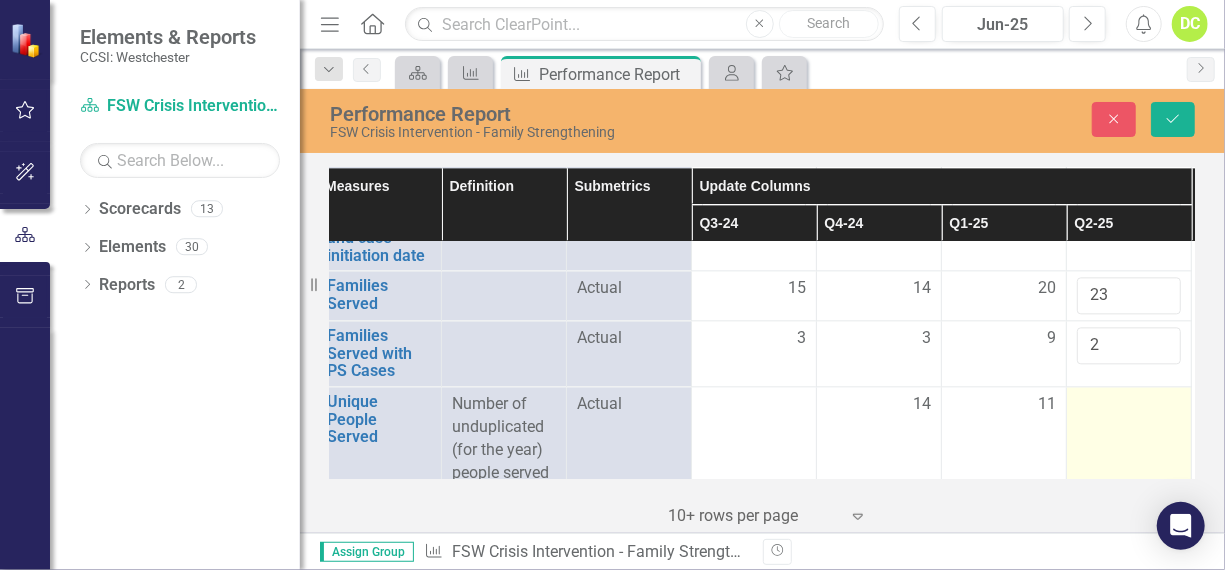 click at bounding box center (1129, 436) 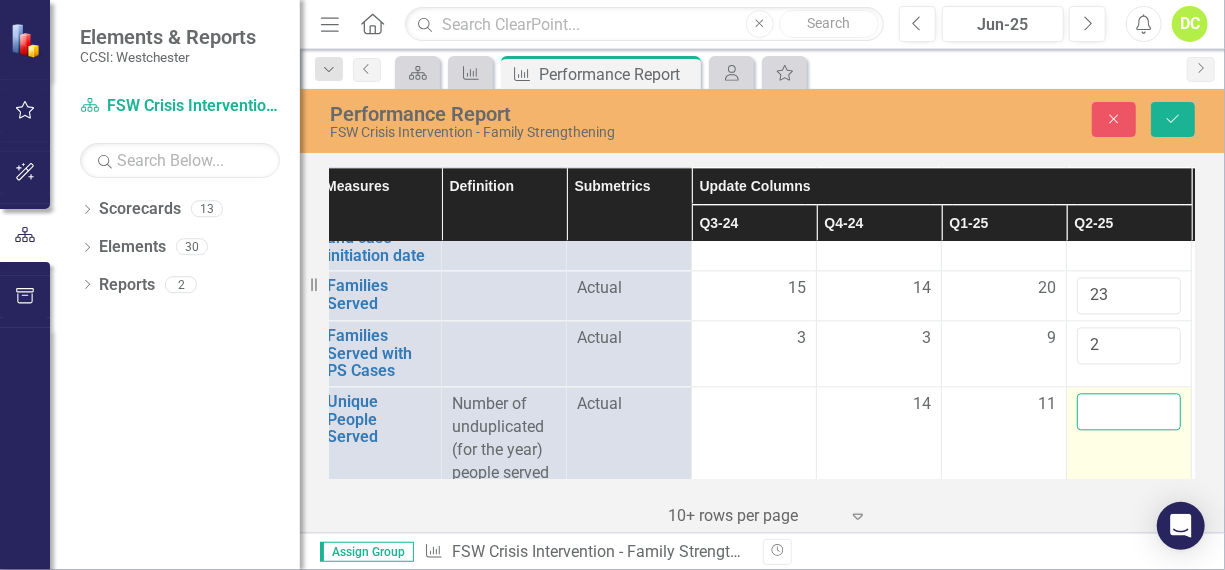click at bounding box center (1129, 411) 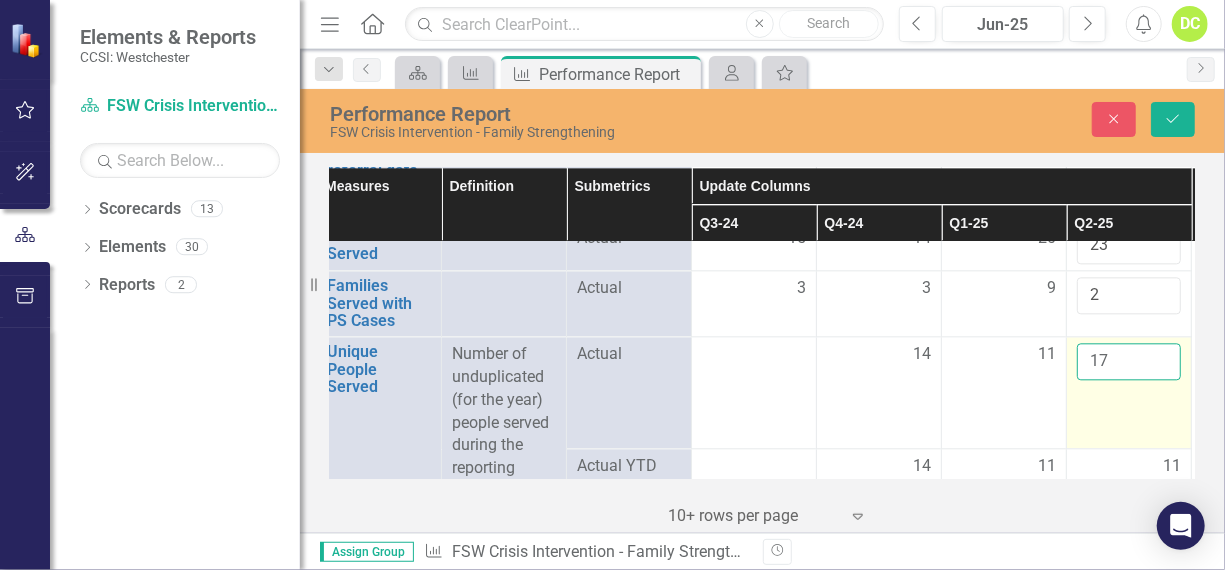 scroll, scrollTop: 2303, scrollLeft: 14, axis: both 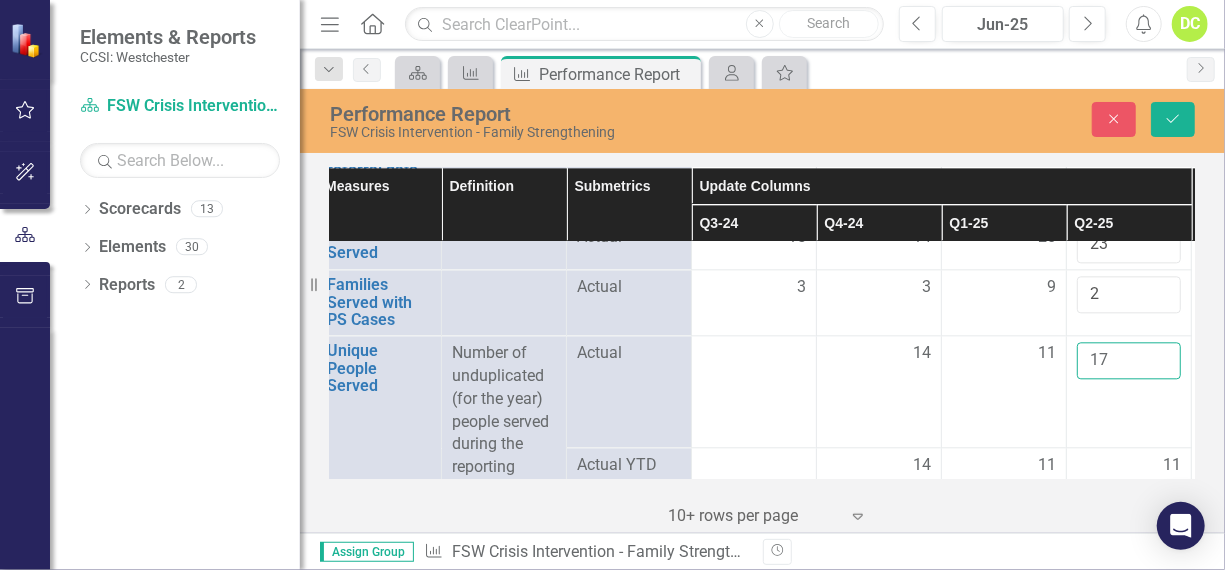 type on "17" 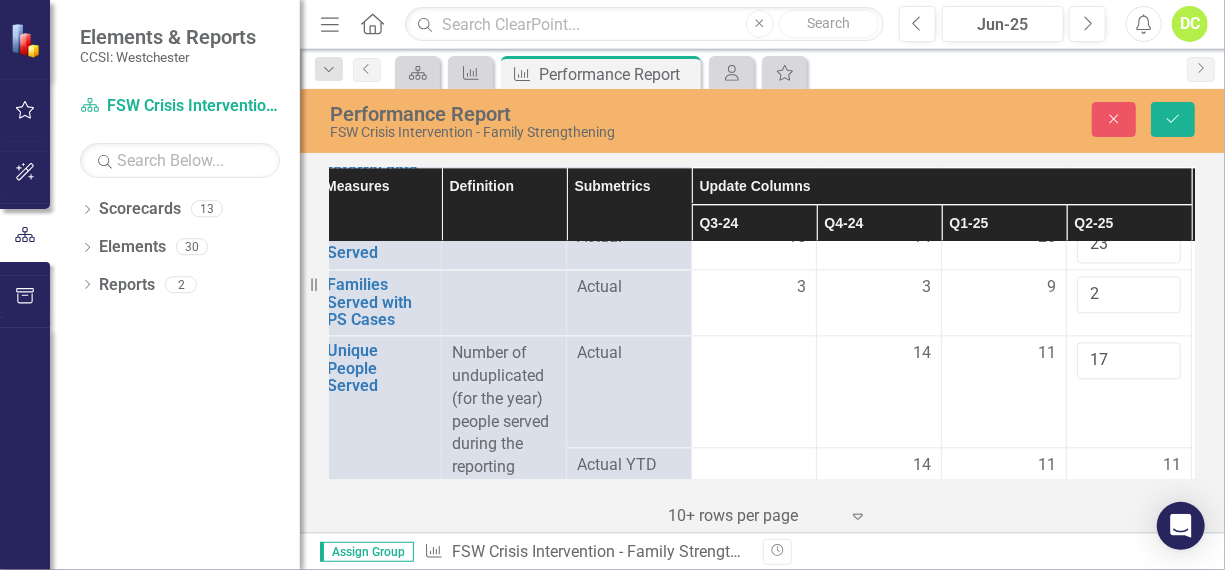 click on "11" at bounding box center (754, 466) 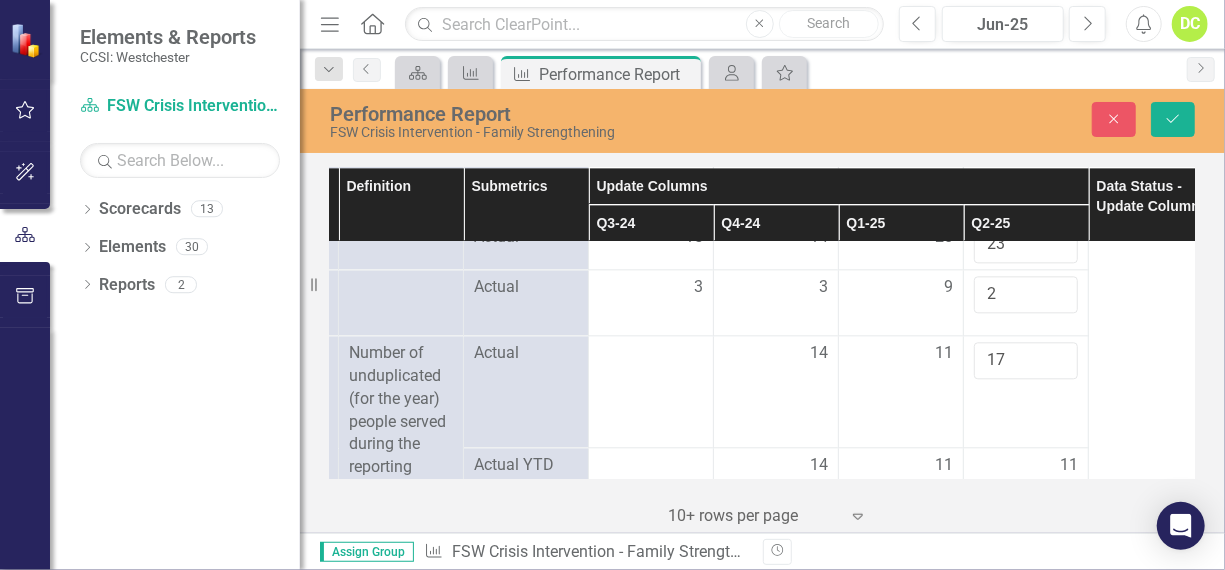 scroll, scrollTop: 2303, scrollLeft: 126, axis: both 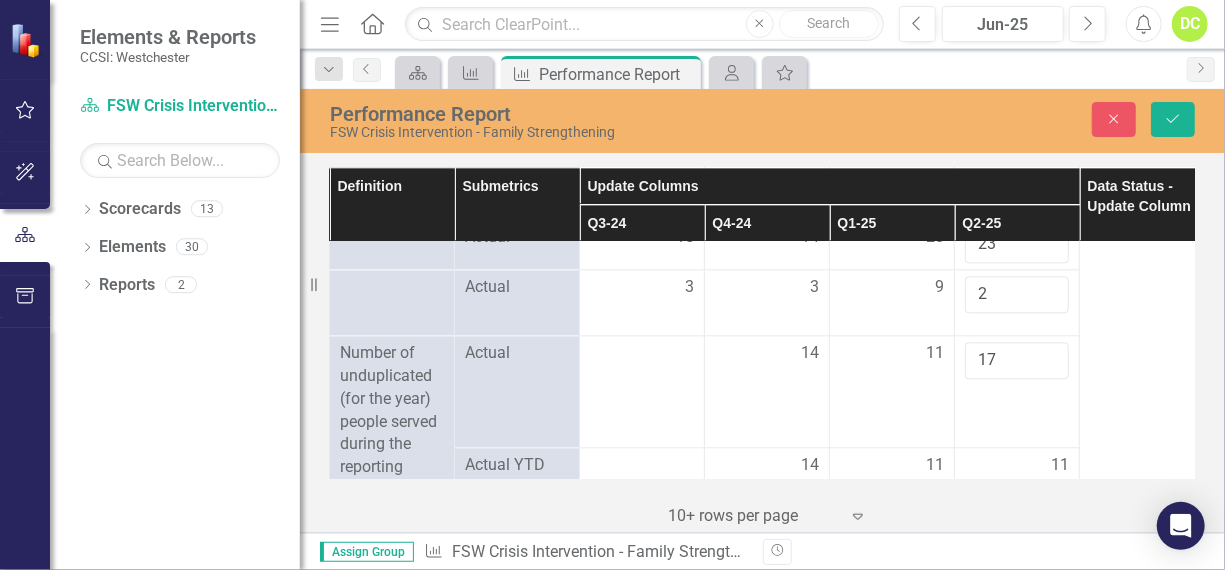 click on "11" at bounding box center [1017, 489] 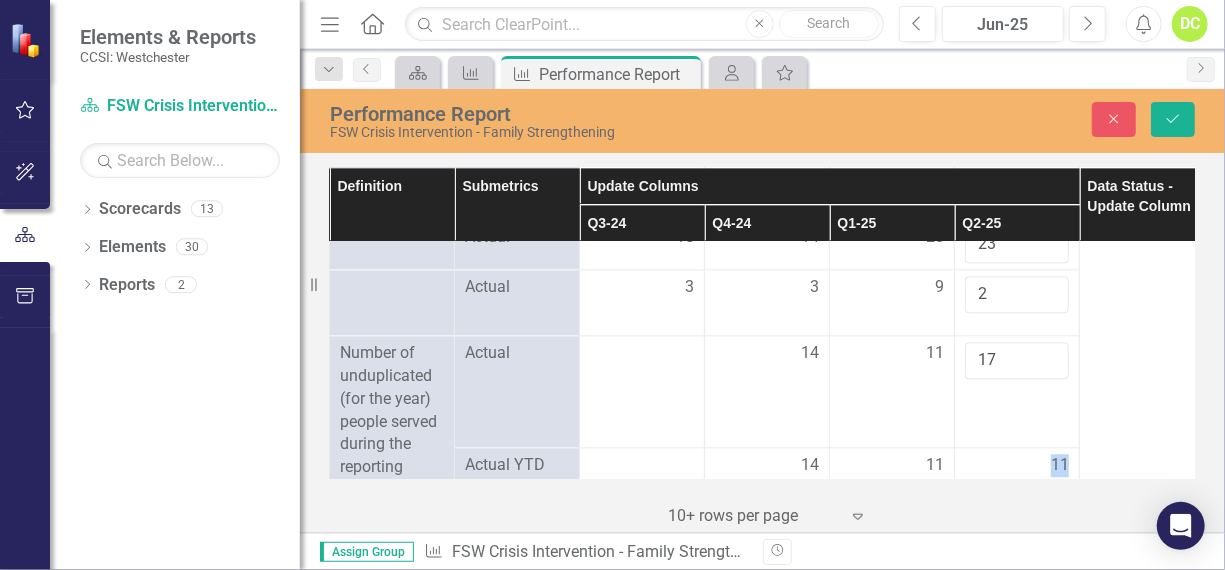 click on "11" at bounding box center (1060, 465) 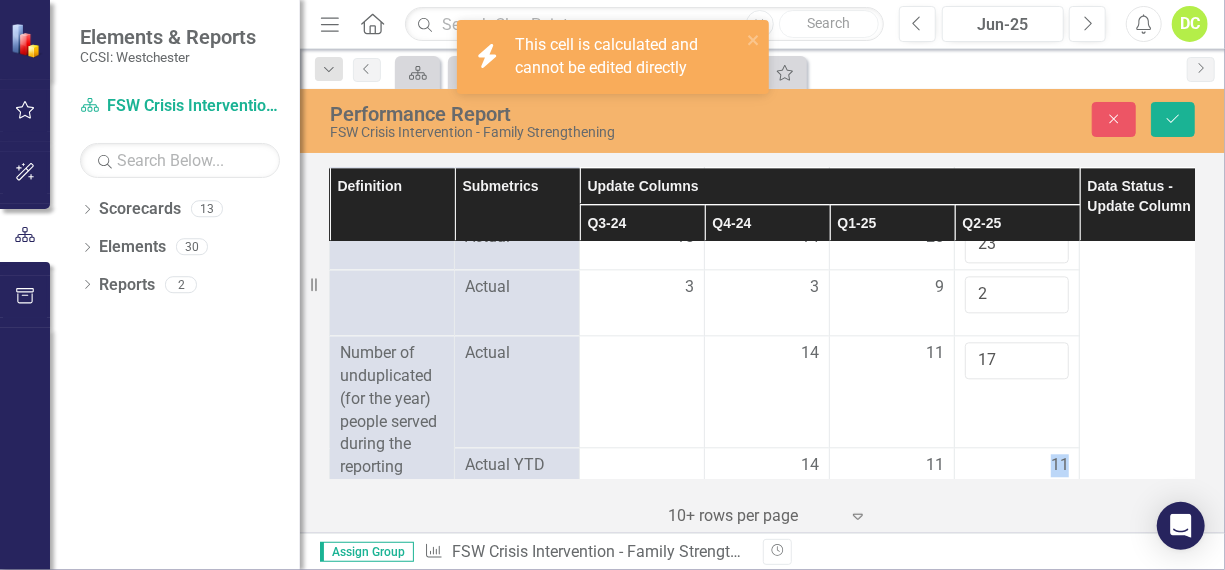 drag, startPoint x: 1073, startPoint y: 437, endPoint x: 1056, endPoint y: 436, distance: 17.029387 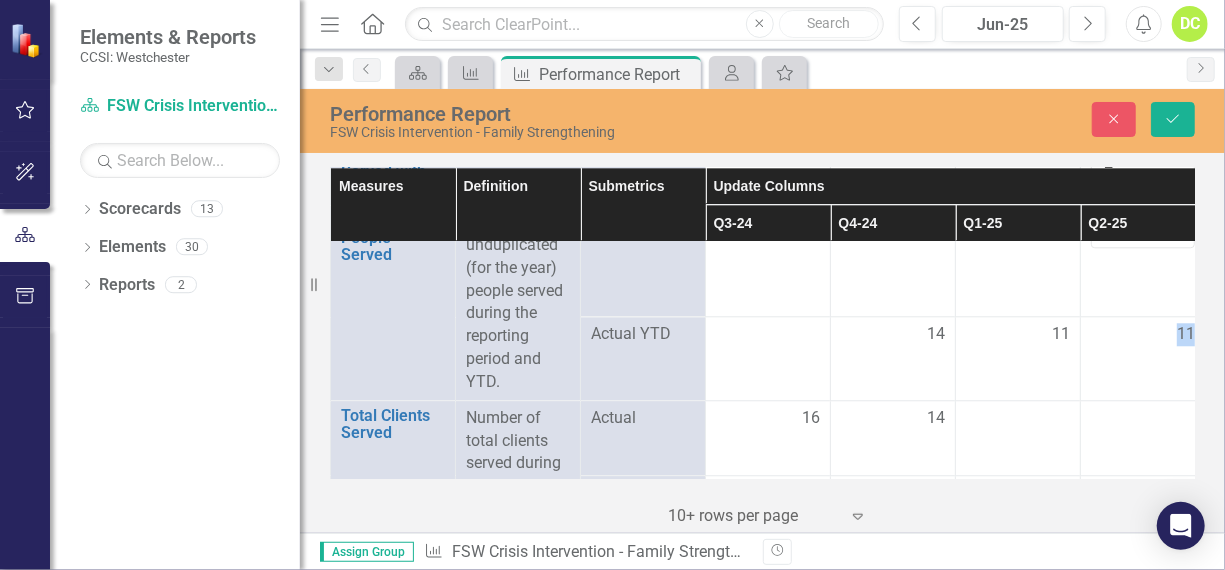 scroll, scrollTop: 2440, scrollLeft: 0, axis: vertical 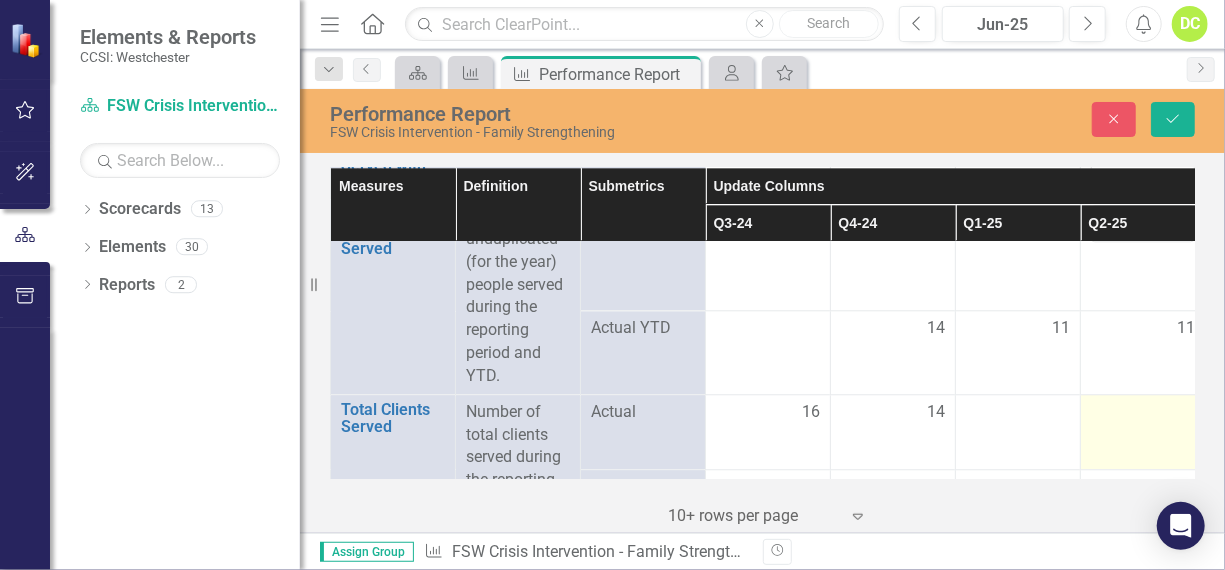 click at bounding box center (768, 413) 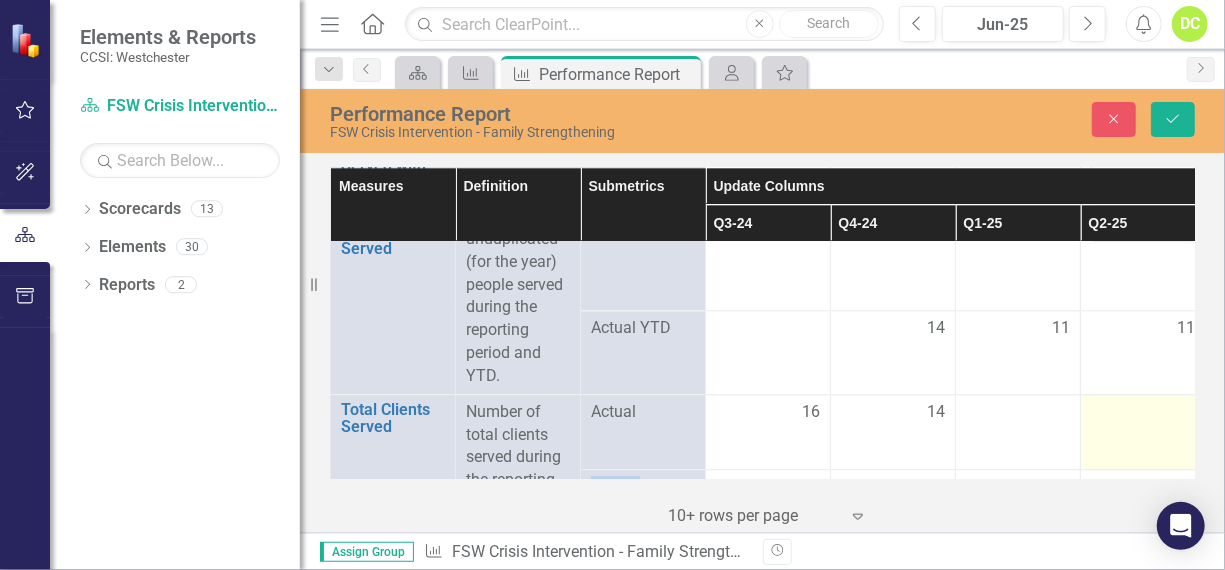 click at bounding box center [768, 413] 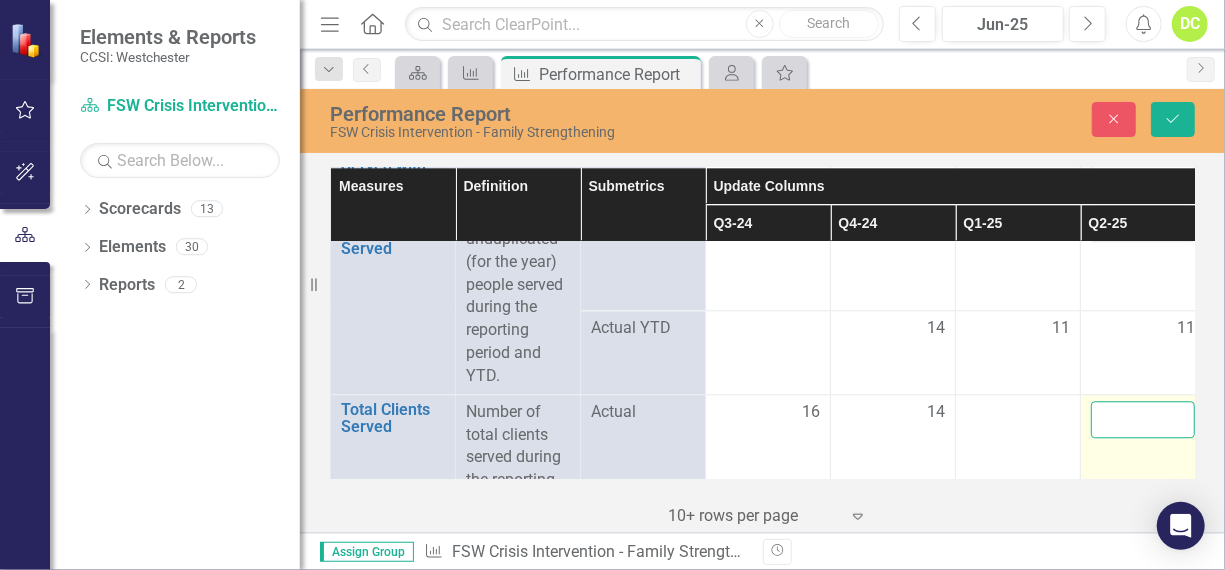 click at bounding box center [1143, 419] 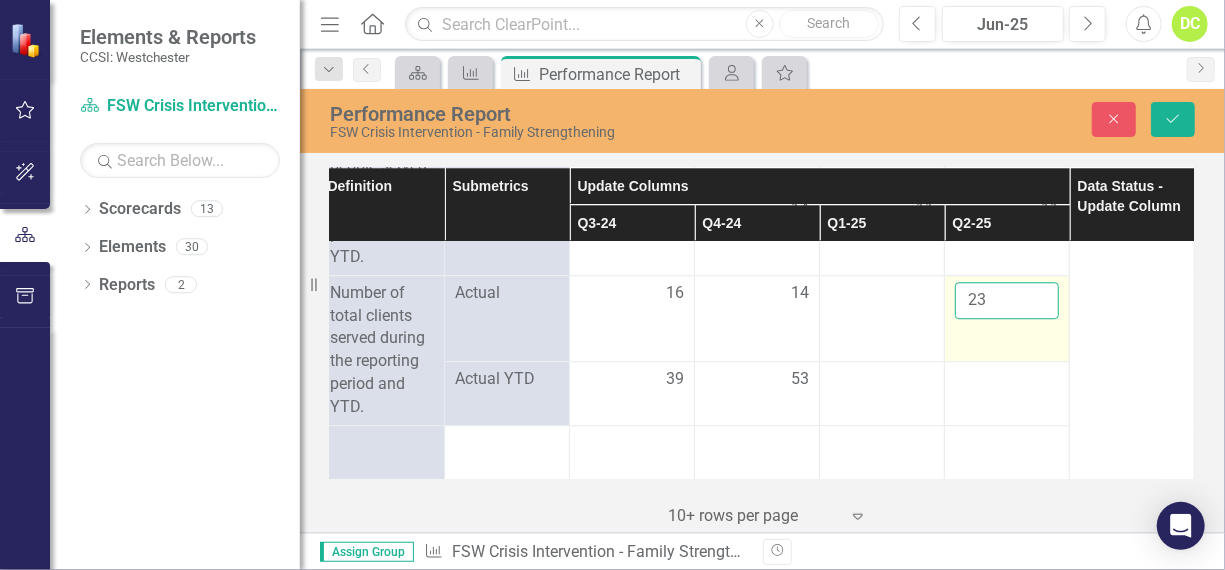 scroll, scrollTop: 2558, scrollLeft: 150, axis: both 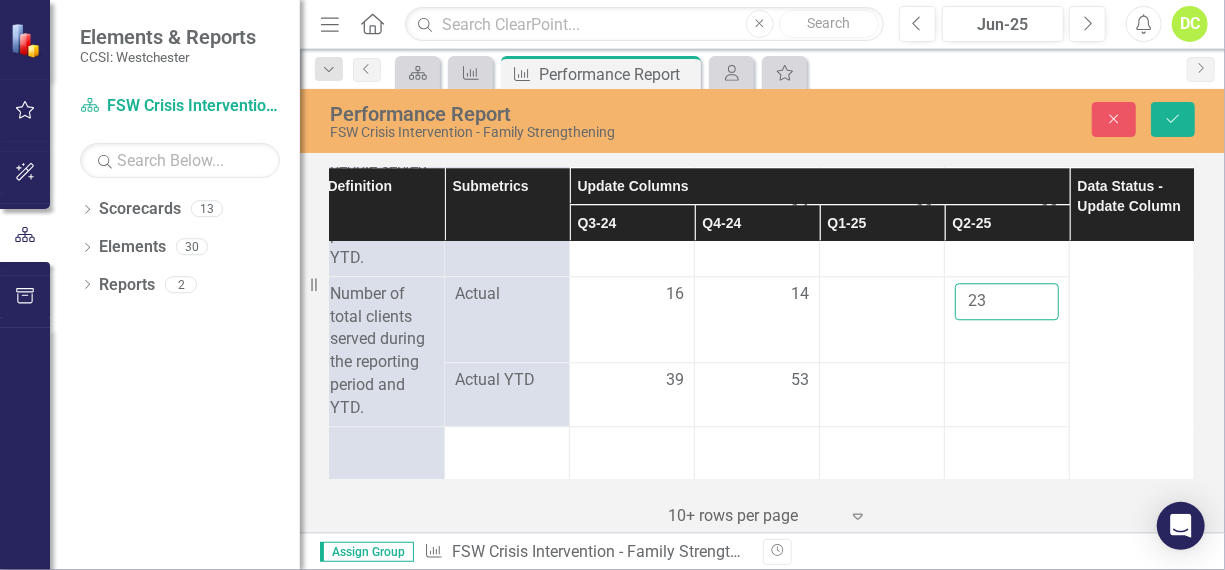 type on "23" 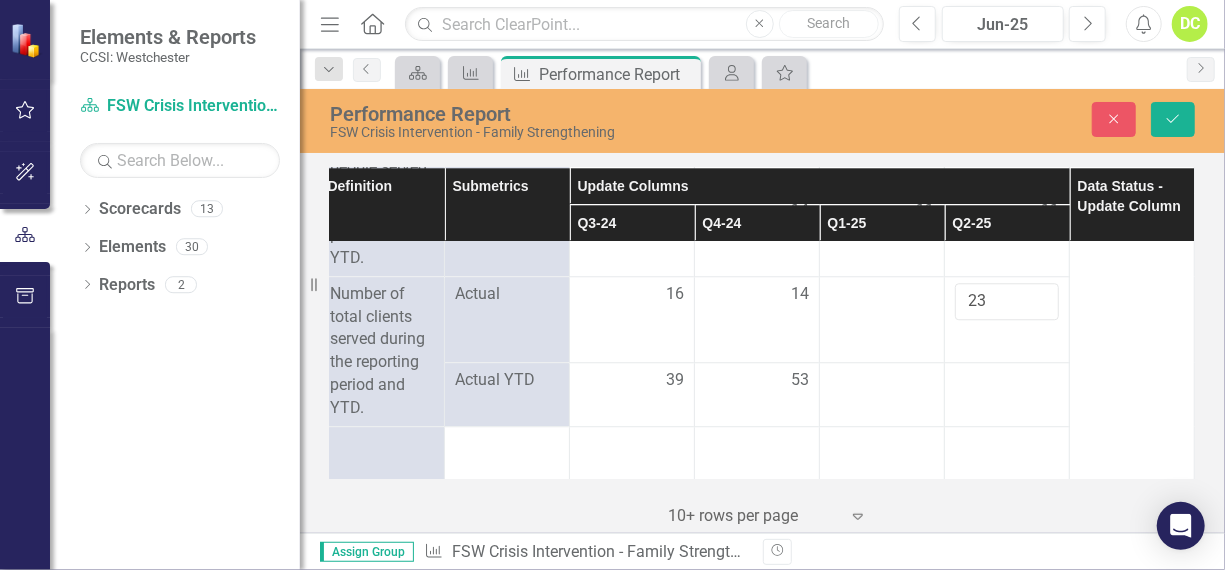 click at bounding box center [632, 381] 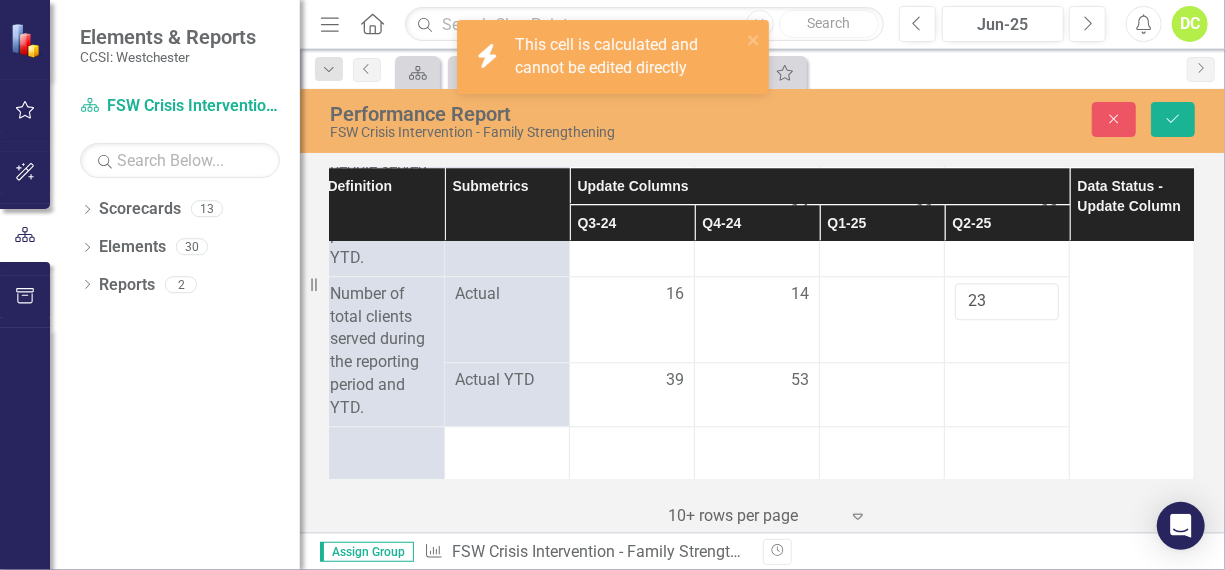 click at bounding box center (632, 381) 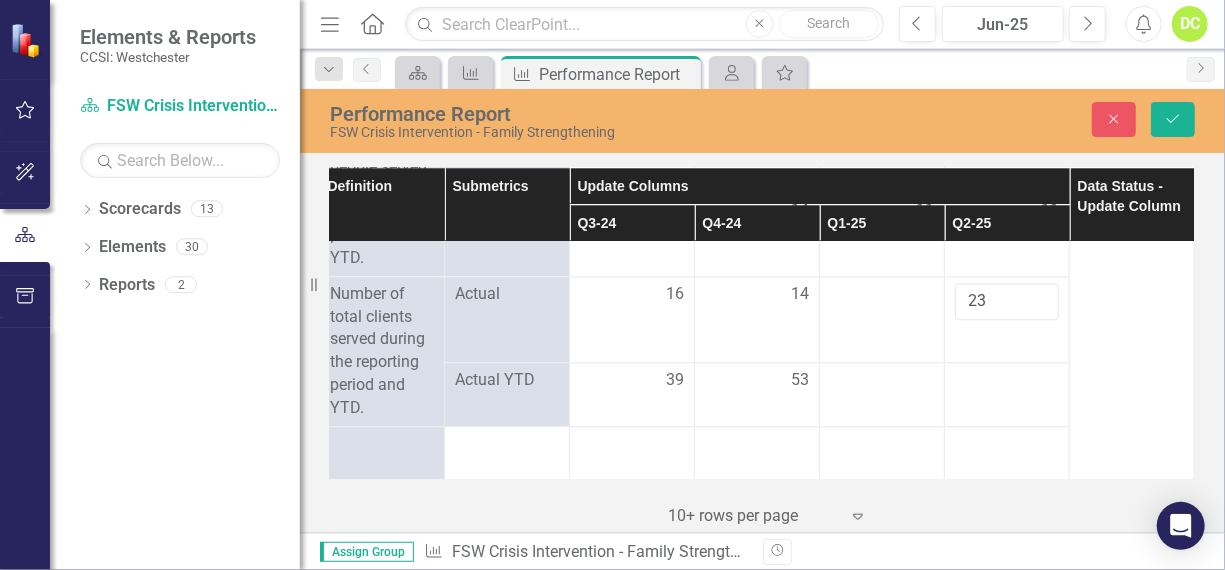 click at bounding box center [1007, 394] 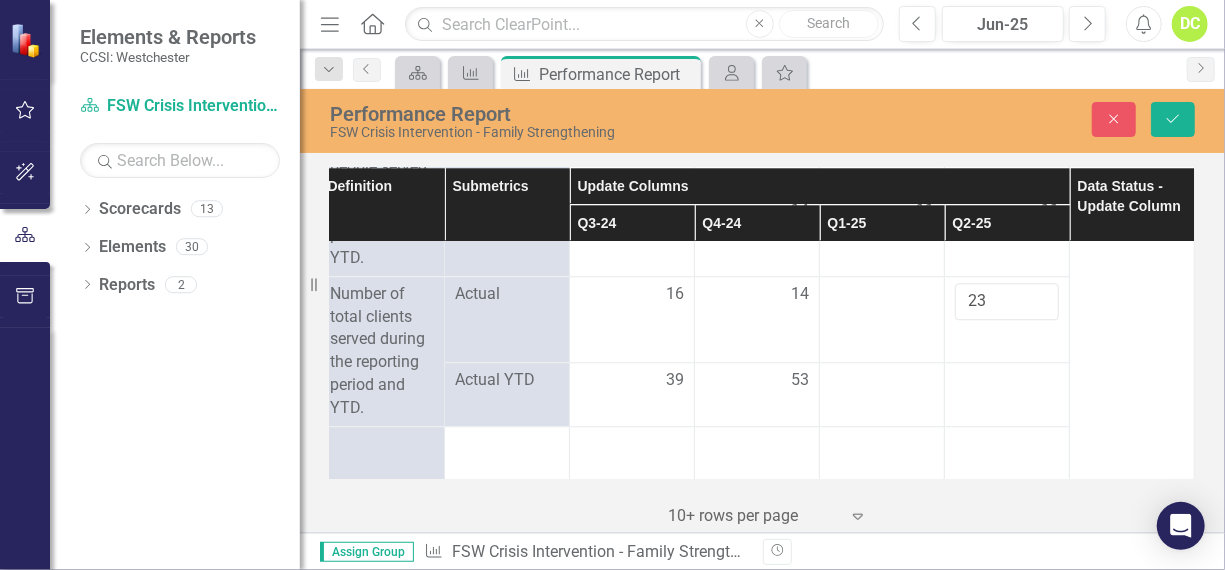 click at bounding box center [1007, 394] 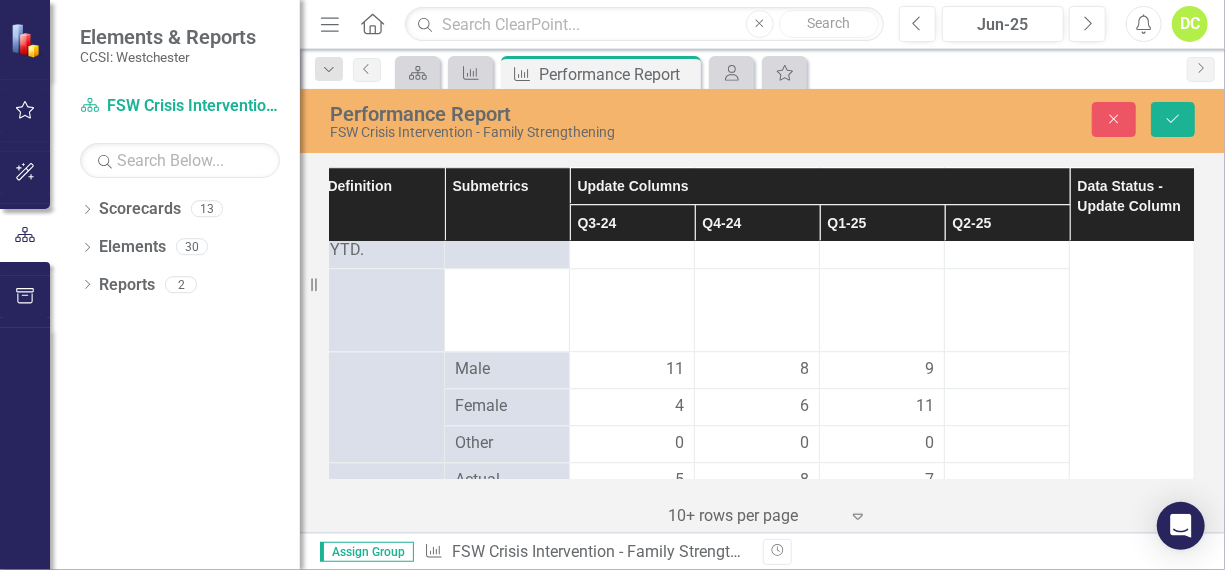scroll, scrollTop: 2737, scrollLeft: 150, axis: both 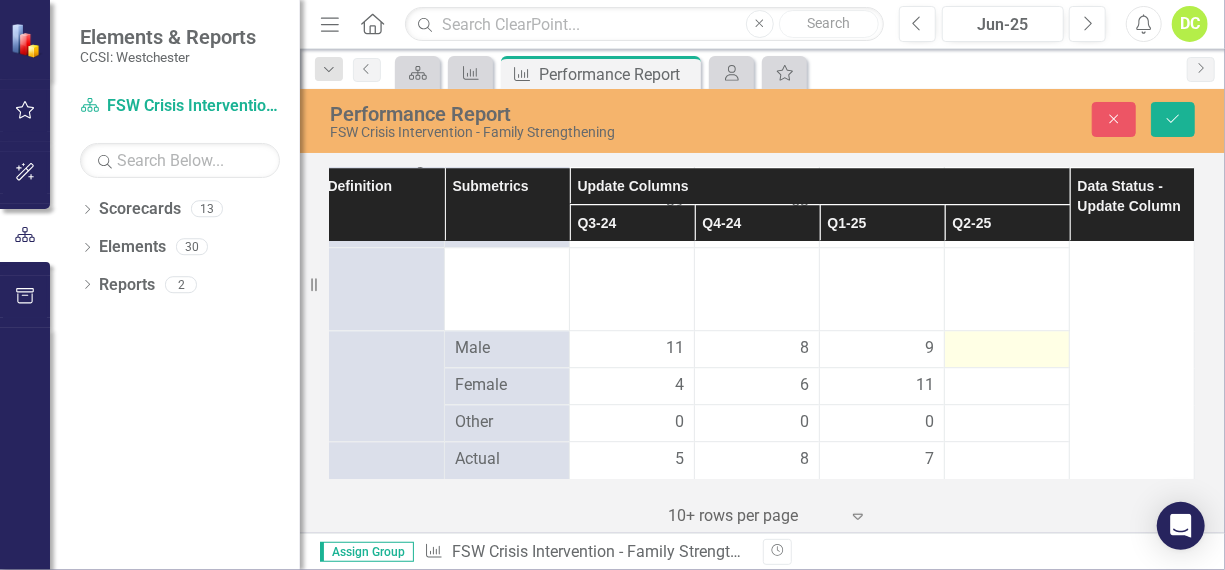 click at bounding box center (632, 349) 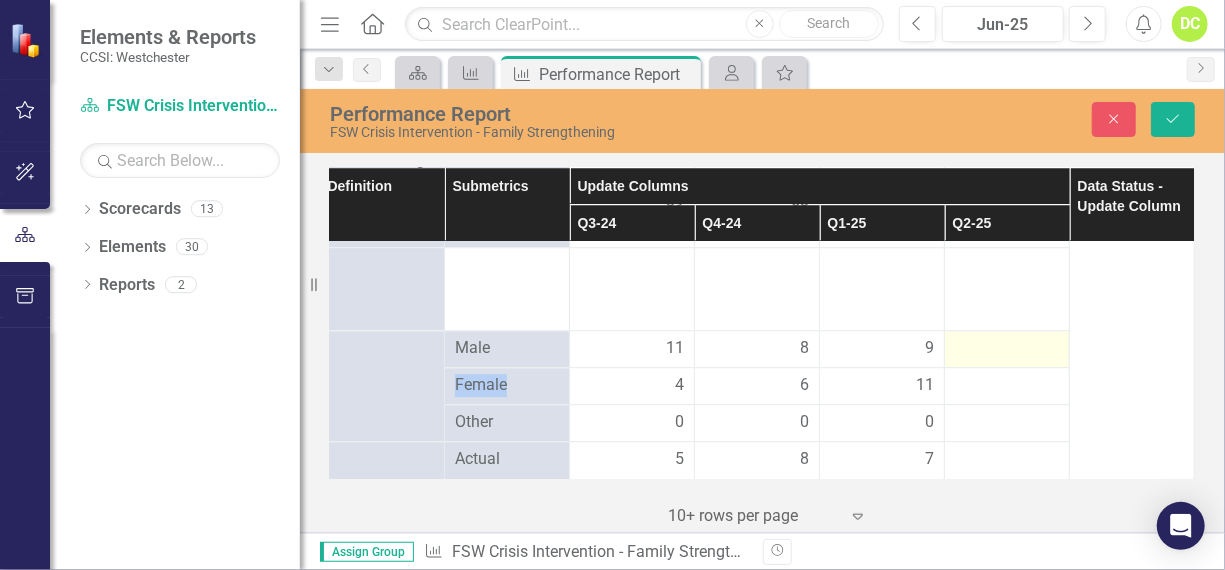 click at bounding box center (632, 349) 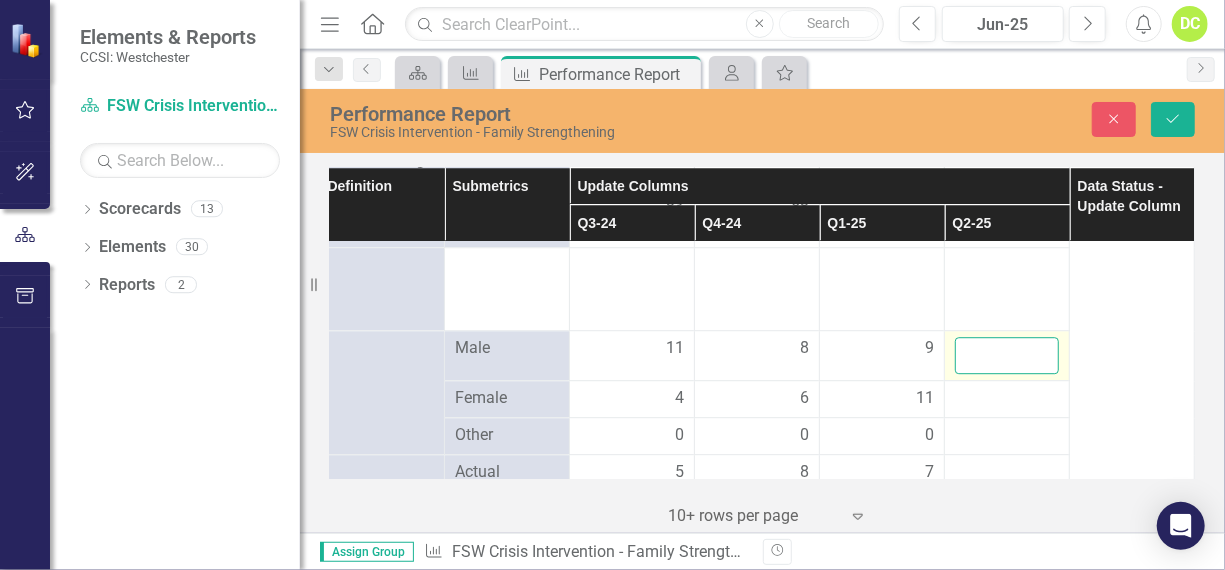 click at bounding box center [1007, 355] 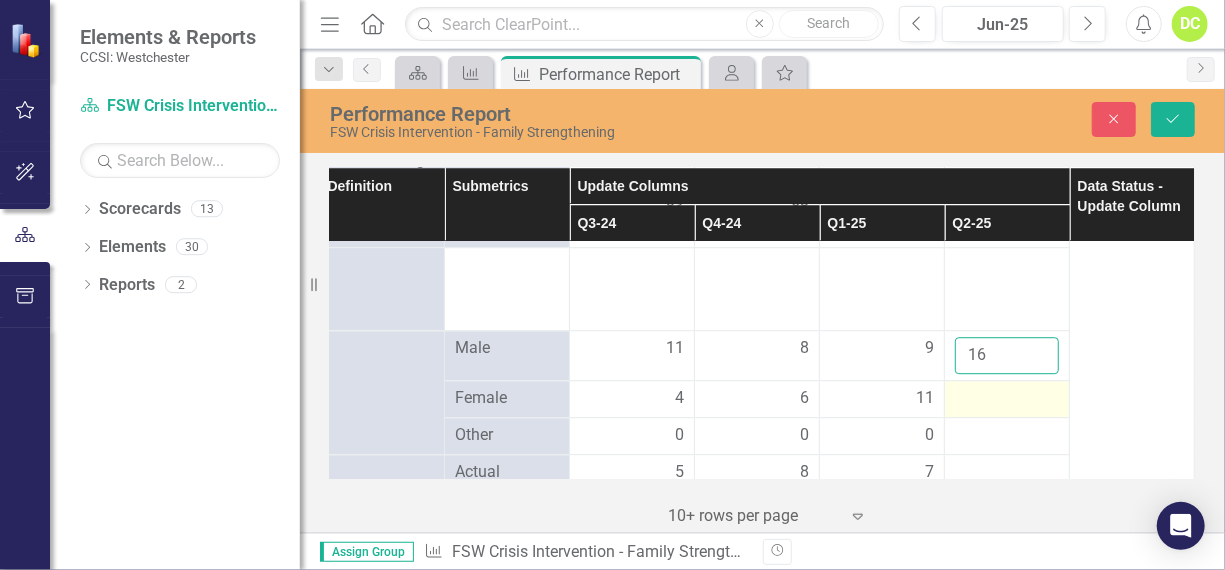 type on "16" 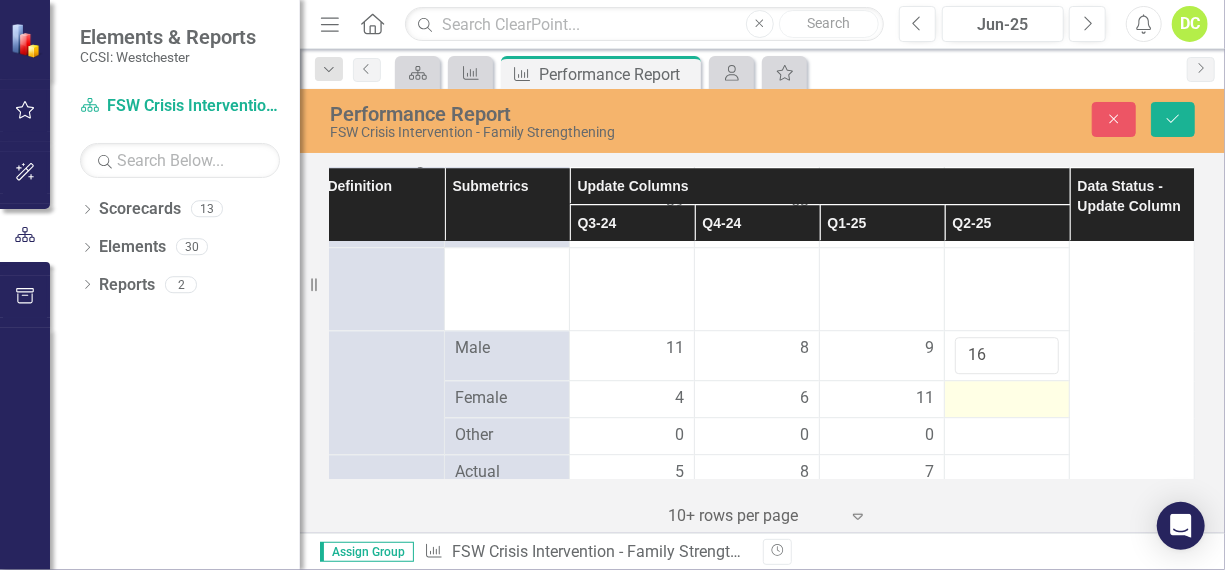 click at bounding box center (632, 399) 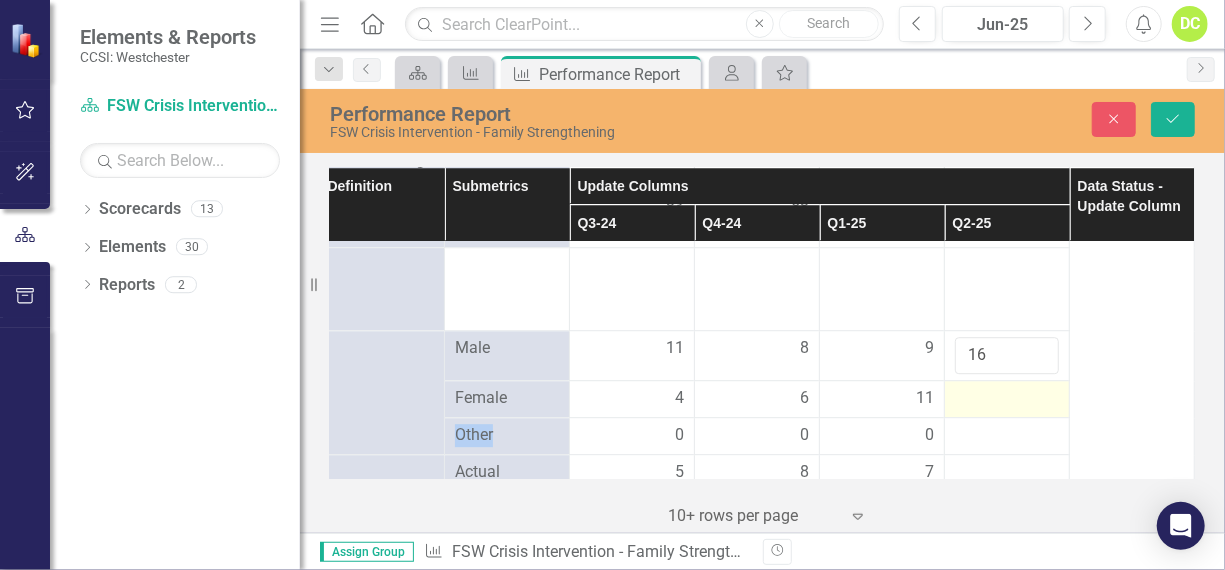 click at bounding box center (632, 399) 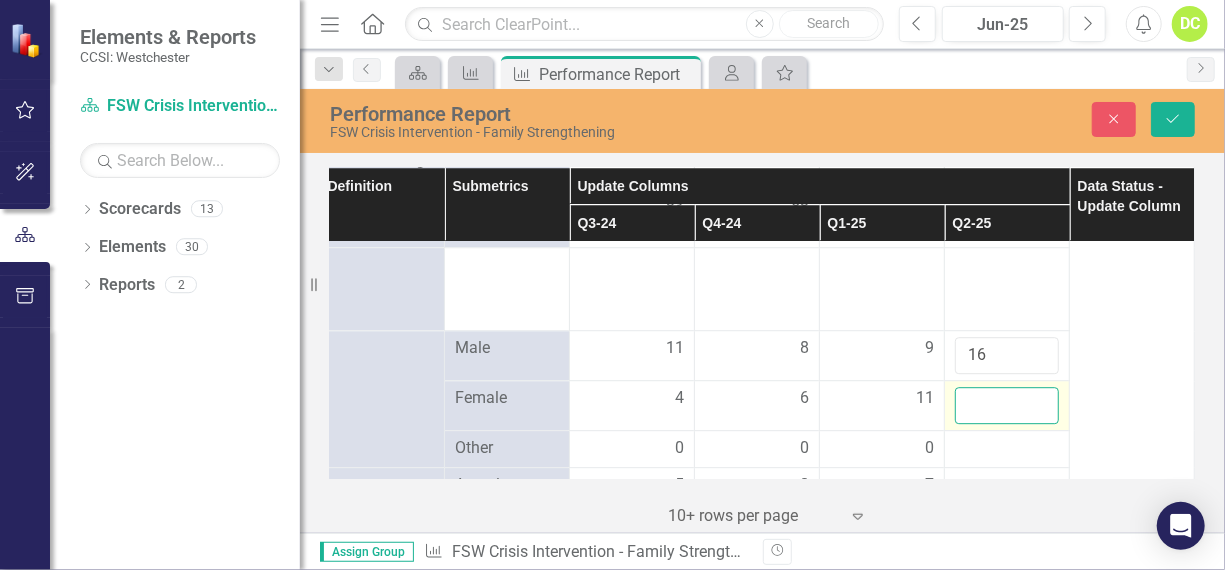 click at bounding box center [1007, 405] 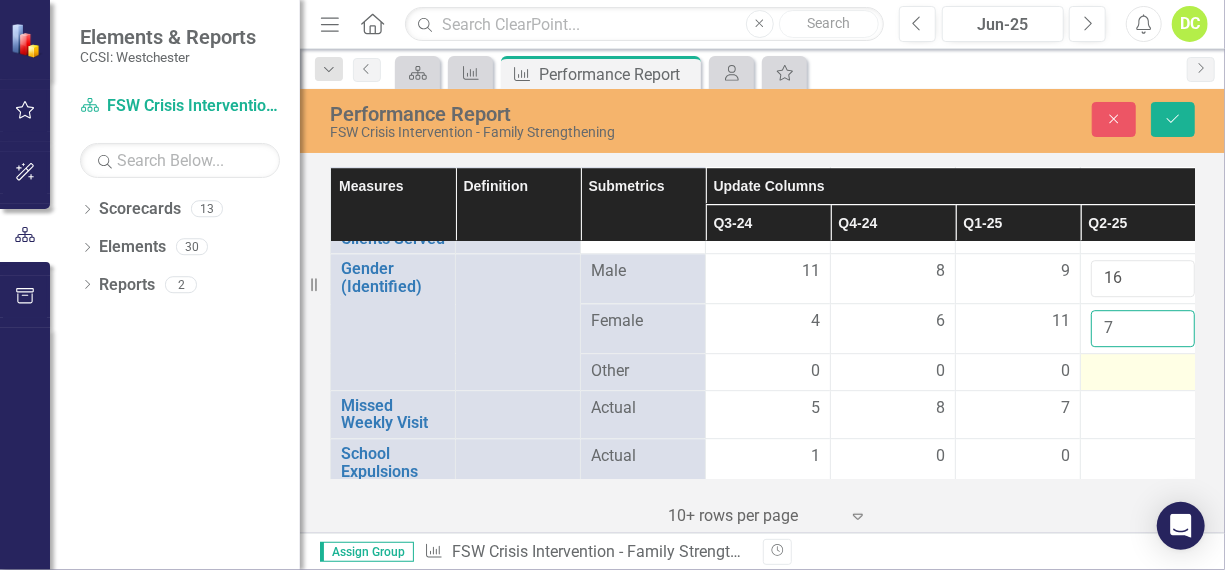 scroll, scrollTop: 2818, scrollLeft: 0, axis: vertical 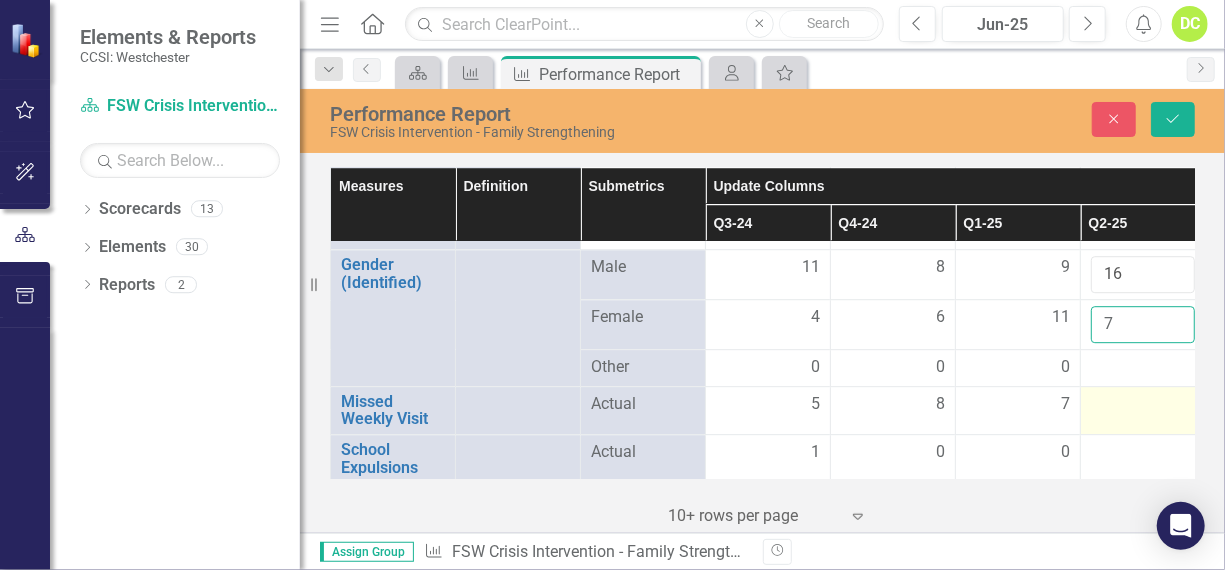 type on "7" 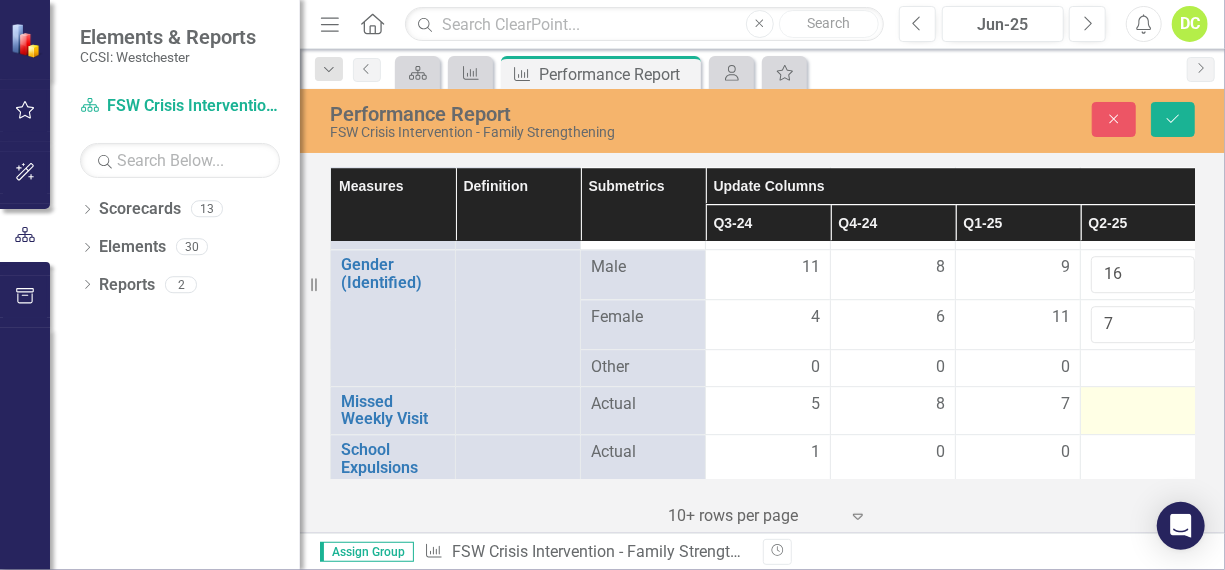 drag, startPoint x: 1117, startPoint y: 379, endPoint x: 1105, endPoint y: 376, distance: 12.369317 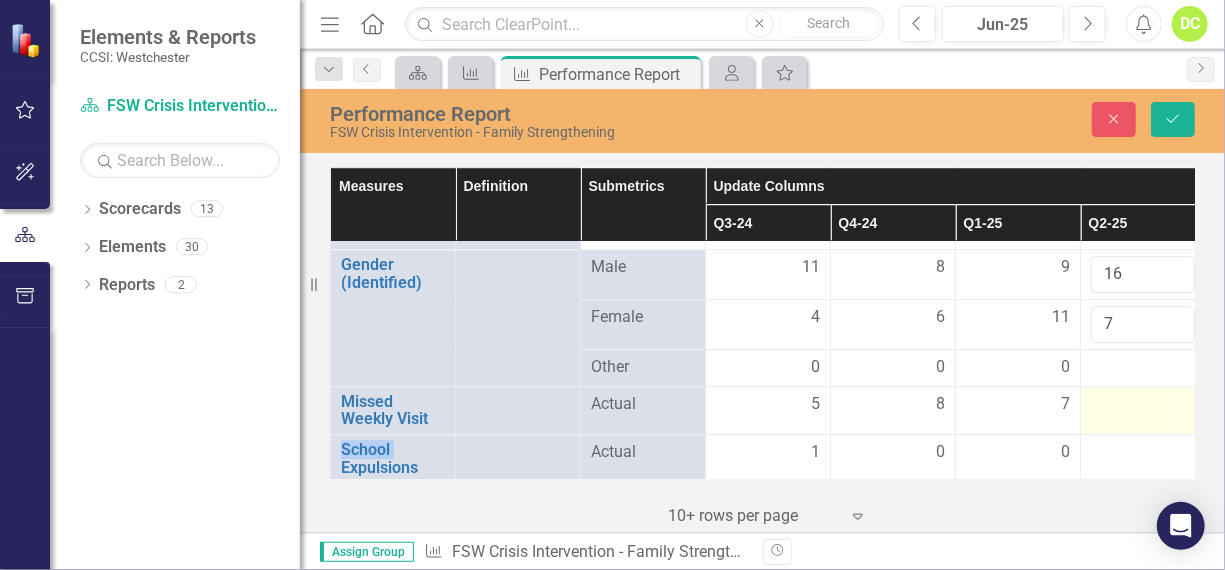 click at bounding box center (768, 405) 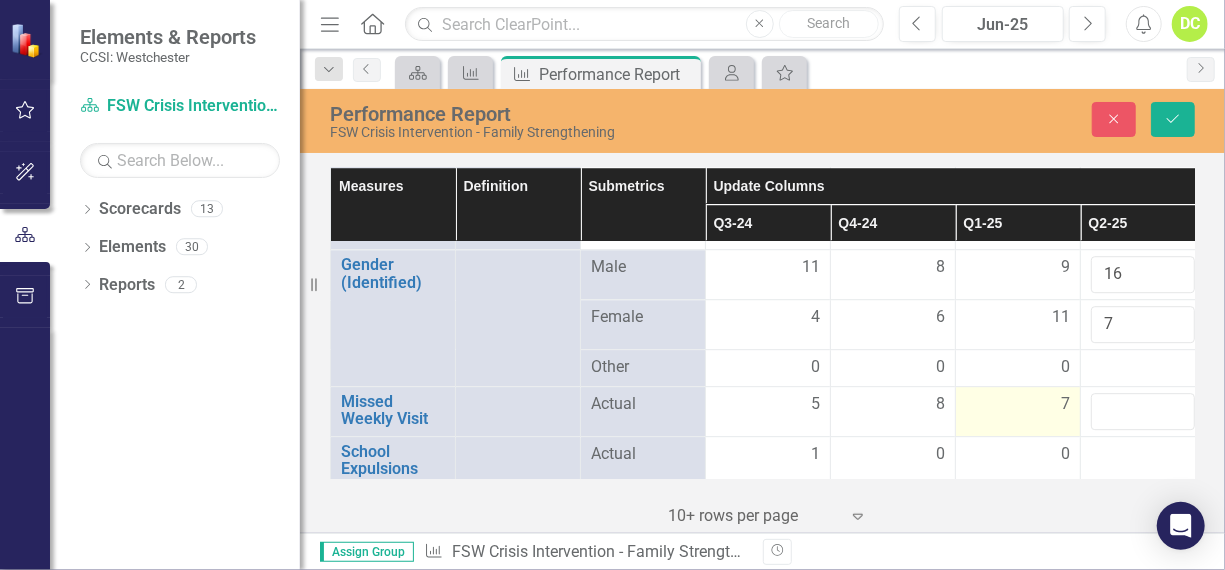 drag, startPoint x: 1105, startPoint y: 376, endPoint x: 1063, endPoint y: 402, distance: 49.396355 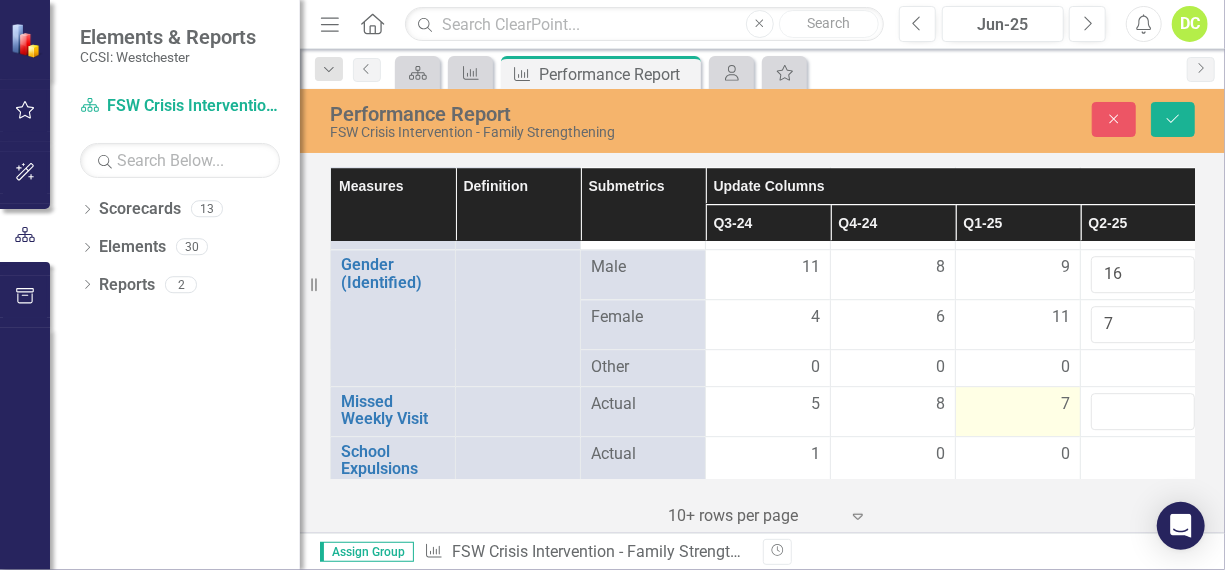 click on "7" at bounding box center (1018, 411) 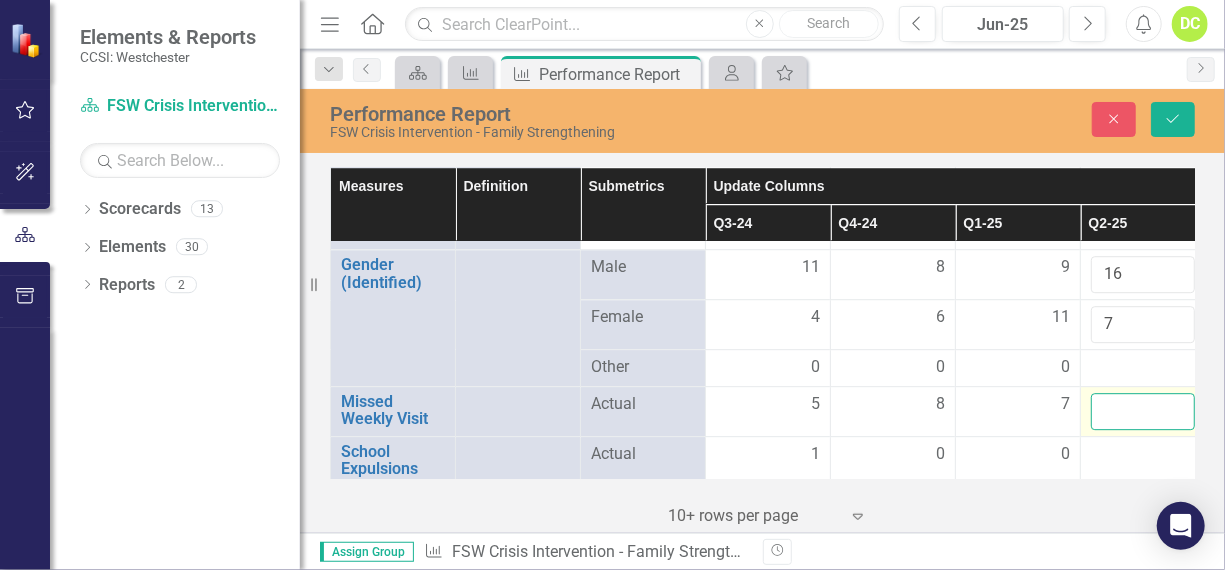 click at bounding box center [1143, 411] 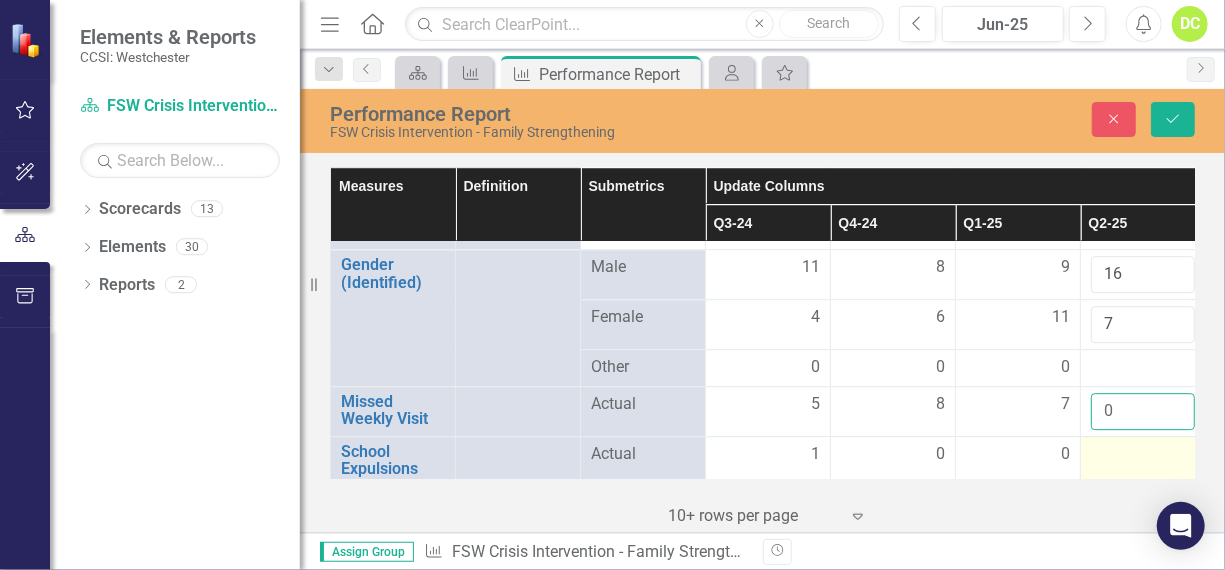 type on "0" 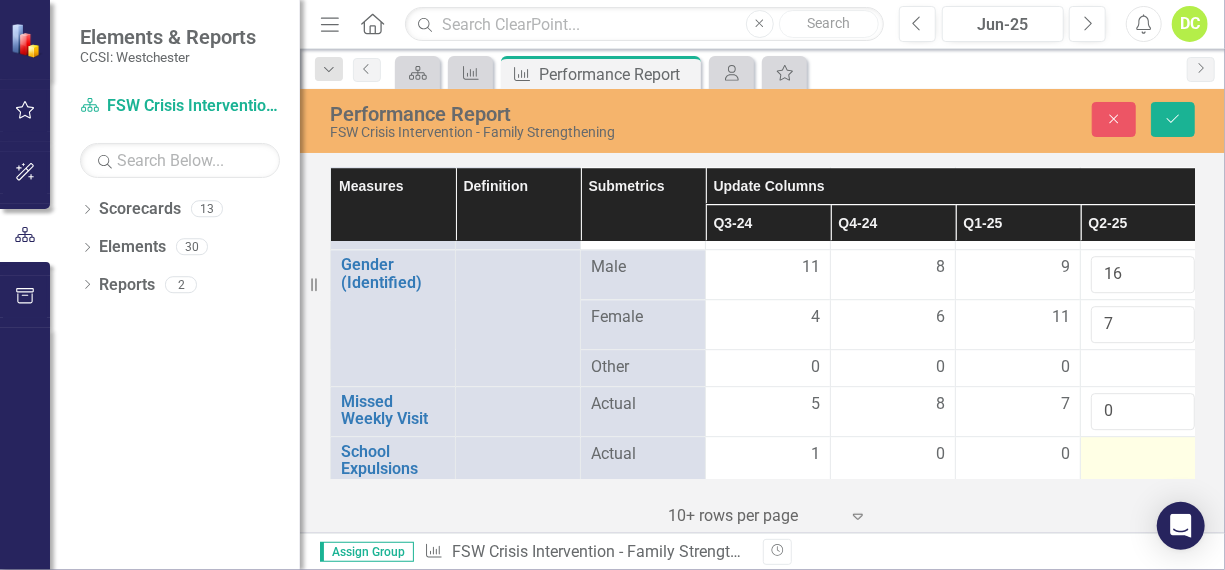 click at bounding box center (768, 455) 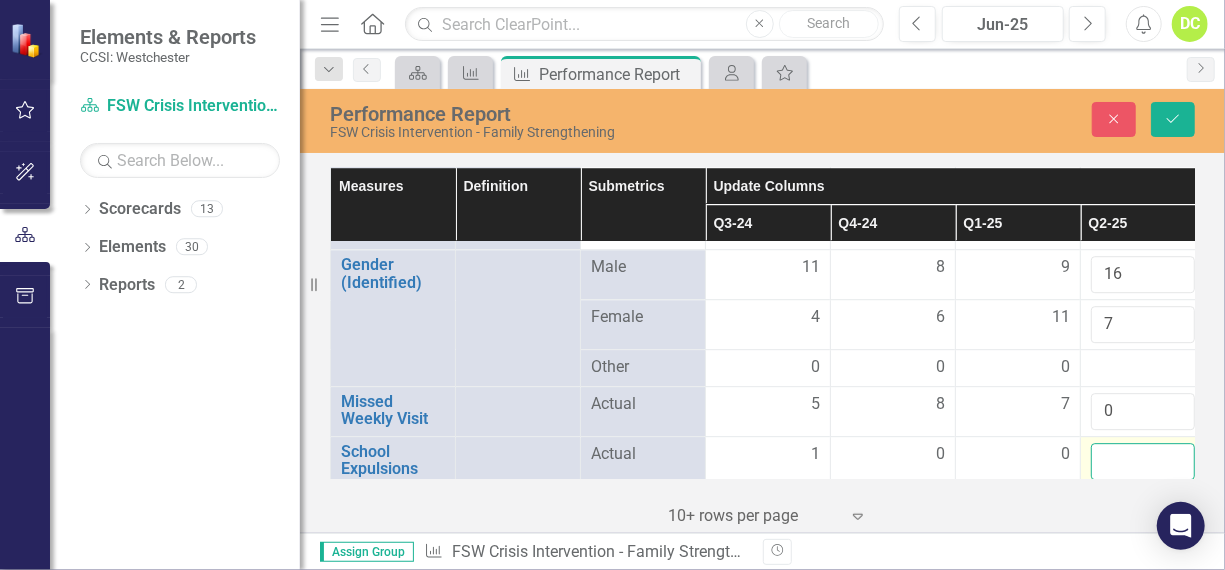 click at bounding box center (1143, 461) 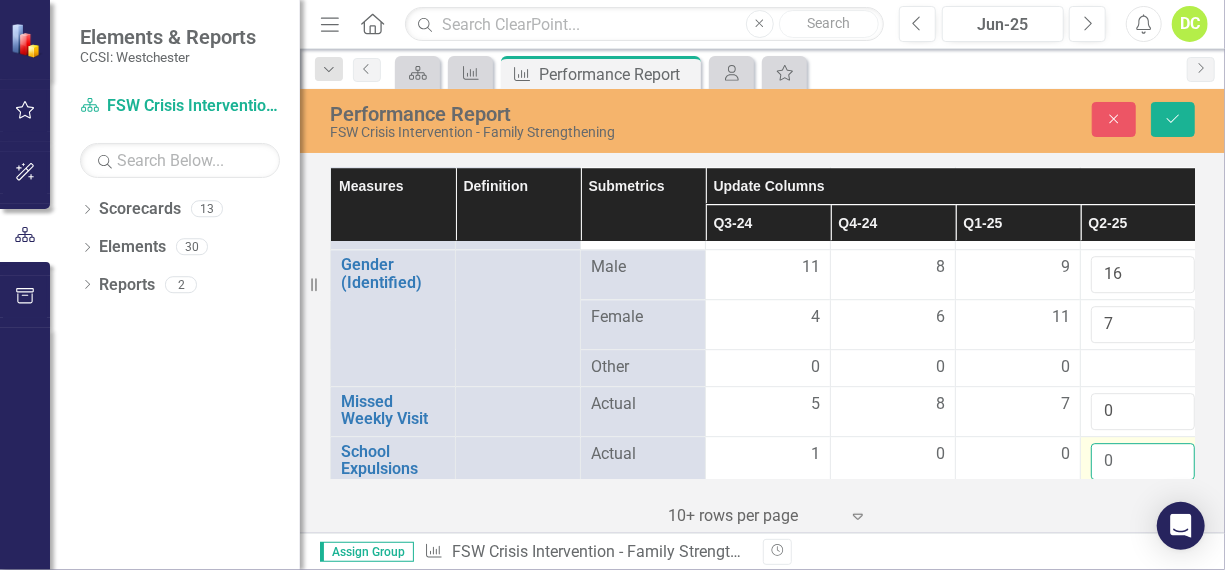 type on "0" 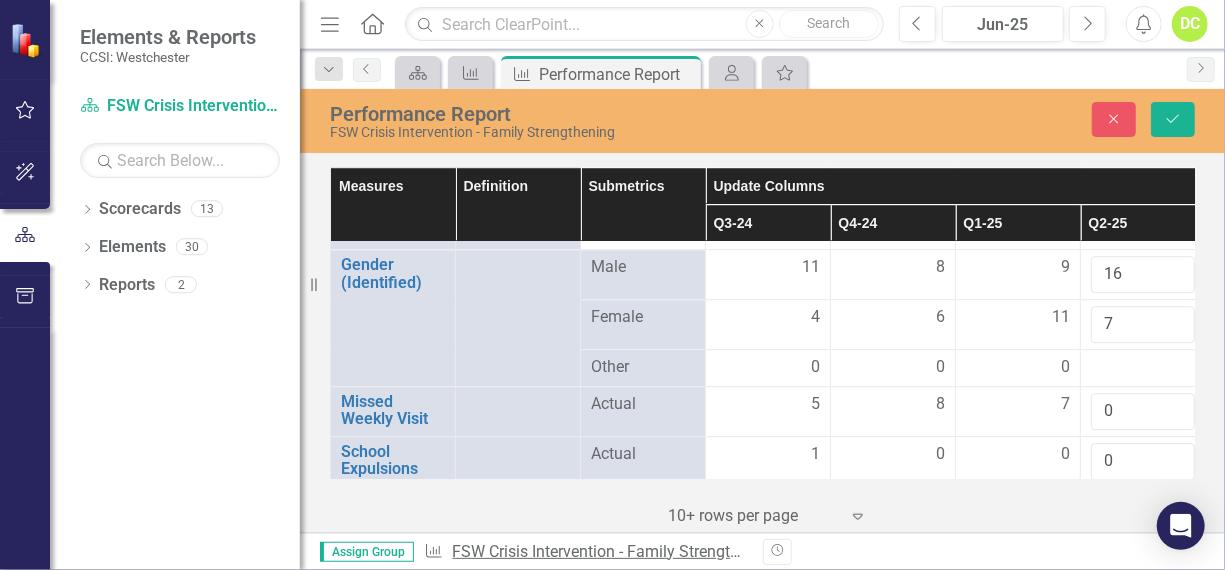 click on "FSW Crisis Intervention - Family Strengthening" at bounding box center [615, 551] 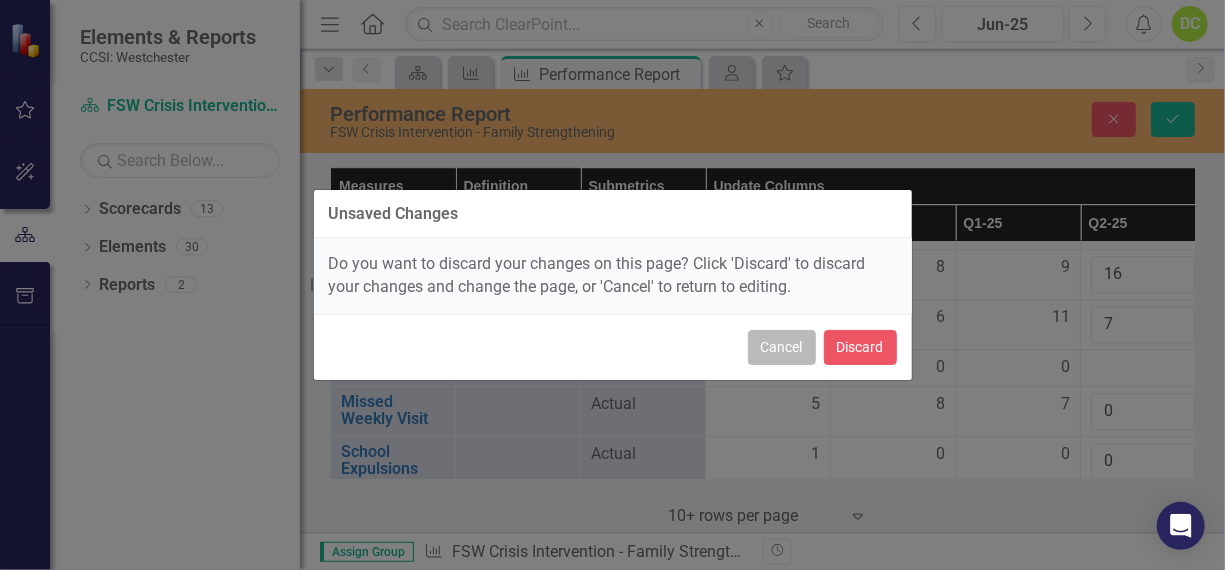 drag, startPoint x: 795, startPoint y: 350, endPoint x: 759, endPoint y: 359, distance: 37.107952 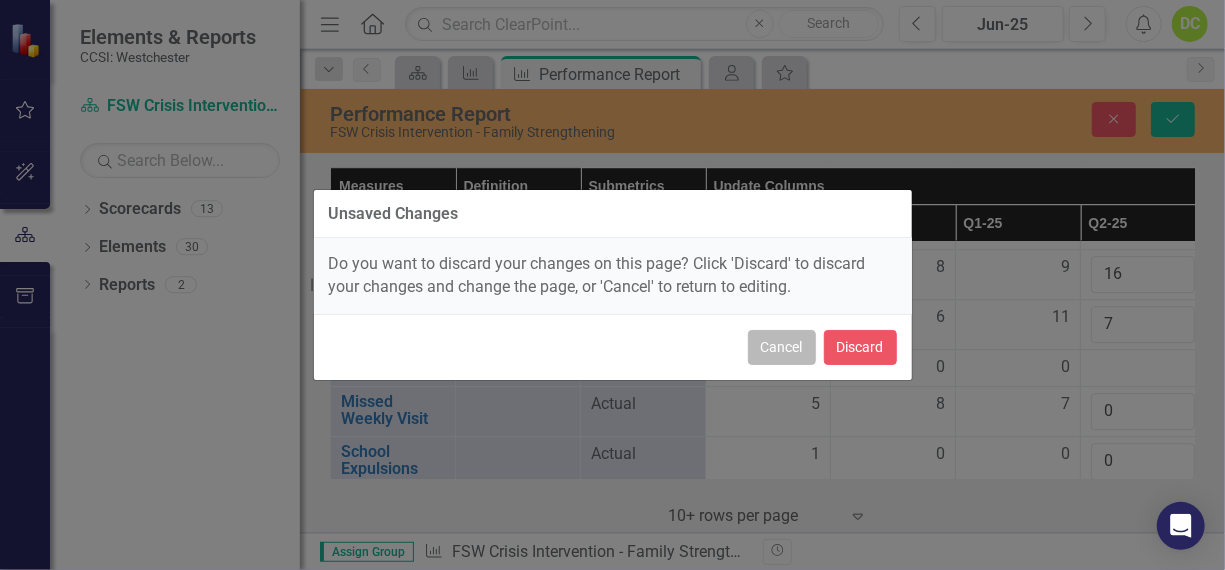 click on "Cancel" at bounding box center [782, 347] 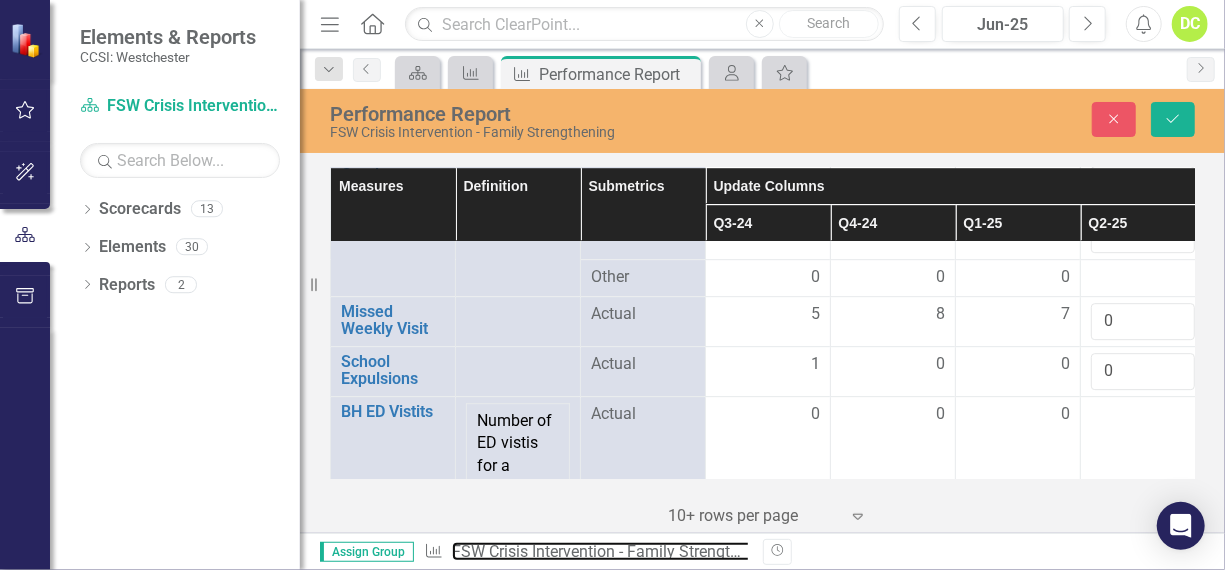 scroll, scrollTop: 2922, scrollLeft: 0, axis: vertical 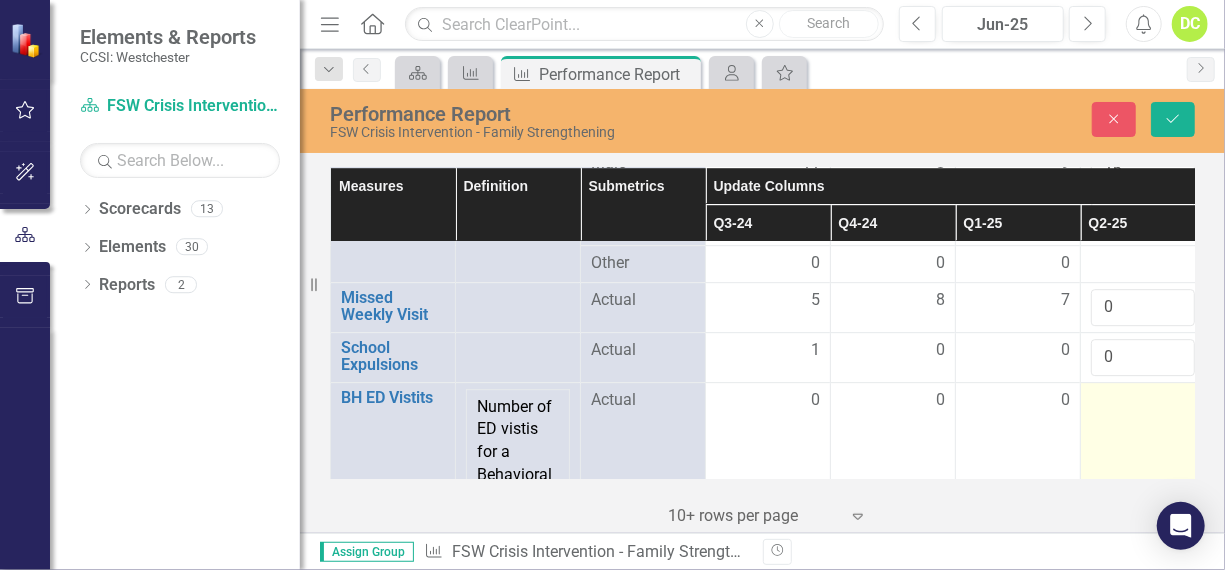 click at bounding box center (768, 401) 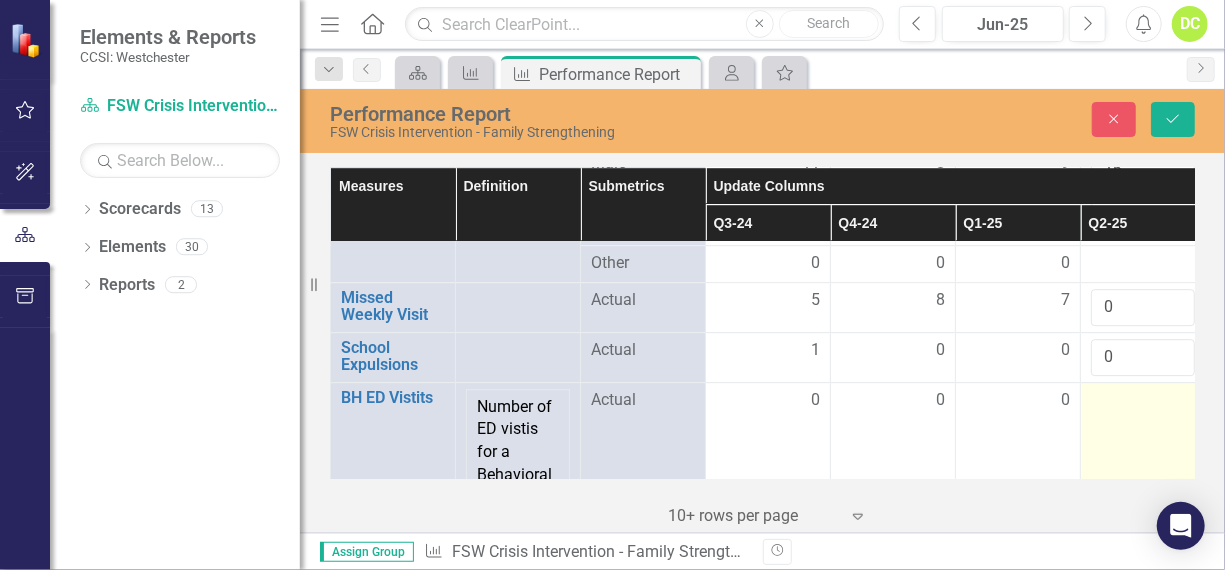 click at bounding box center (768, 401) 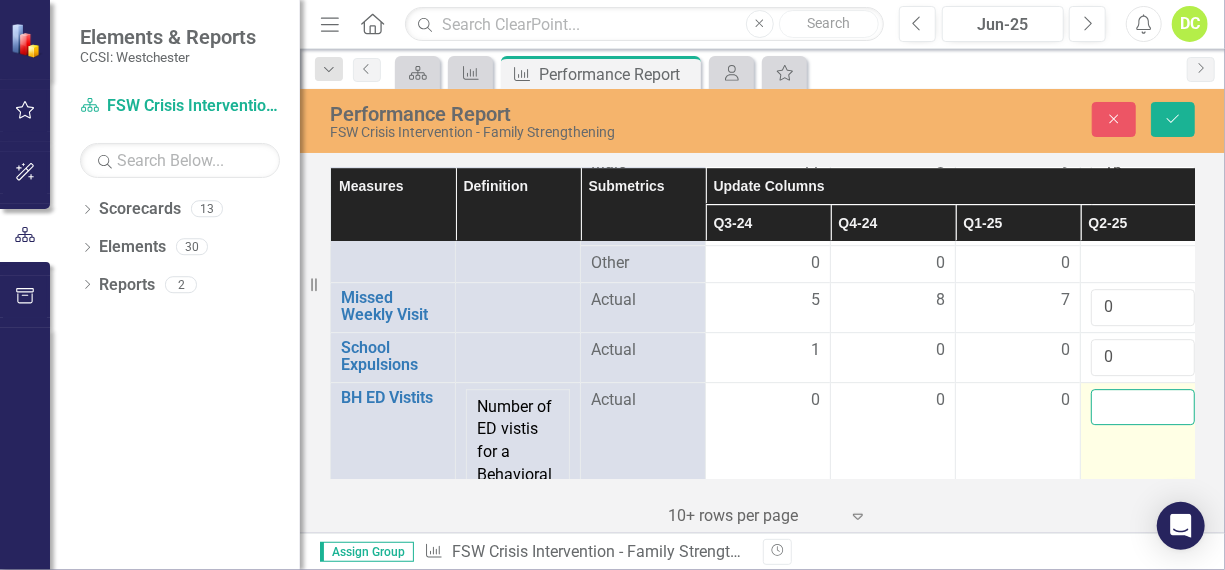 click at bounding box center [1143, 407] 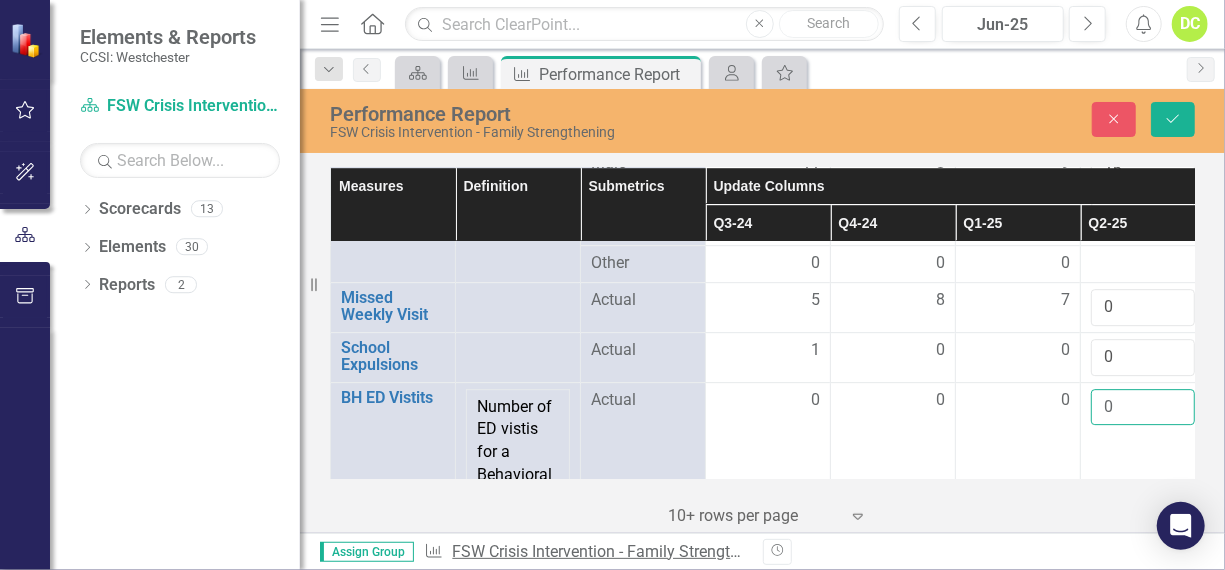 type on "0" 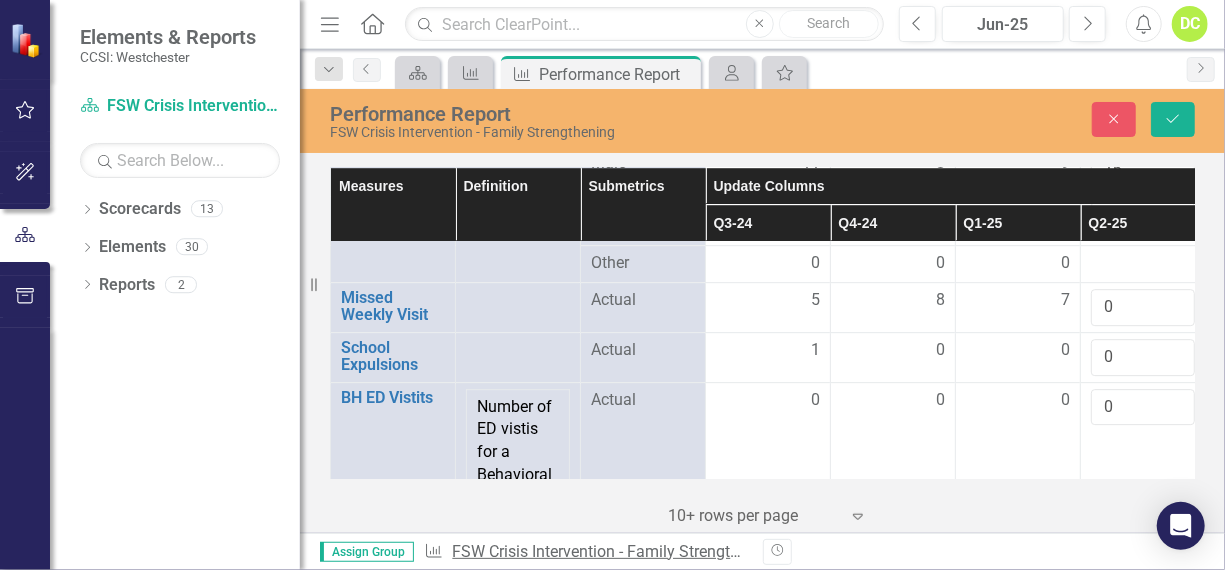 click on "FSW Crisis Intervention - Family Strengthening" at bounding box center (615, 551) 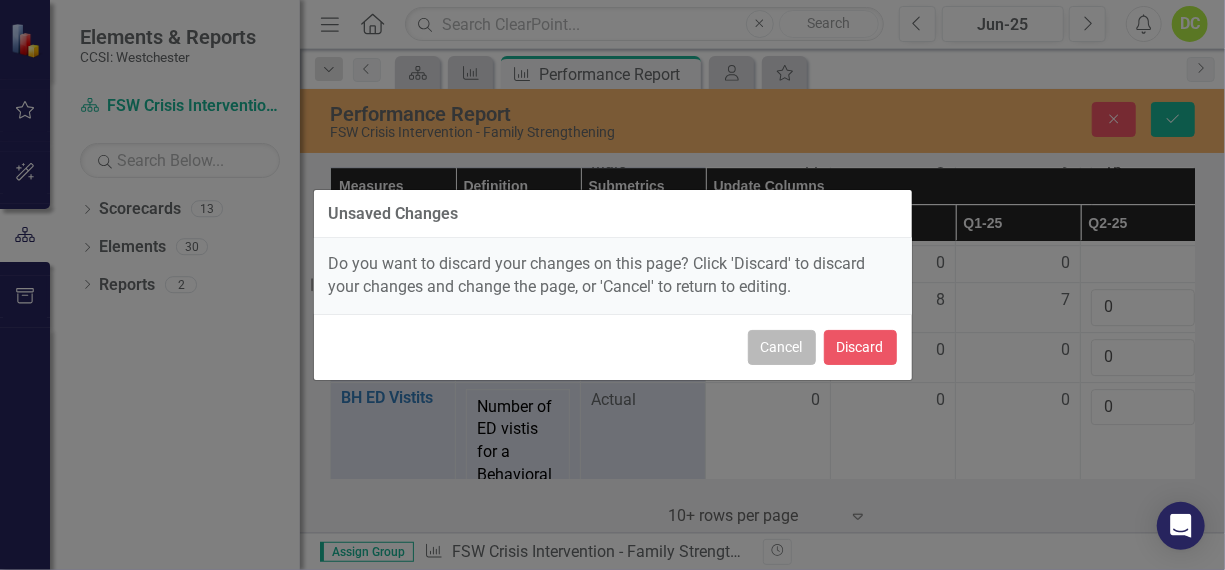 click on "Cancel" at bounding box center (782, 347) 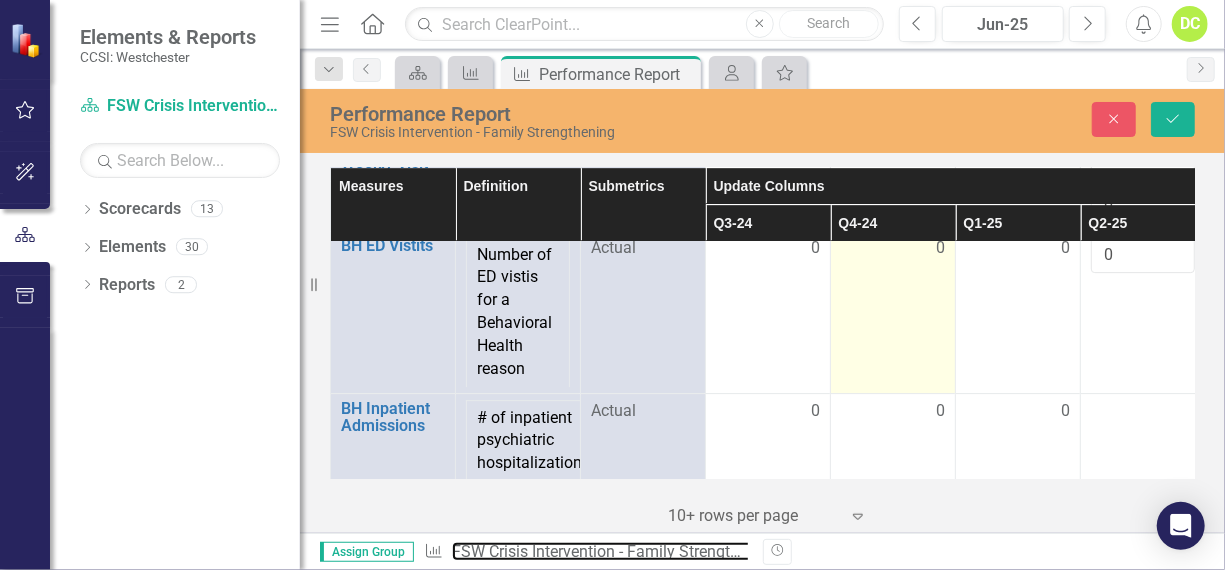 scroll, scrollTop: 3078, scrollLeft: 0, axis: vertical 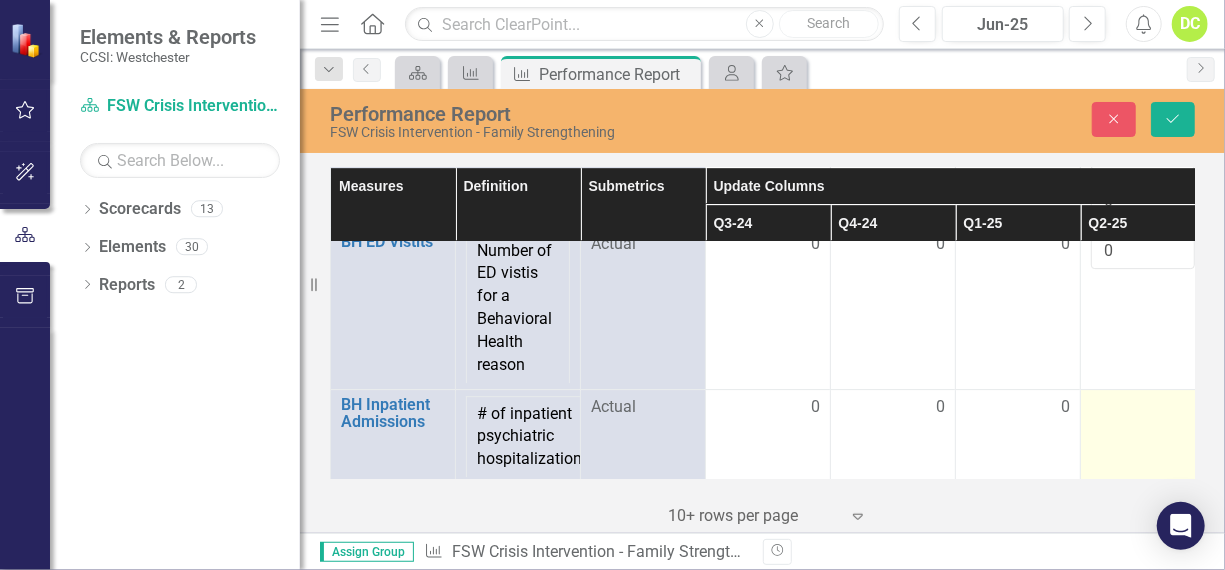 click at bounding box center (768, 408) 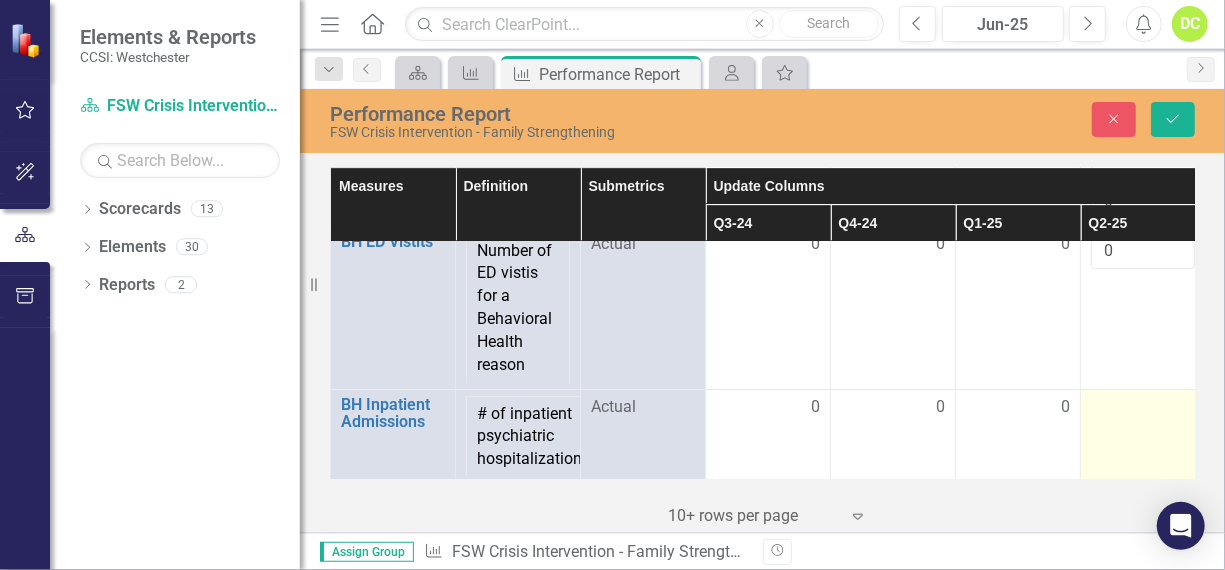 click at bounding box center (768, 408) 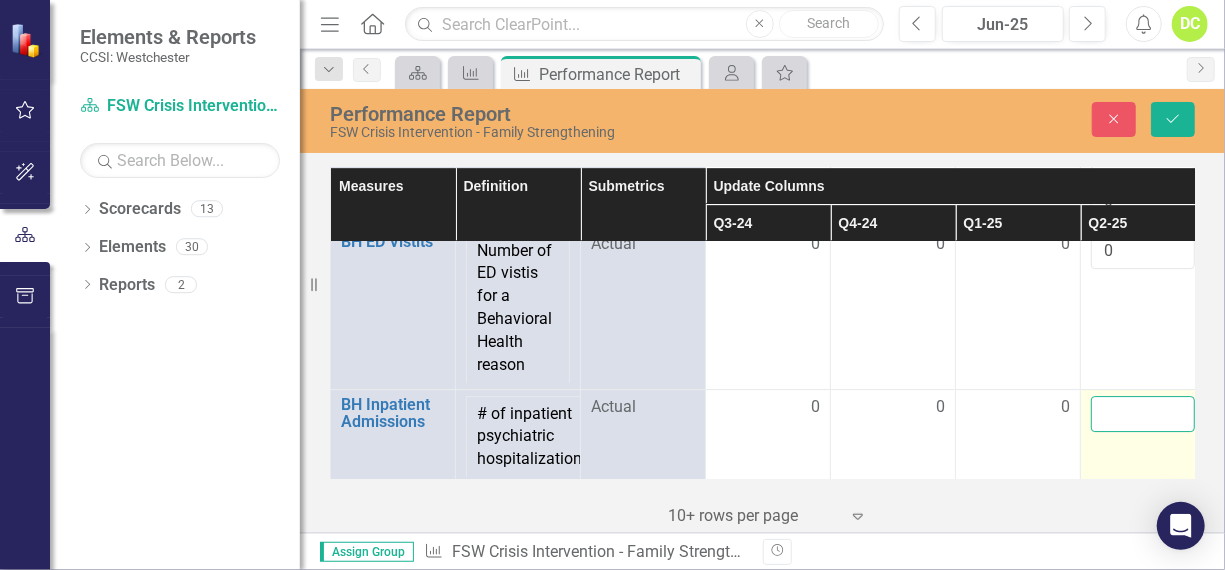 click at bounding box center [1143, 414] 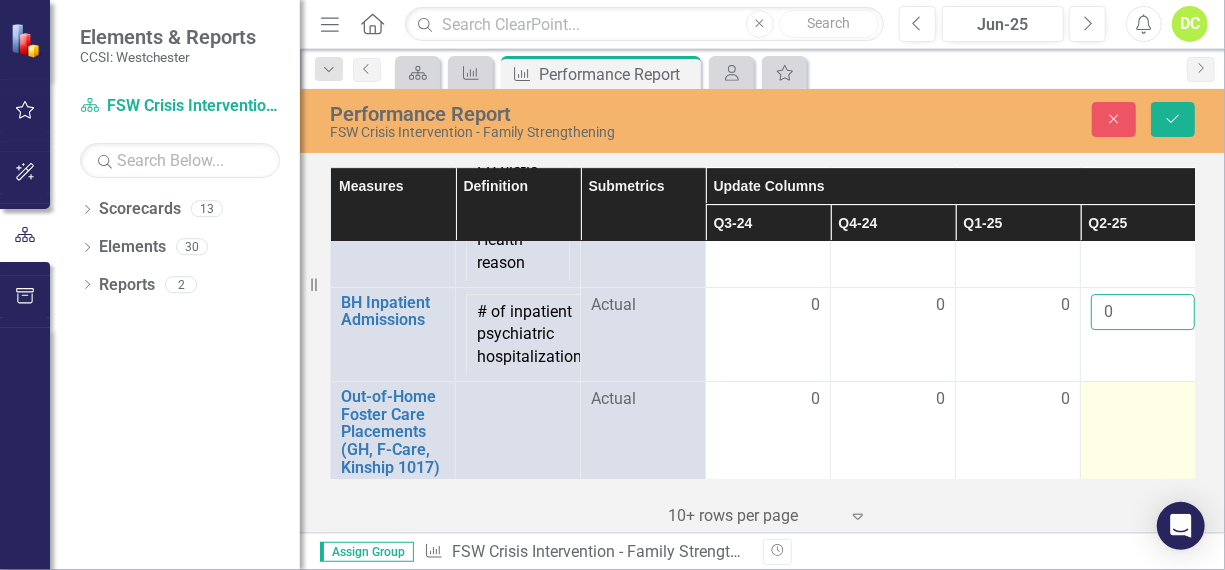 scroll, scrollTop: 3202, scrollLeft: 0, axis: vertical 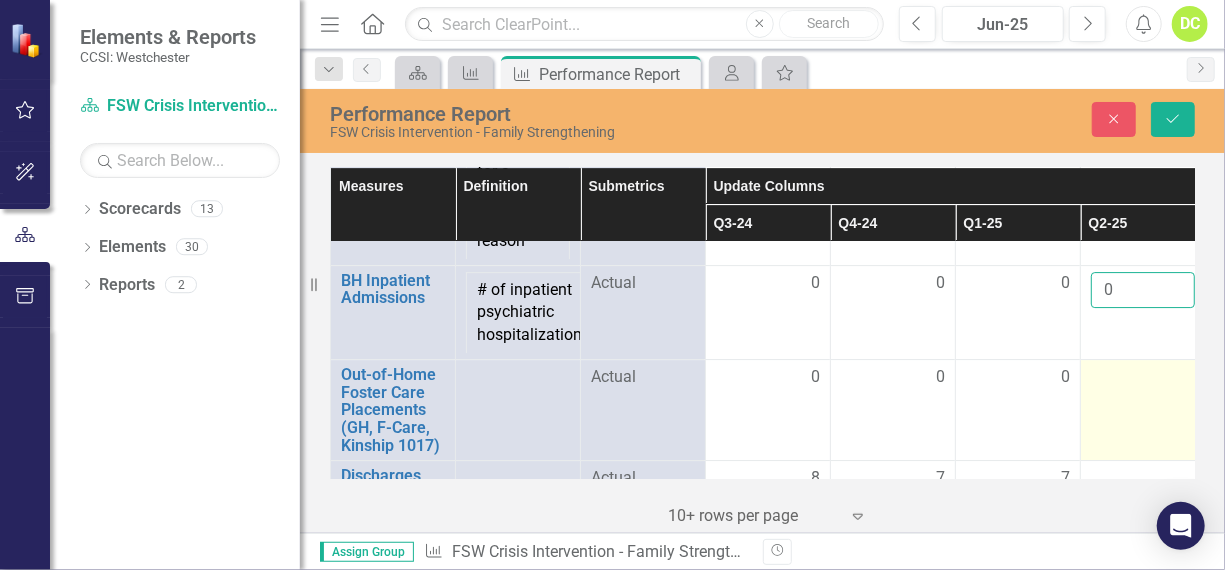type on "0" 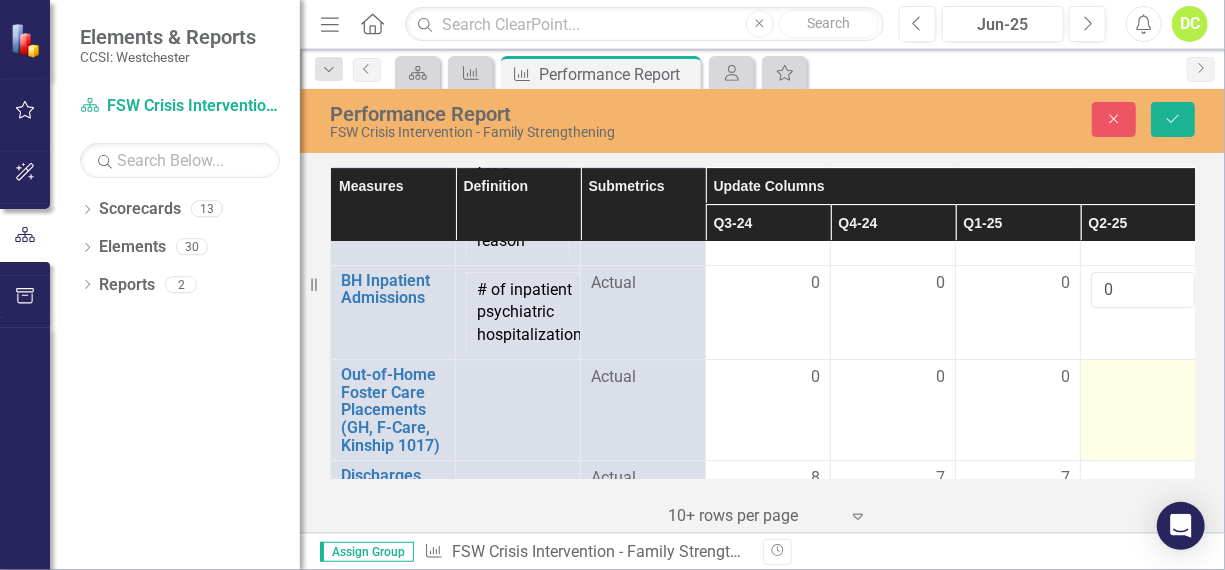 click at bounding box center (768, 378) 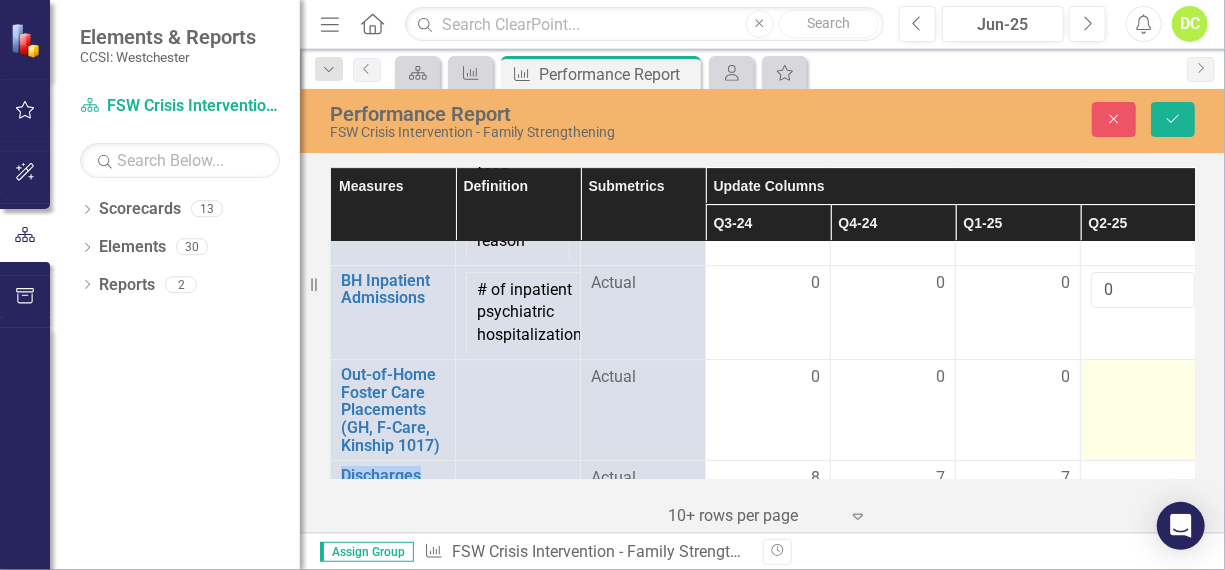 click at bounding box center [768, 378] 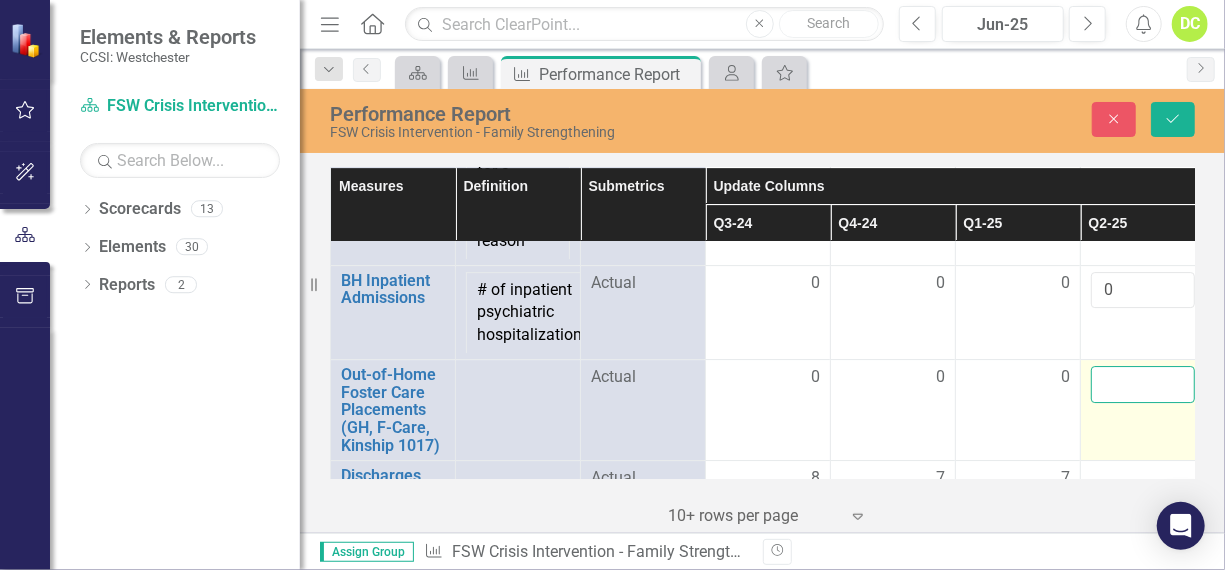 click at bounding box center (1143, 384) 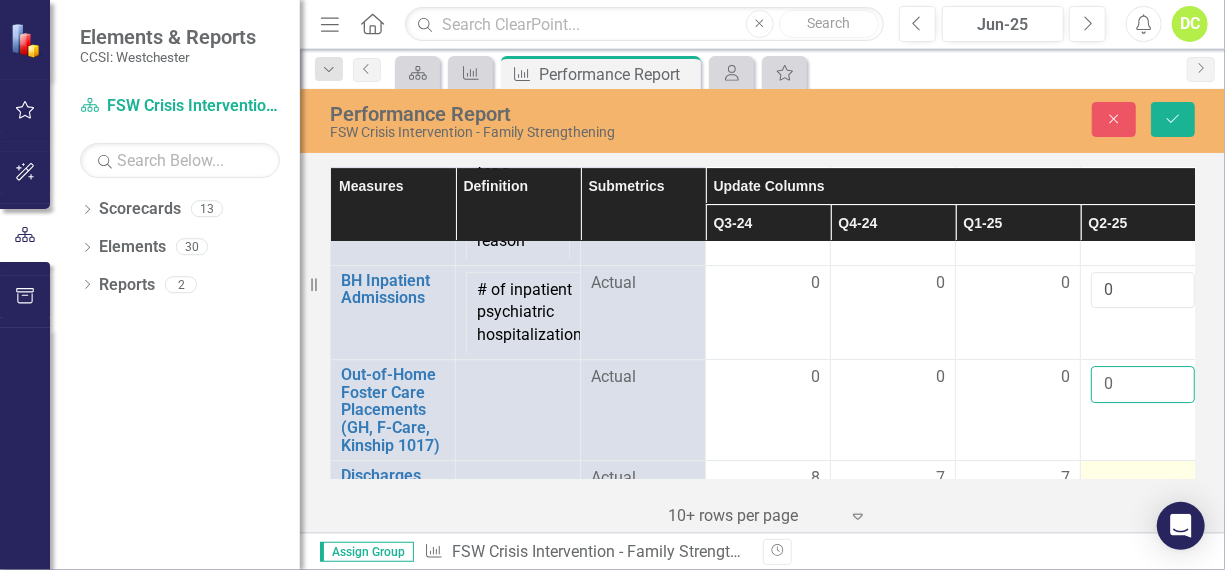 type on "0" 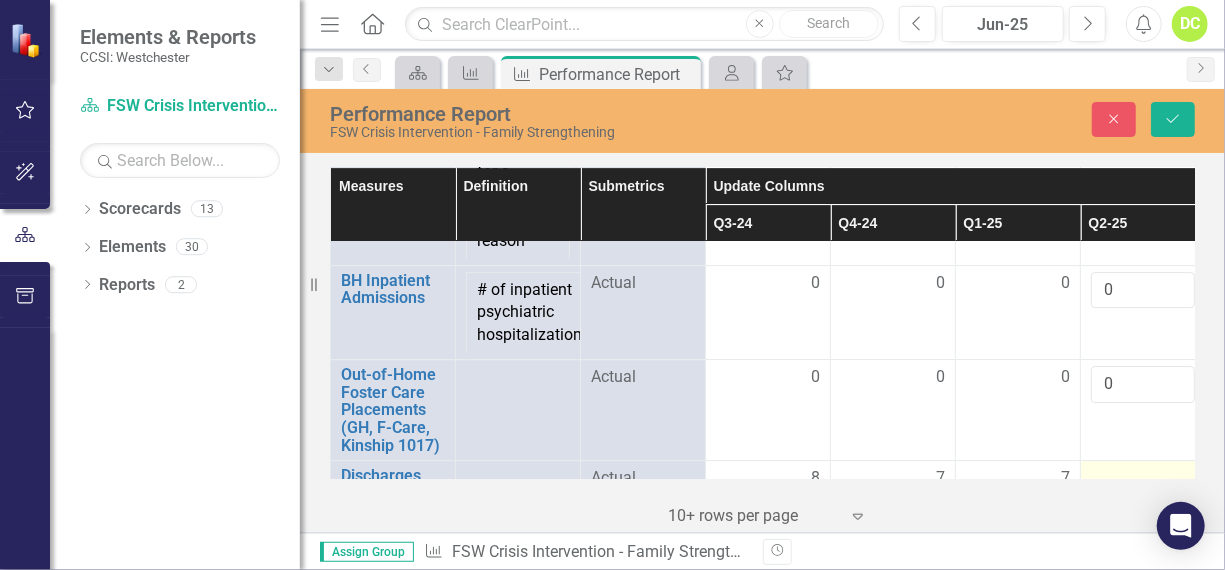 click at bounding box center [768, 479] 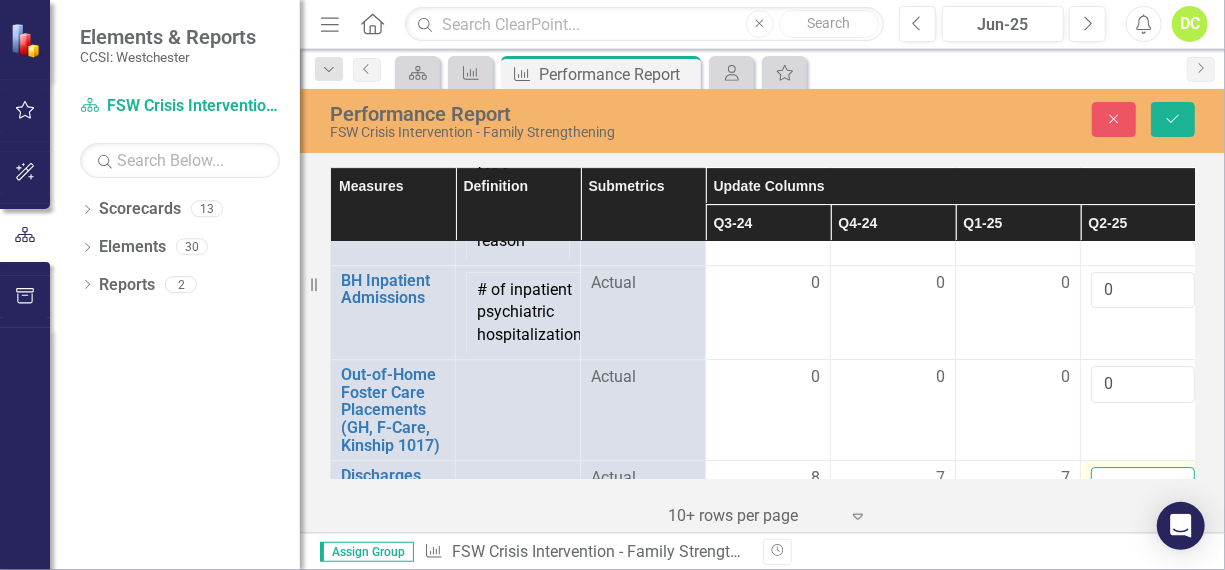 click at bounding box center [1143, 485] 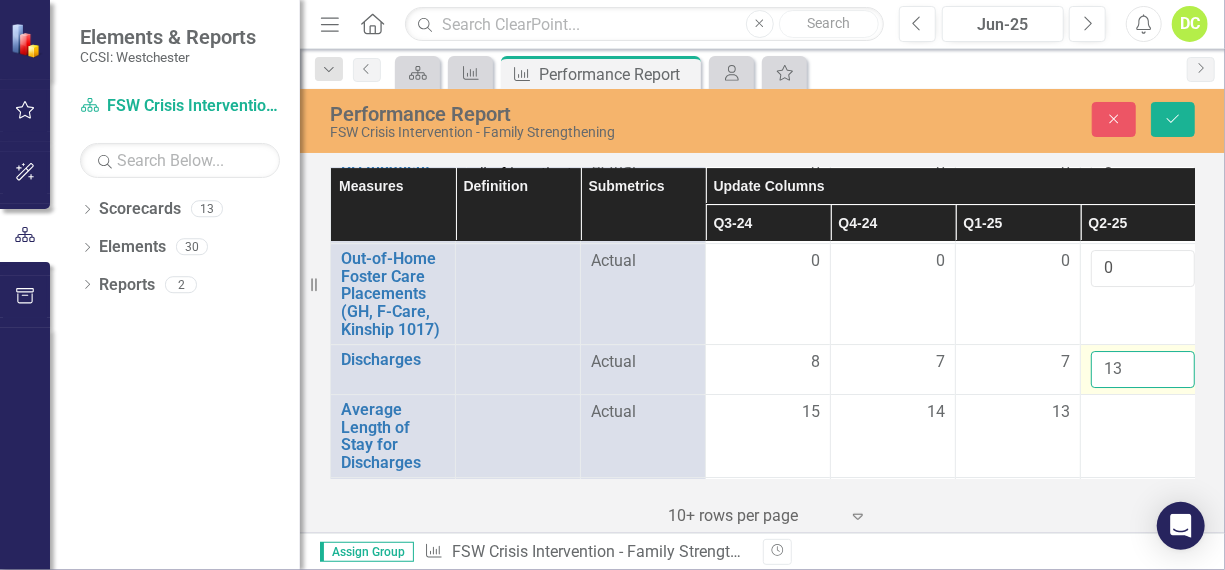 scroll, scrollTop: 3324, scrollLeft: 0, axis: vertical 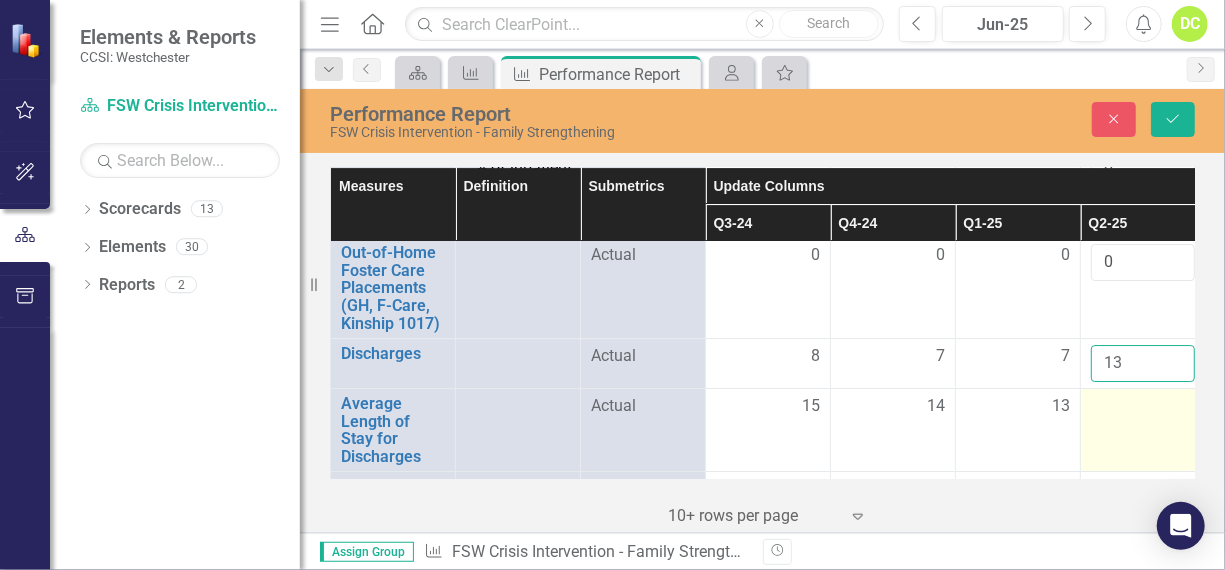 type on "13" 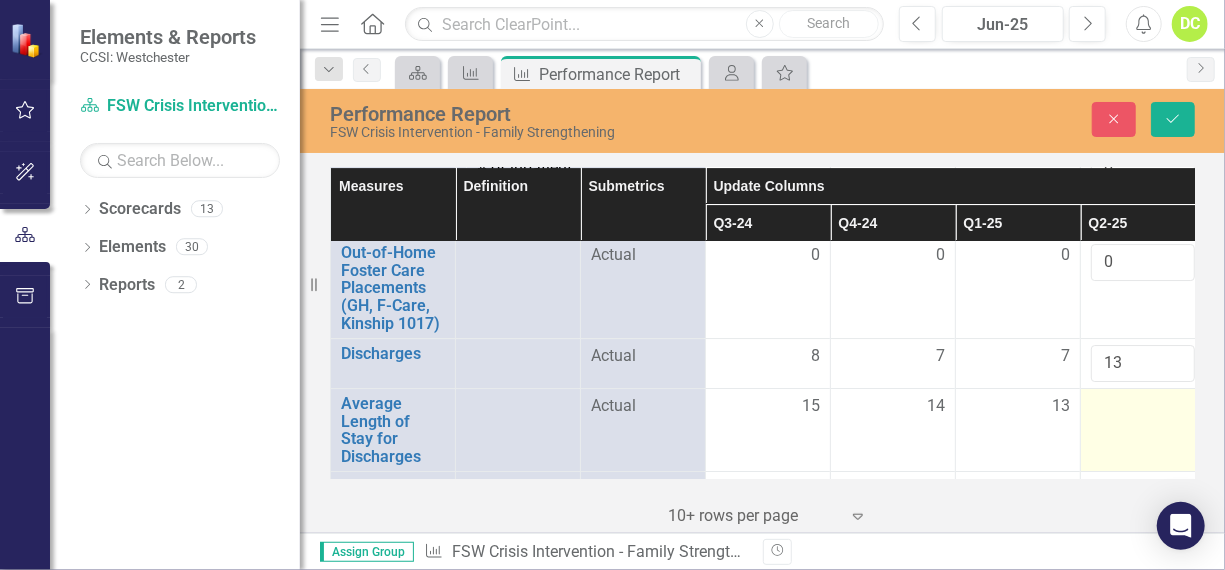 click at bounding box center [768, 407] 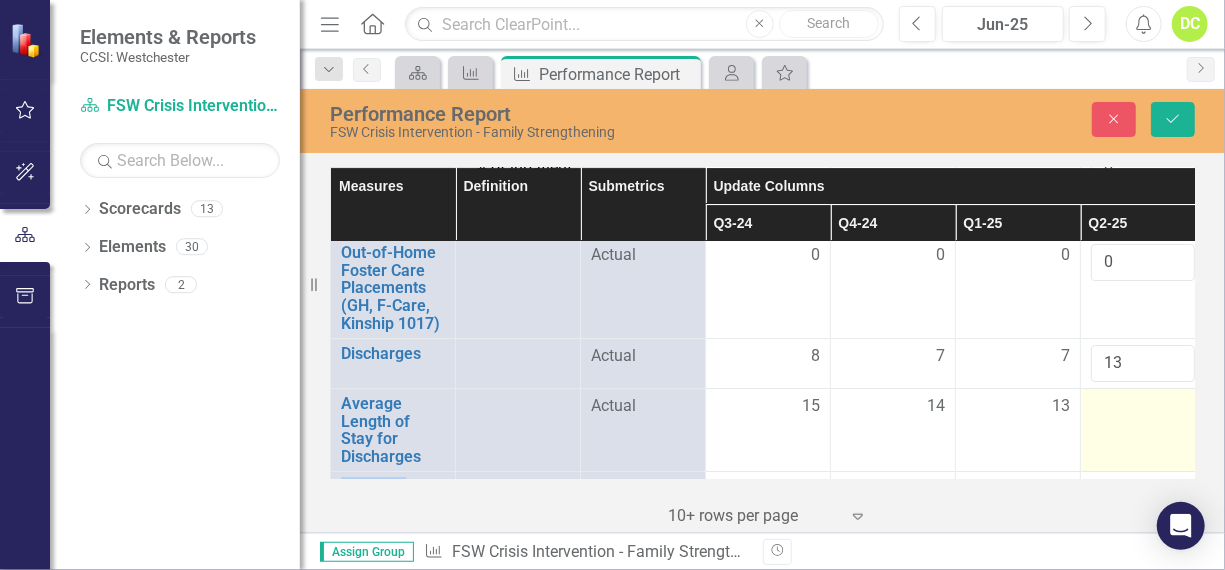click at bounding box center (768, 407) 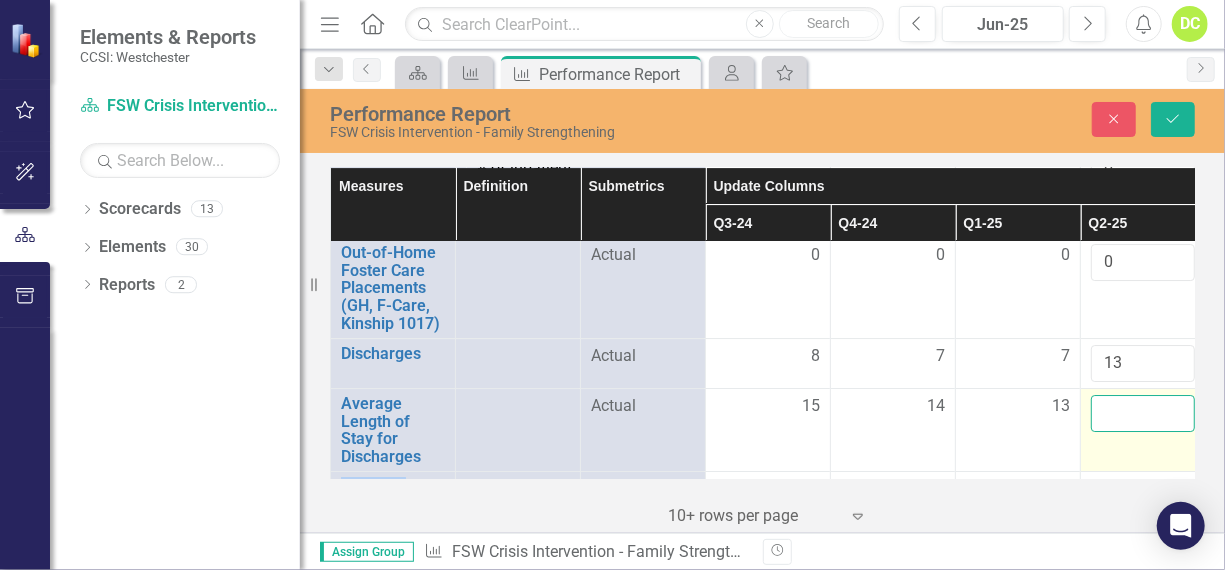 click at bounding box center (1143, 413) 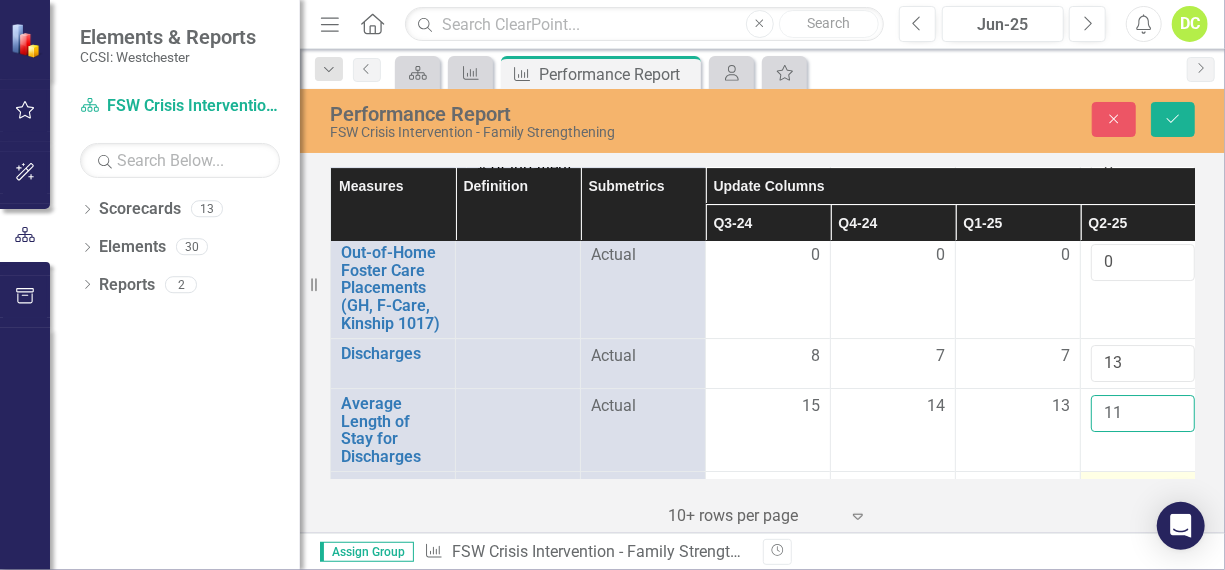 type on "11" 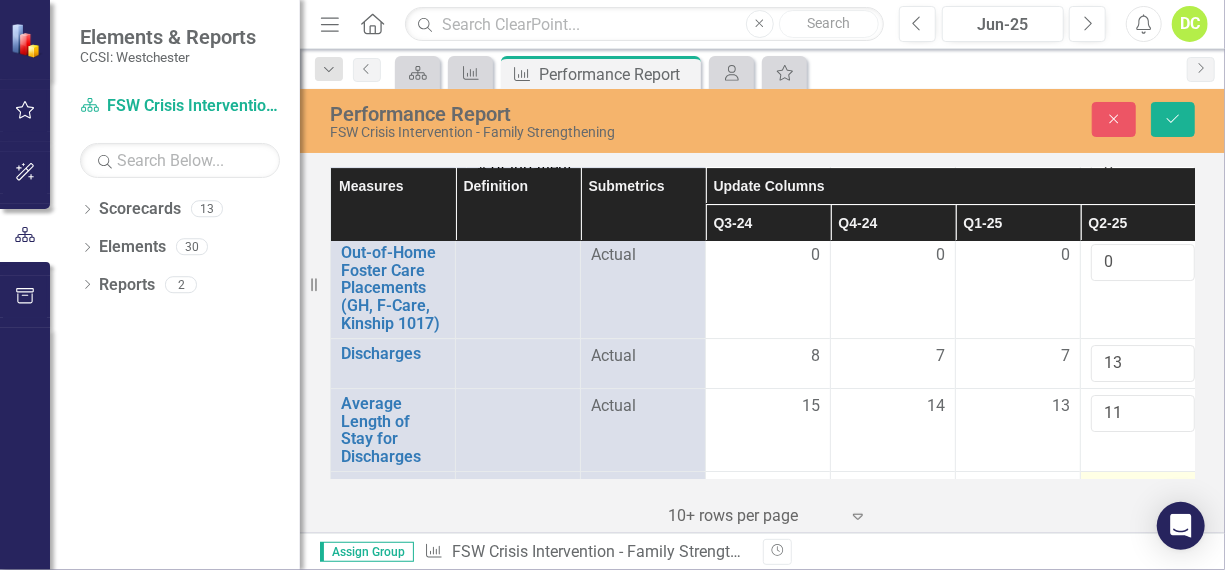 click at bounding box center [768, 490] 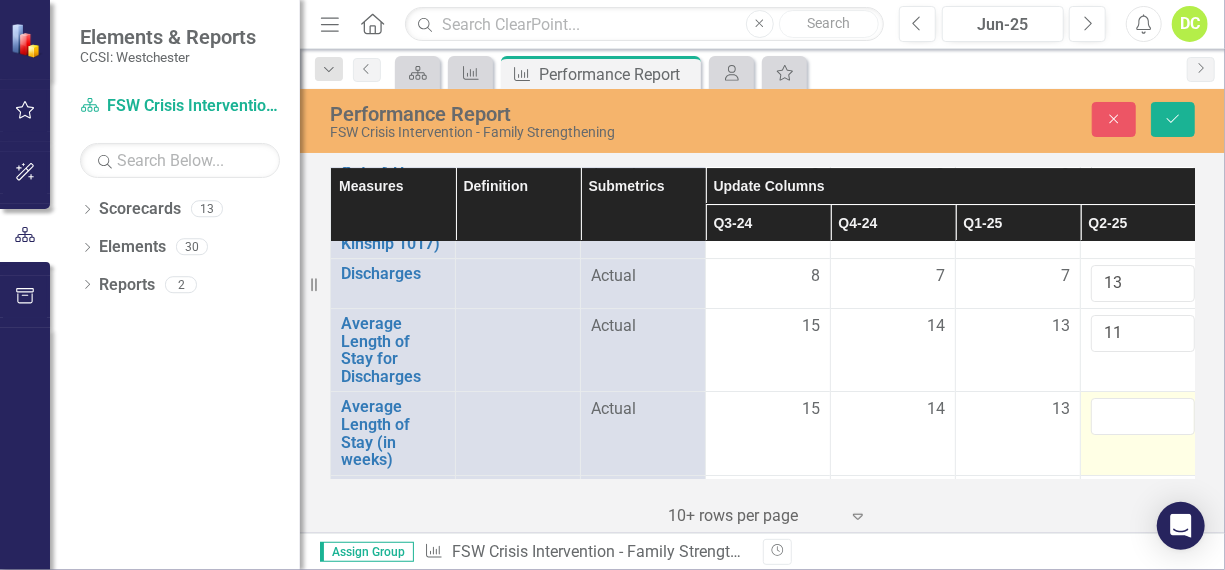 scroll, scrollTop: 3407, scrollLeft: 0, axis: vertical 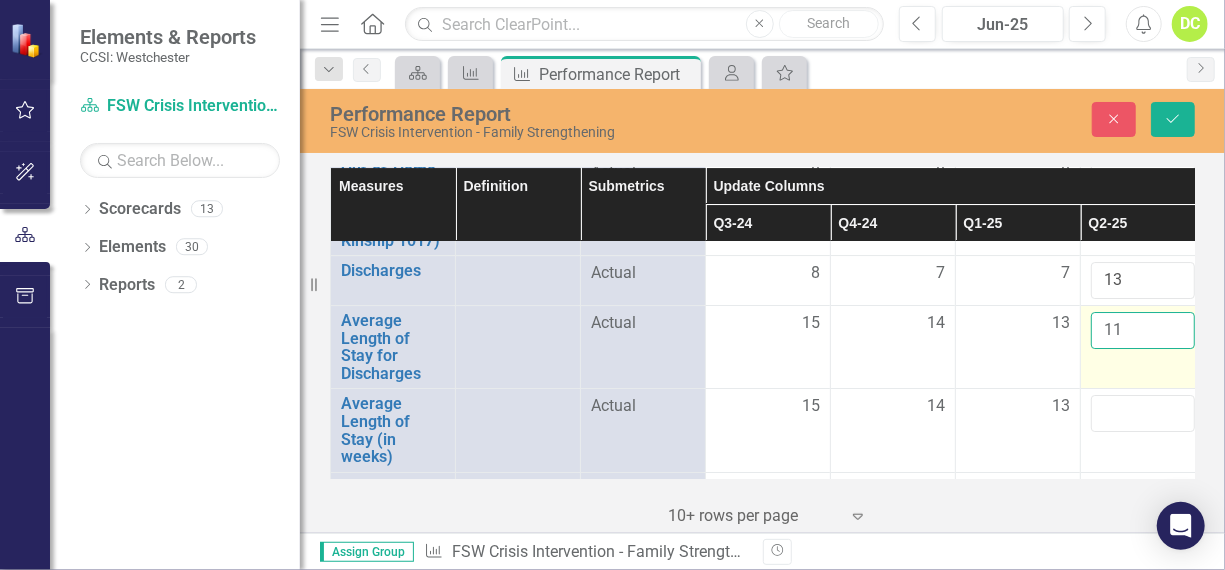 click on "11" at bounding box center (1143, 330) 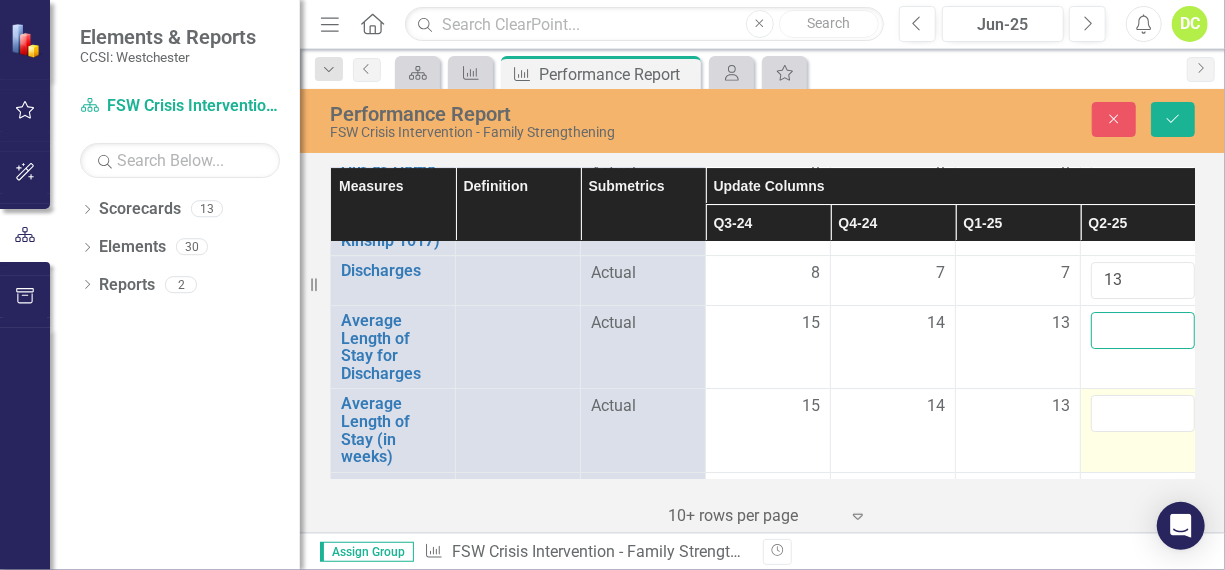 type 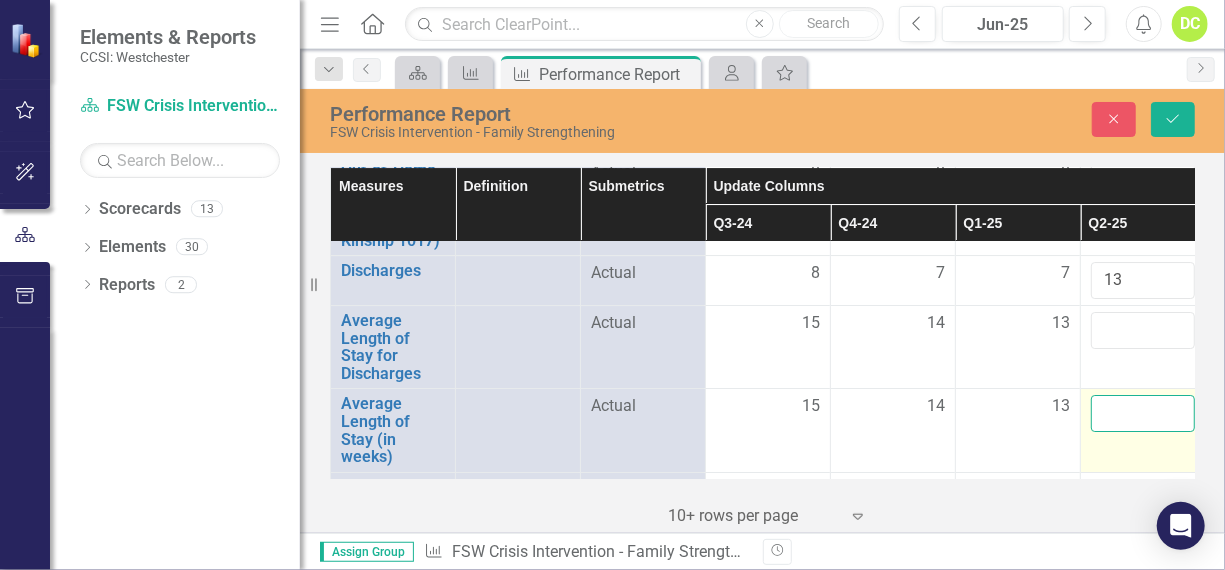 click at bounding box center [1143, 413] 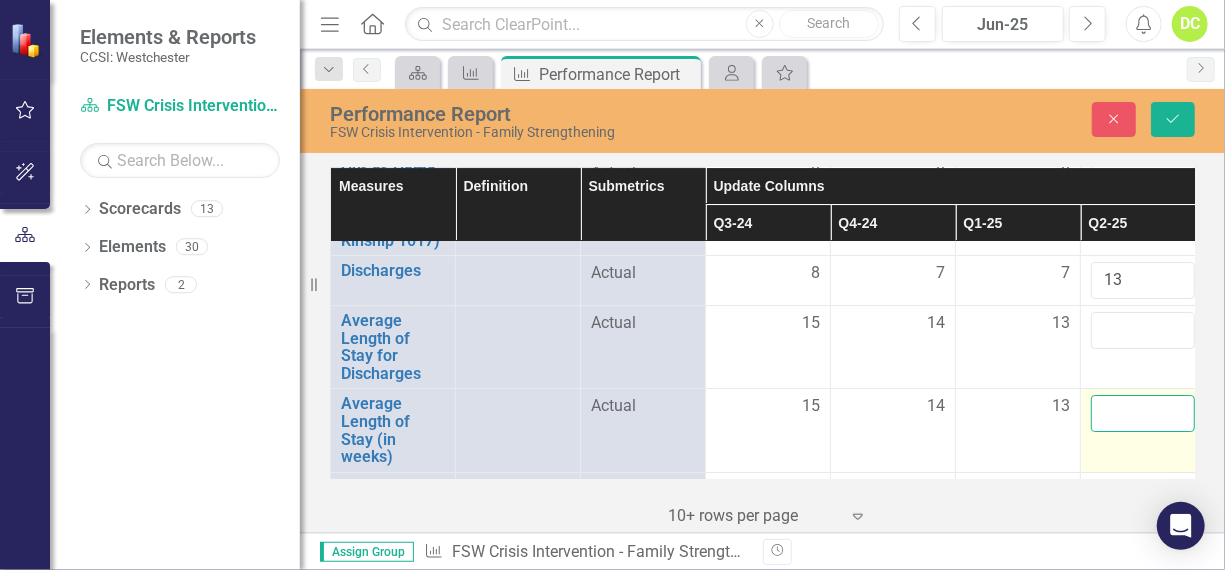 click at bounding box center [1143, 413] 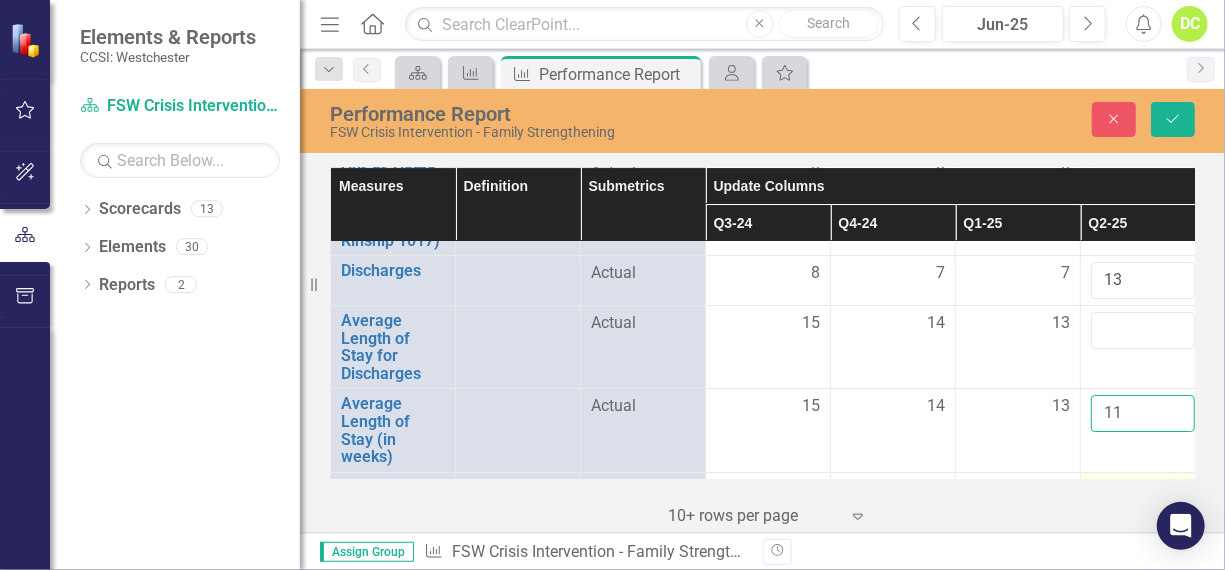 type on "11" 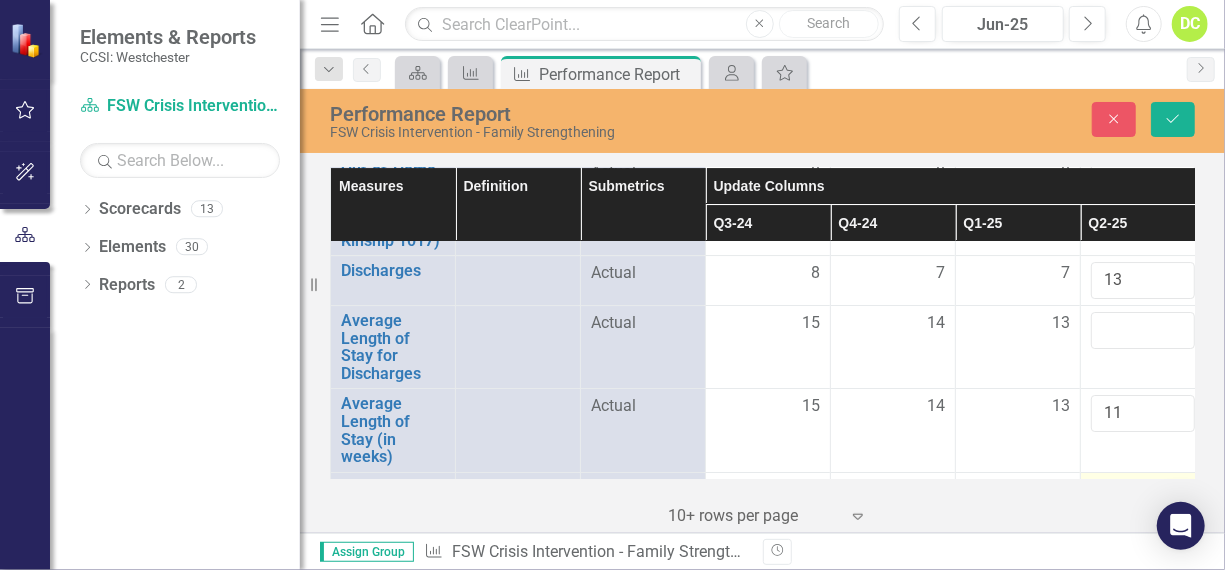 click at bounding box center [768, 491] 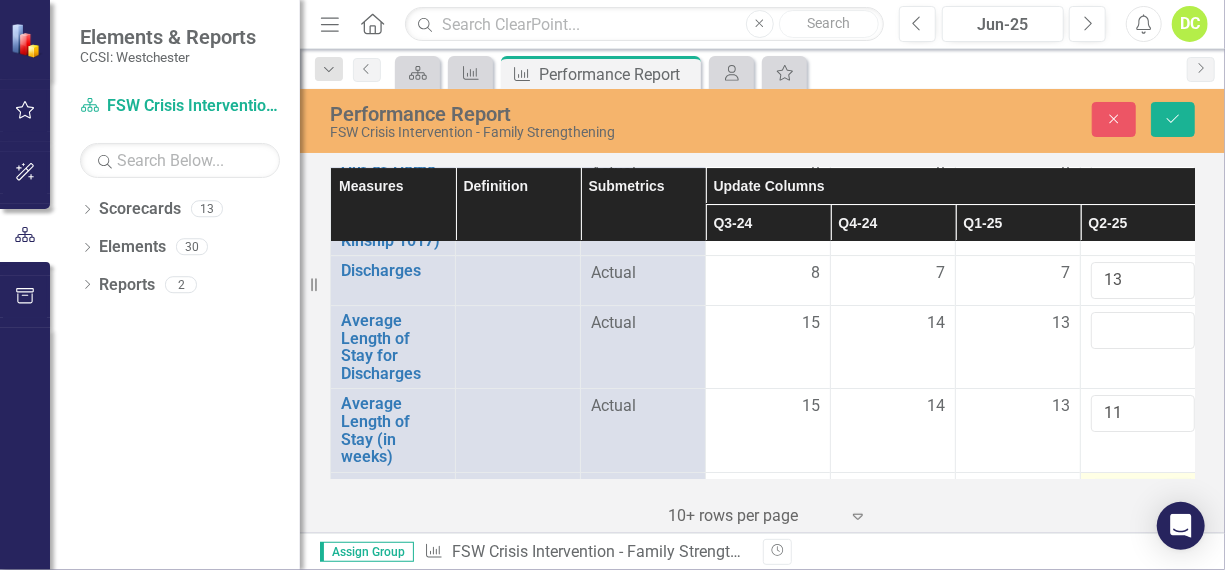 click at bounding box center [1143, 497] 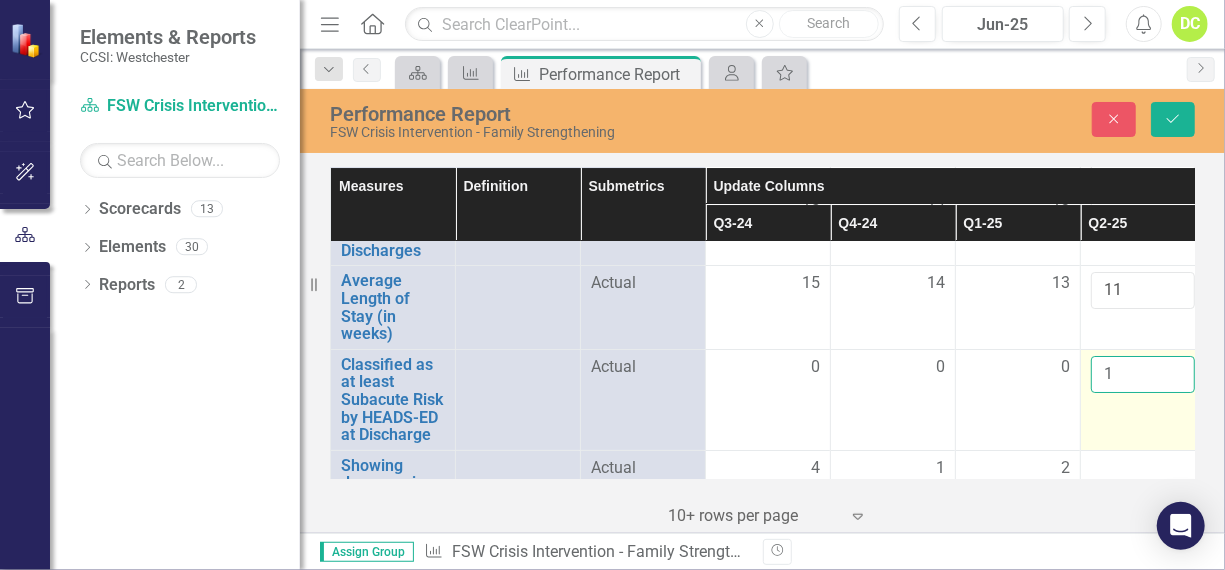 scroll, scrollTop: 3530, scrollLeft: 0, axis: vertical 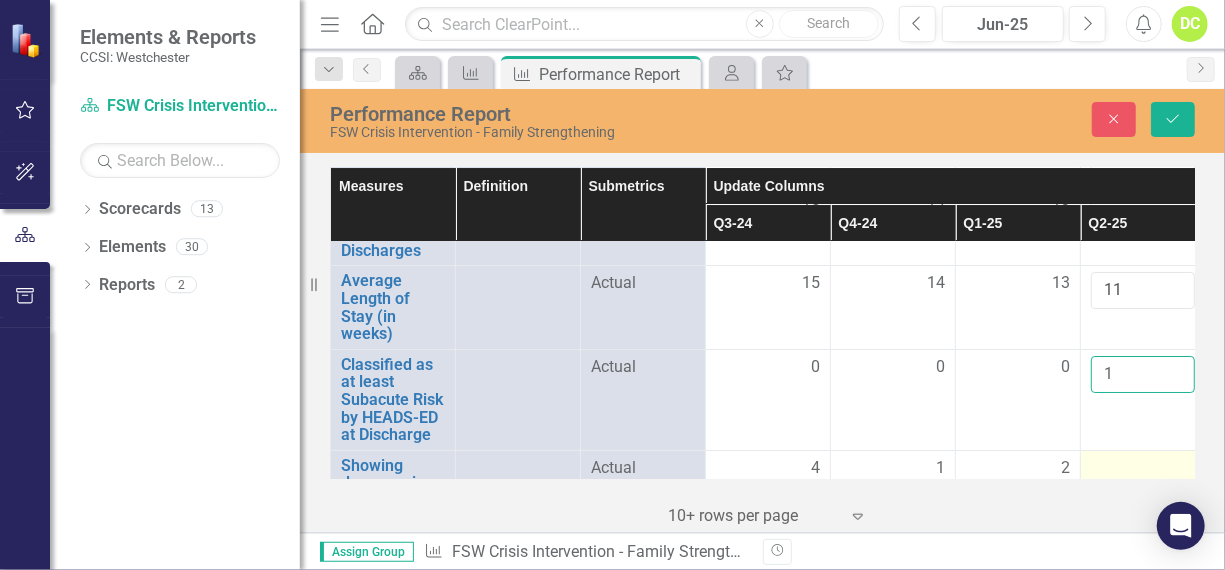 type on "1" 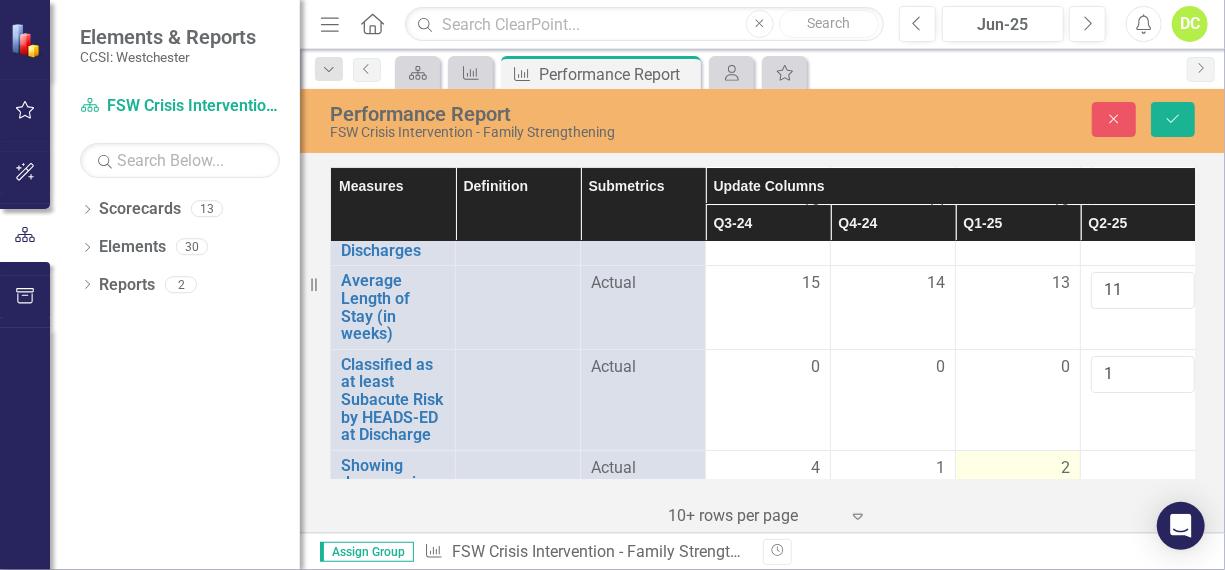 drag, startPoint x: 1132, startPoint y: 417, endPoint x: 1059, endPoint y: 451, distance: 80.529495 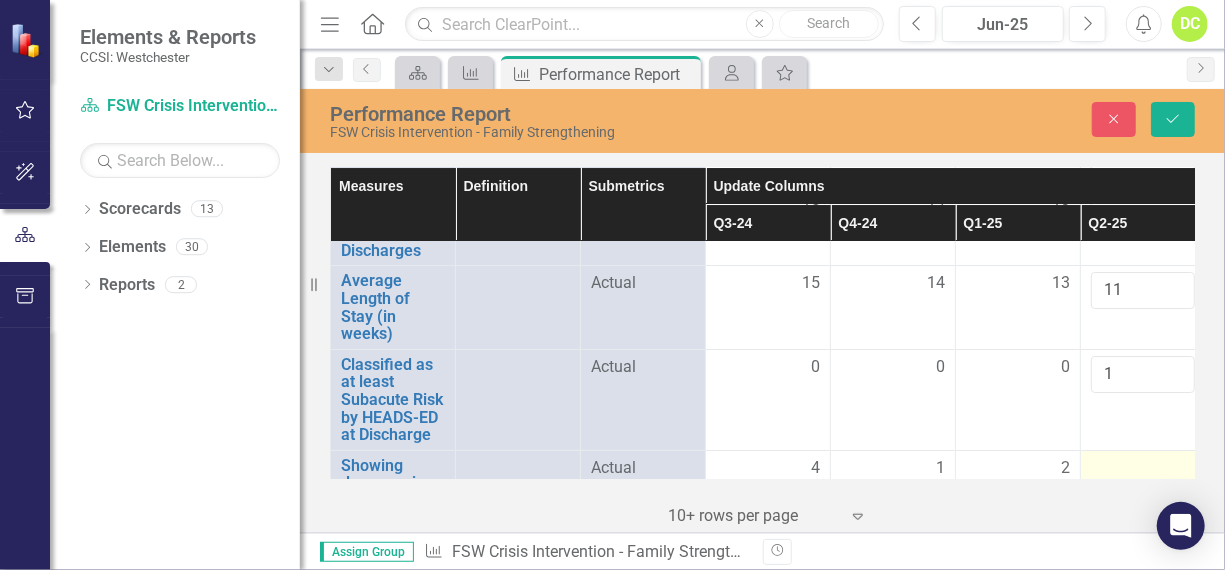 click at bounding box center [1143, 491] 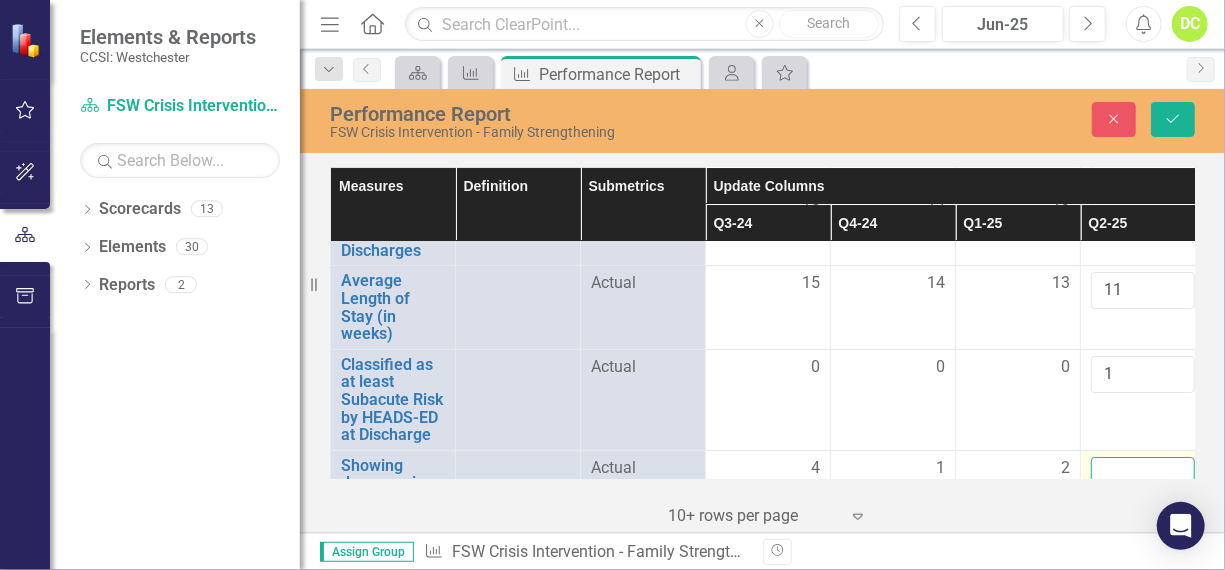 click at bounding box center (1143, 475) 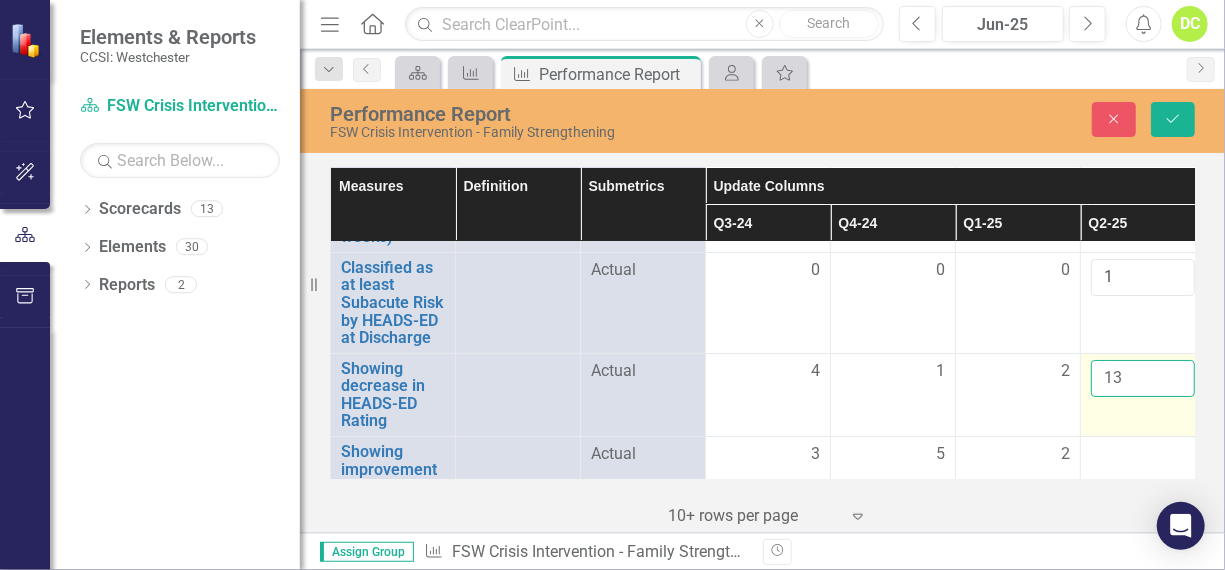 scroll, scrollTop: 3633, scrollLeft: 0, axis: vertical 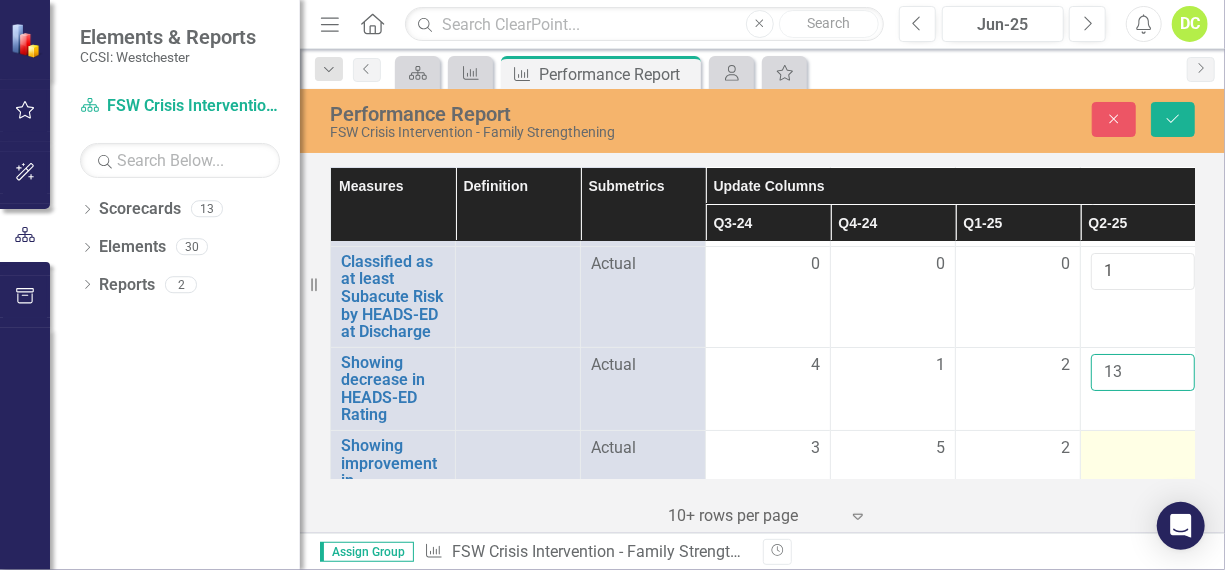 type on "13" 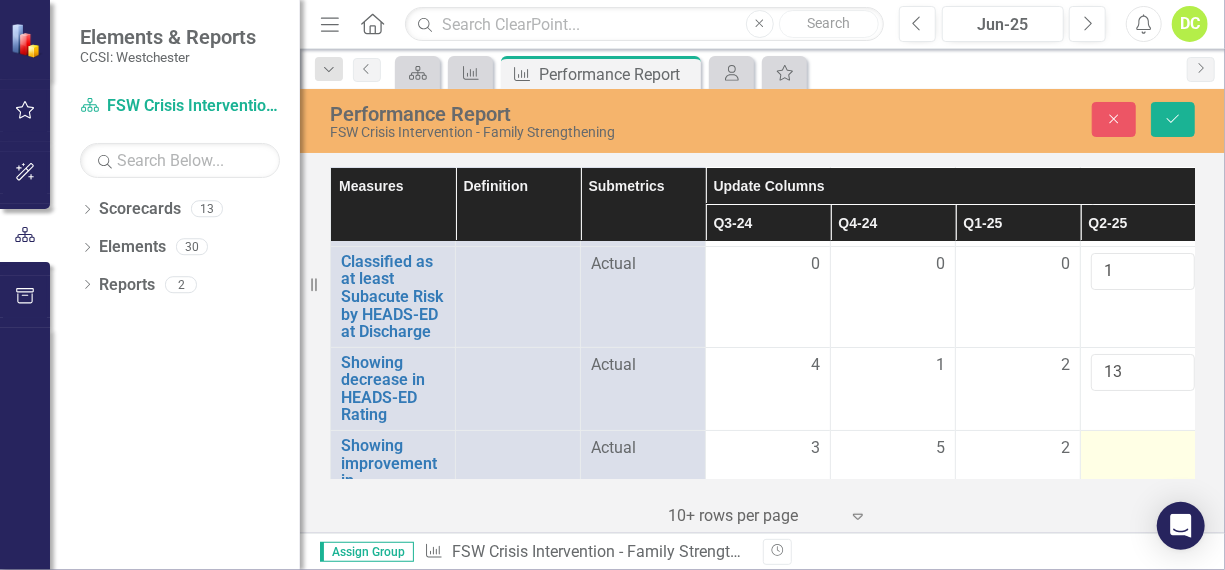 click at bounding box center [768, 449] 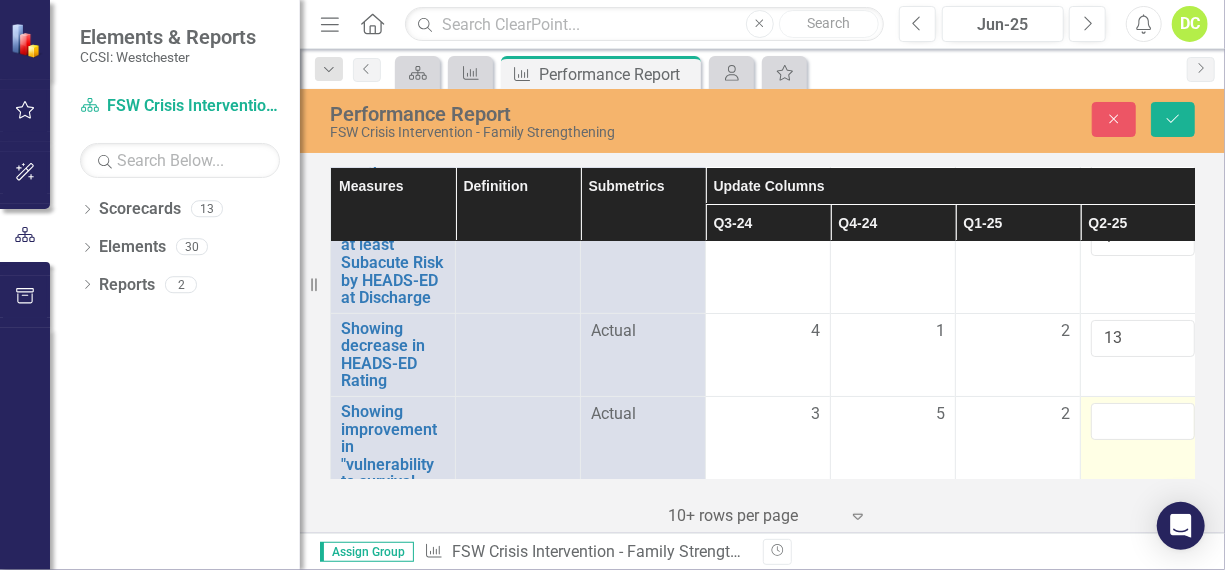 scroll, scrollTop: 3680, scrollLeft: 0, axis: vertical 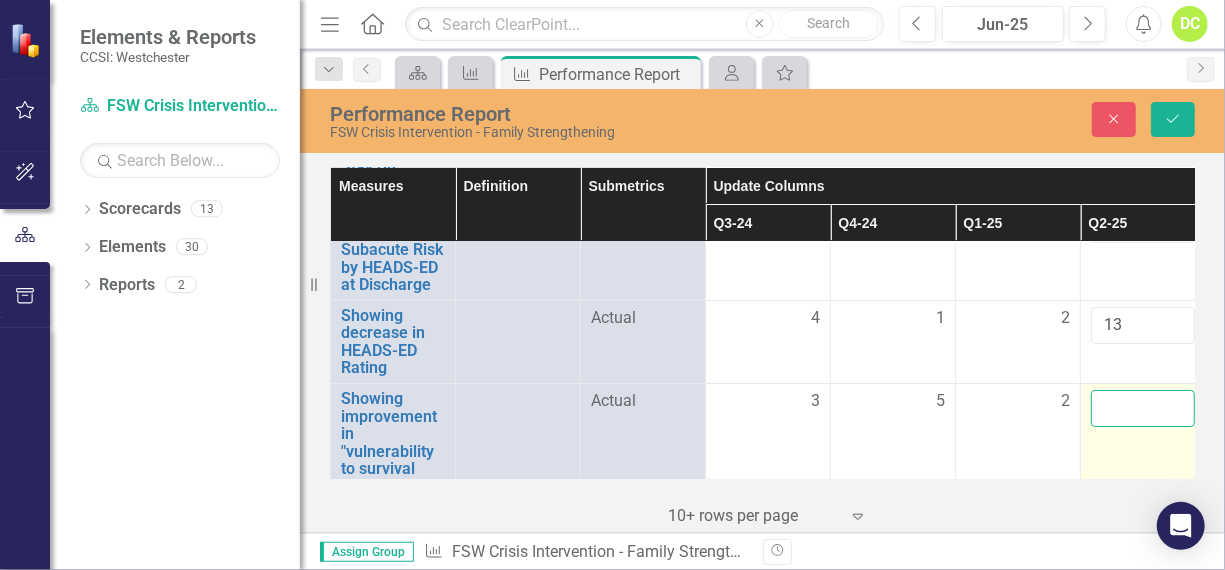 click at bounding box center (1143, 408) 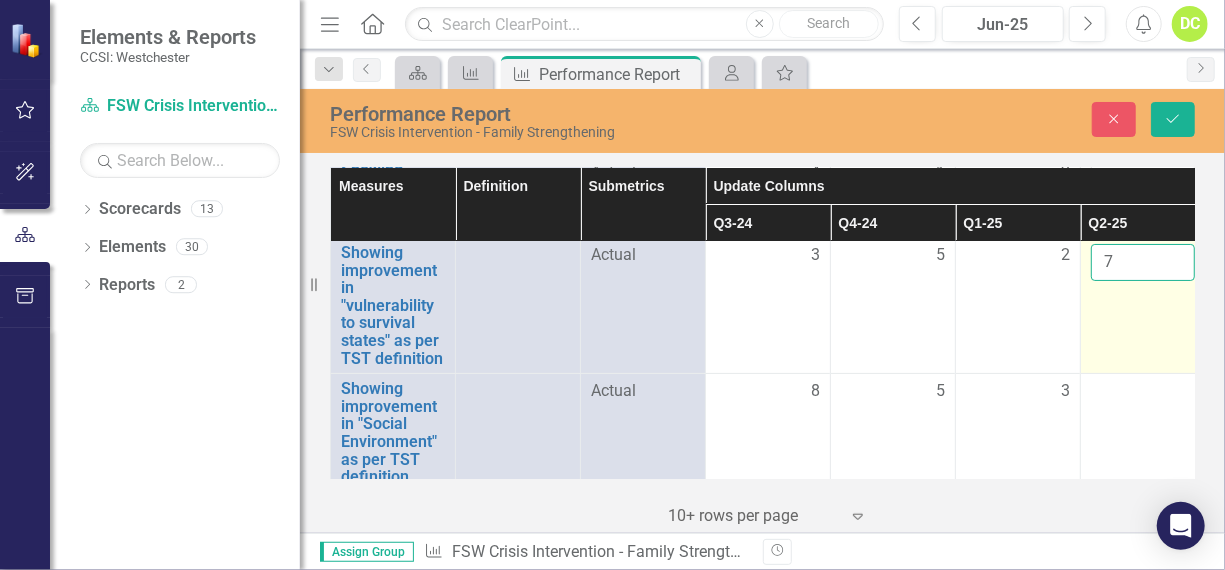 scroll, scrollTop: 3846, scrollLeft: 0, axis: vertical 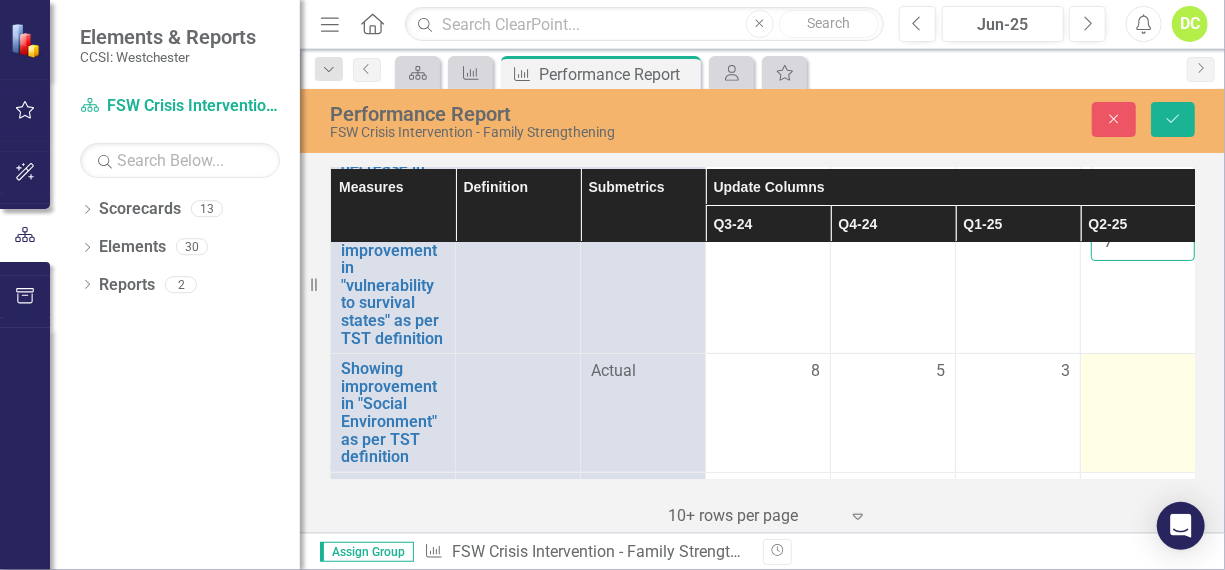 type on "7" 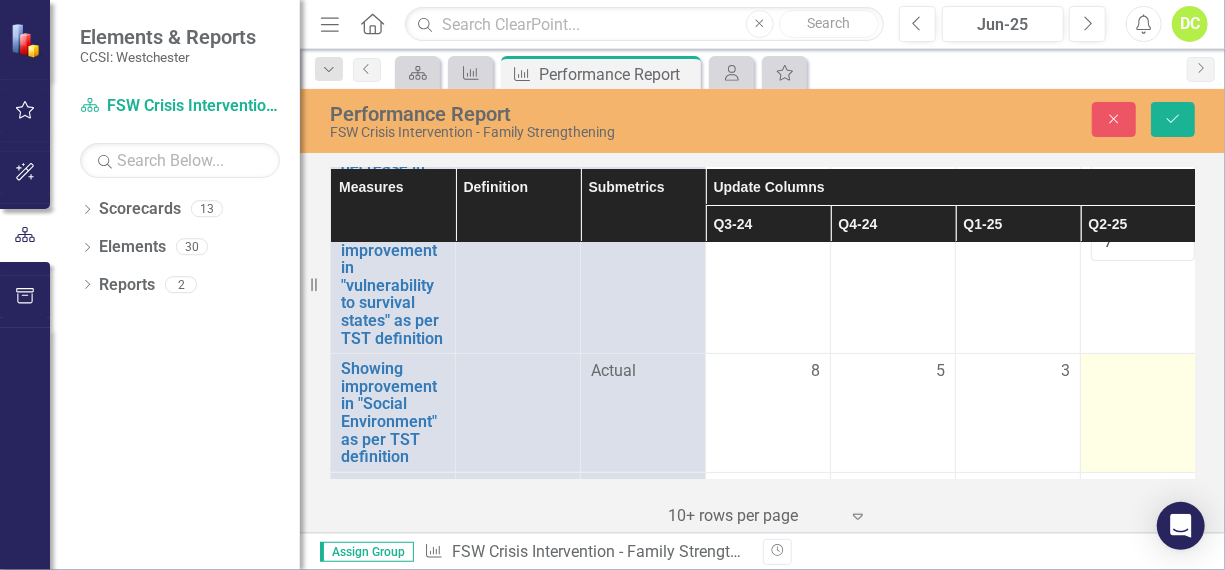 click at bounding box center [768, 372] 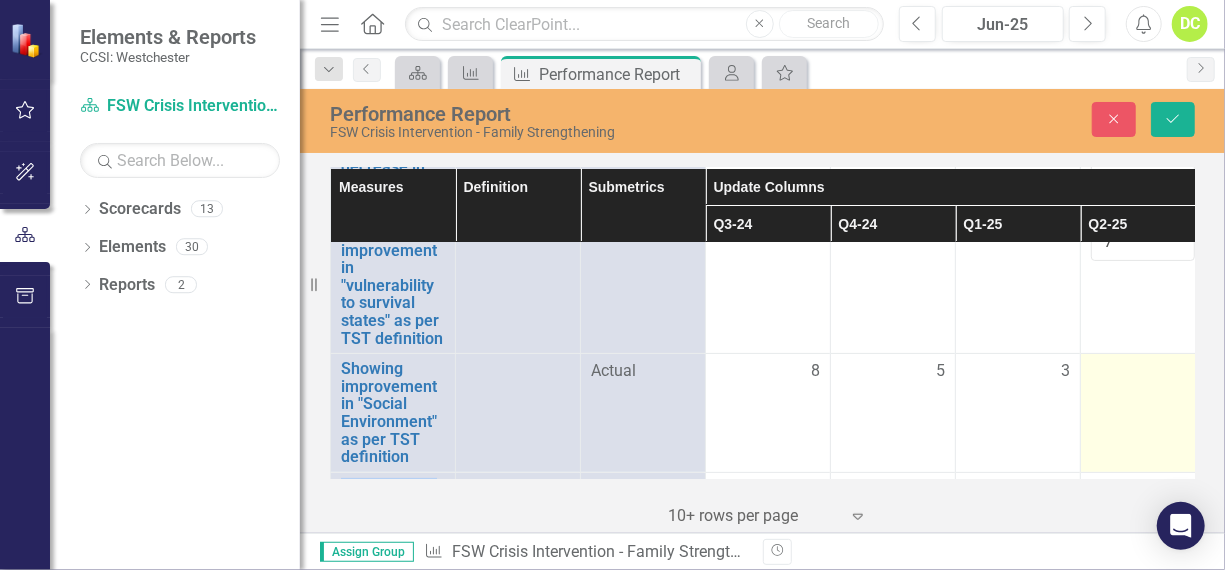 click at bounding box center (768, 372) 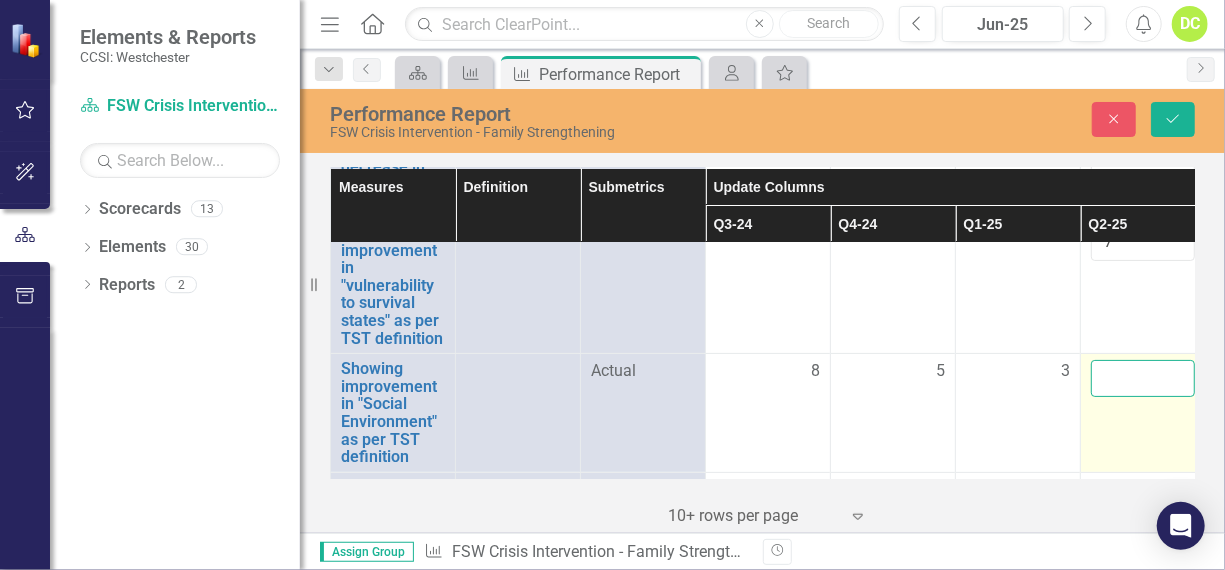 click at bounding box center [1143, 378] 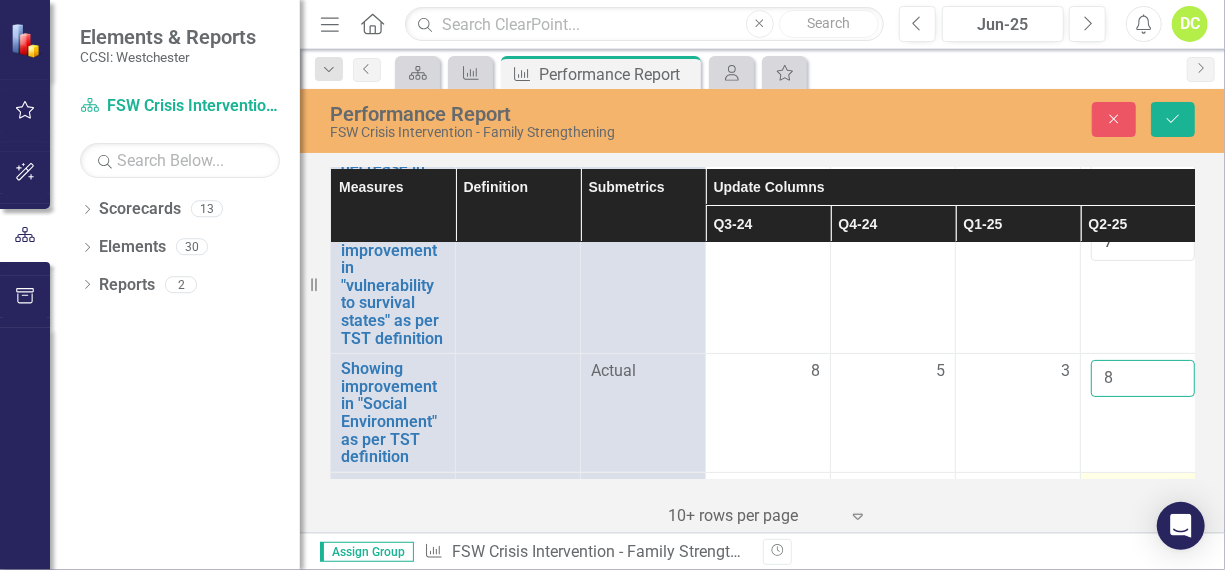 type on "8" 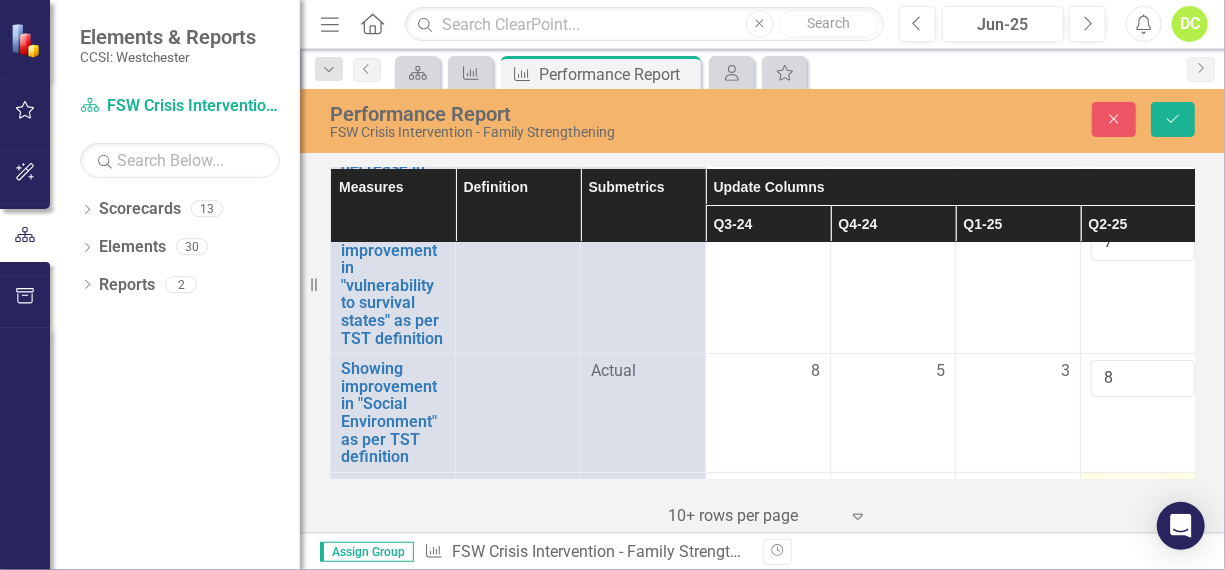 click at bounding box center (768, 491) 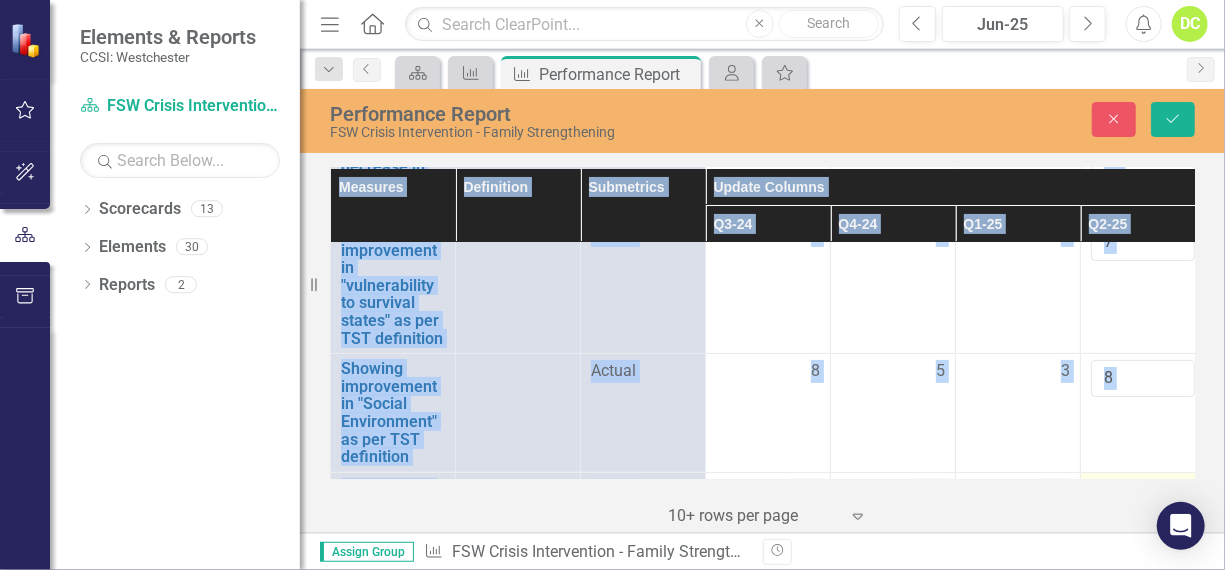click at bounding box center (768, 491) 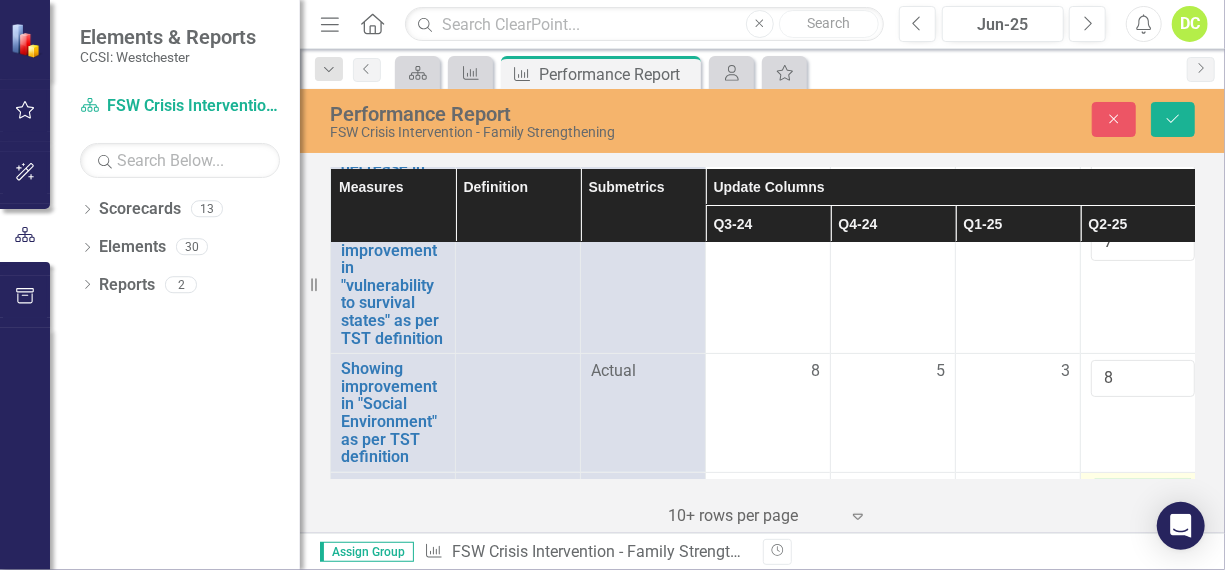 click at bounding box center (1143, 497) 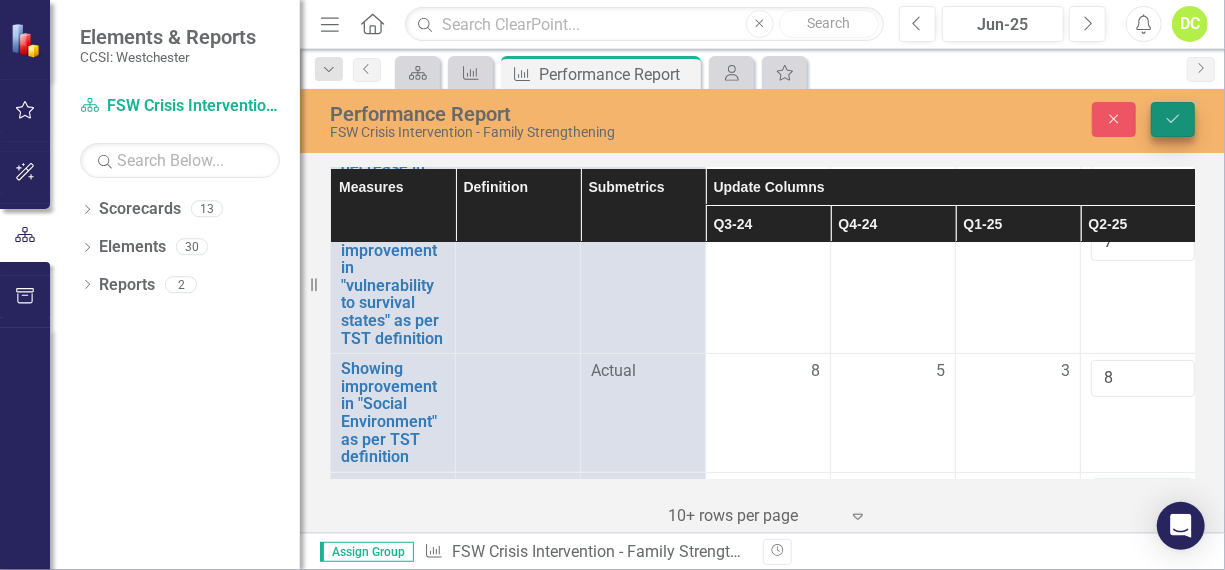 type on "YES" 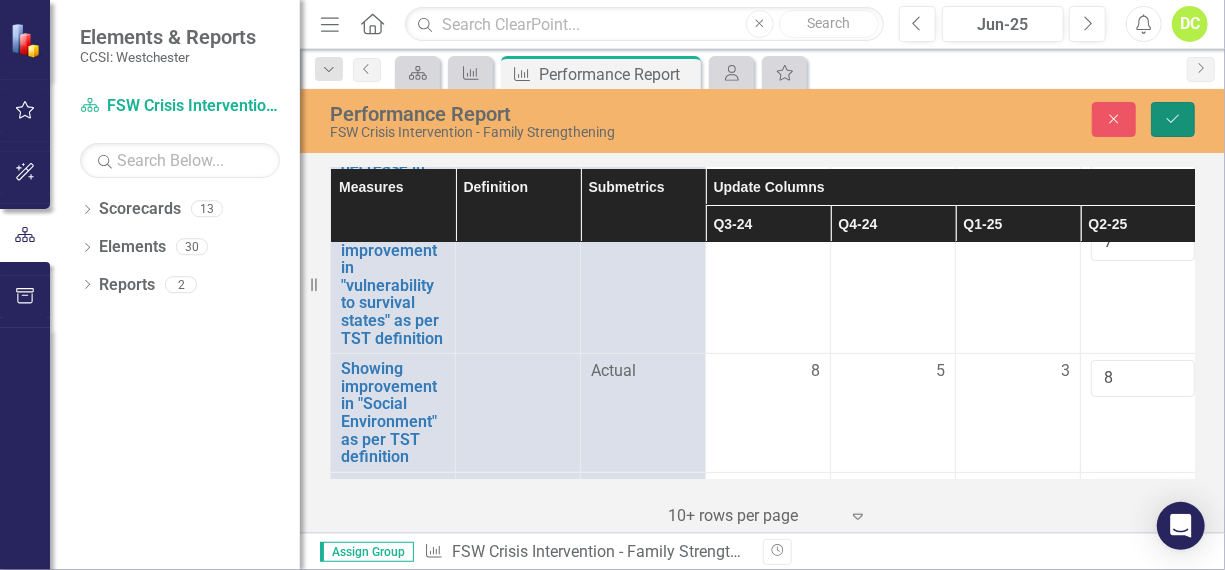 click on "Save" at bounding box center (1173, 119) 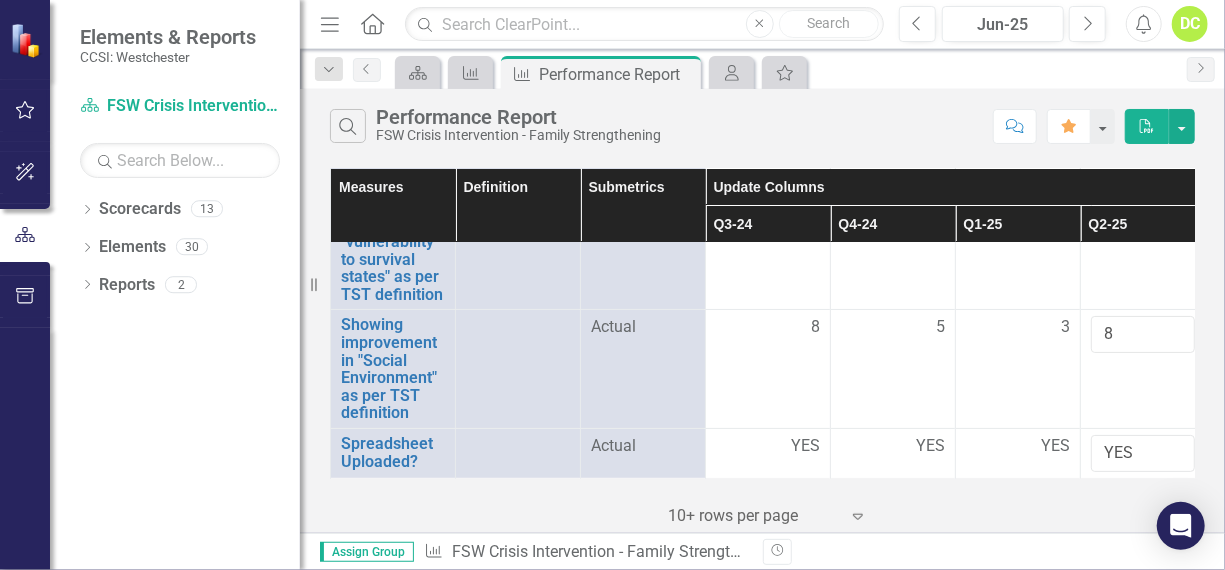 scroll, scrollTop: 0, scrollLeft: 0, axis: both 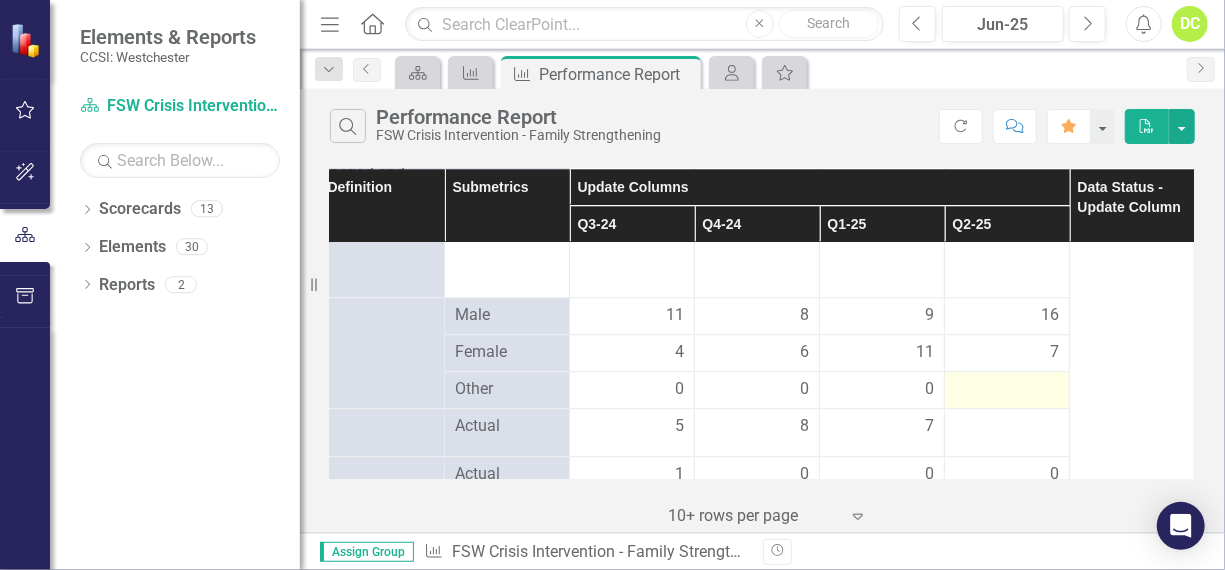 click at bounding box center (632, 390) 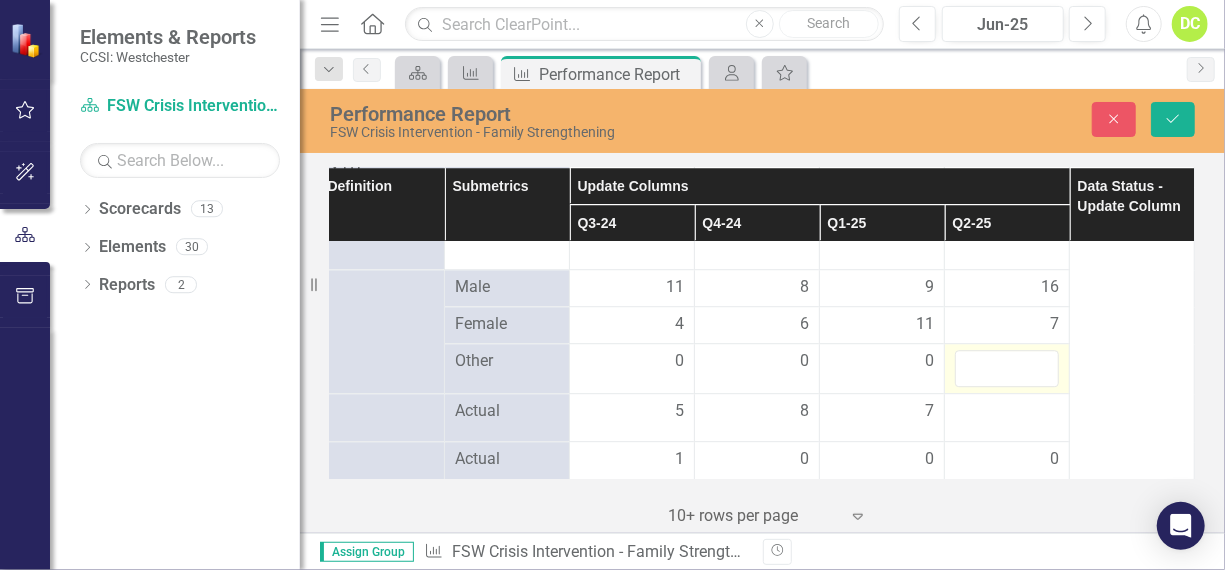 scroll, scrollTop: 2771, scrollLeft: 147, axis: both 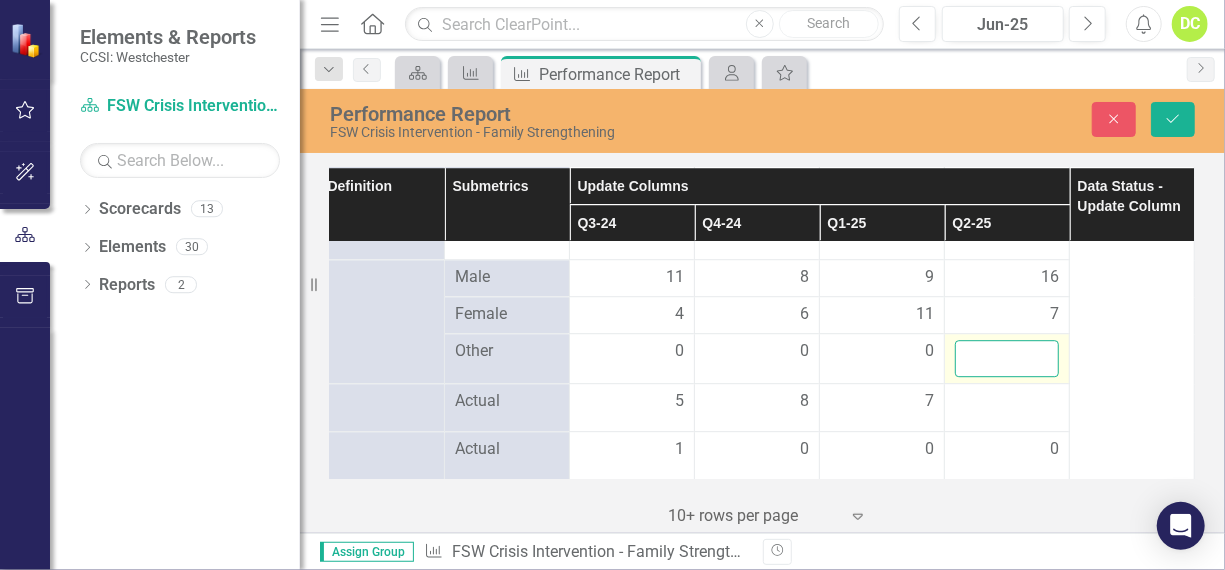 click at bounding box center (1007, 358) 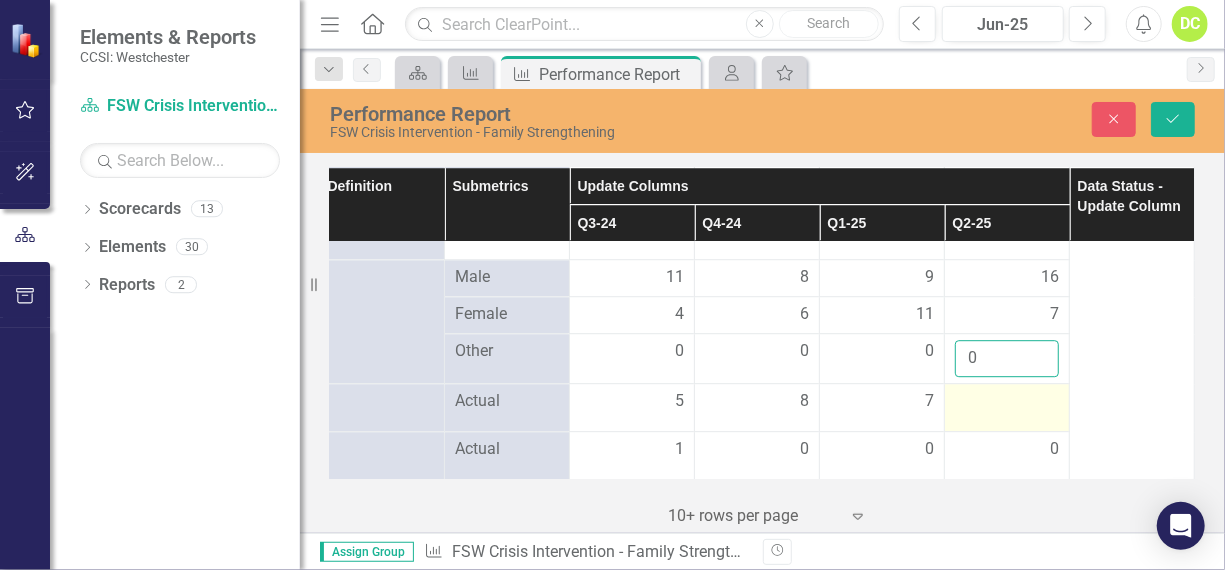 type on "0" 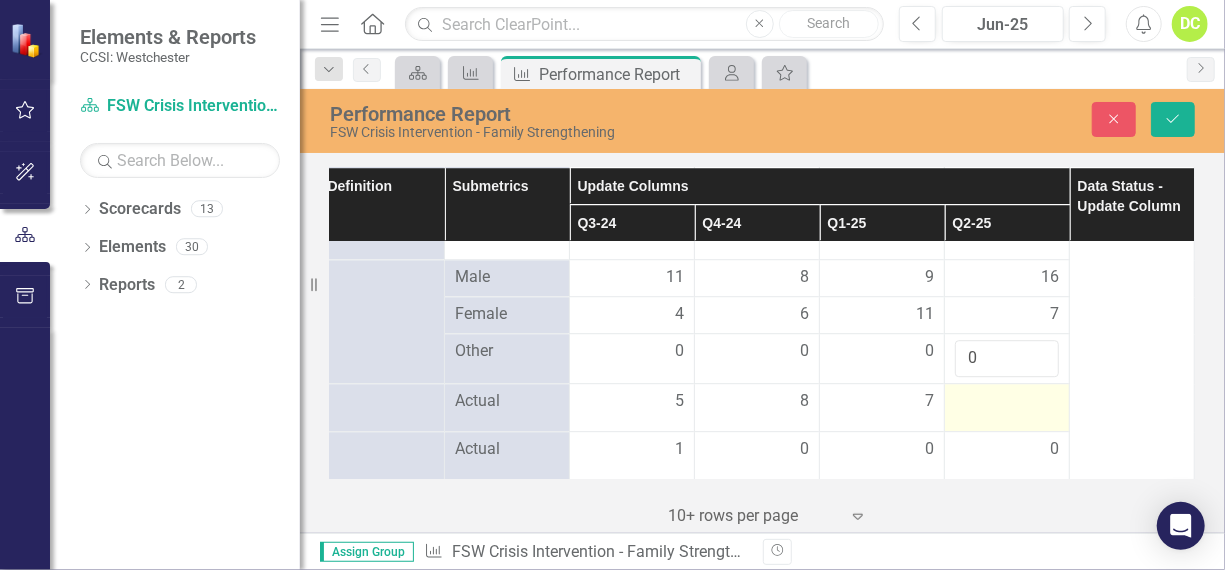 click at bounding box center [632, 402] 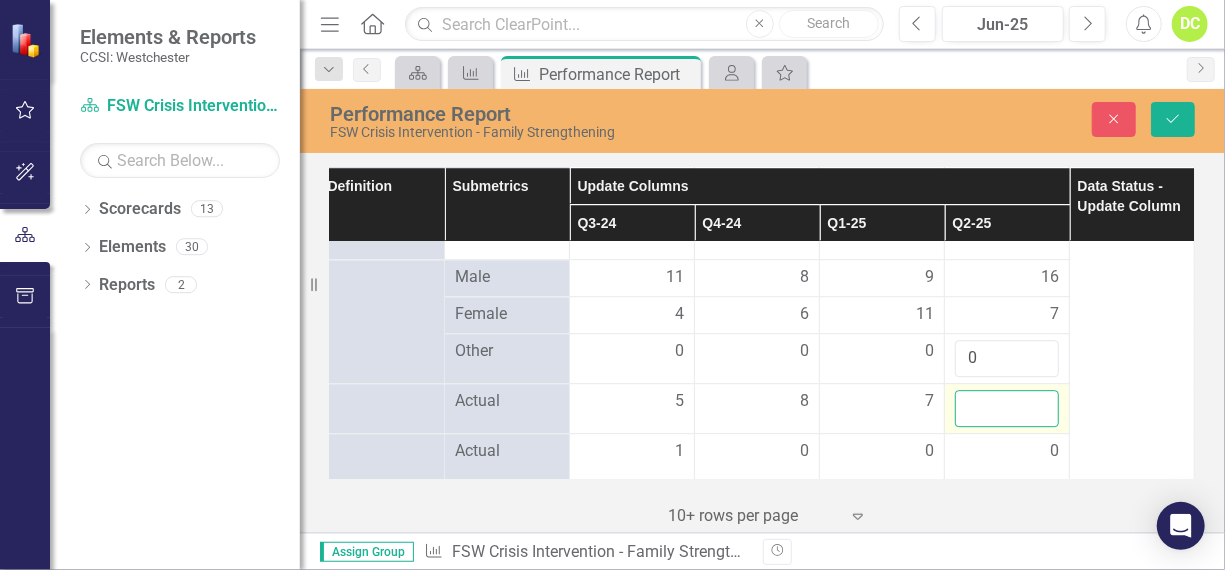 click at bounding box center [1007, 408] 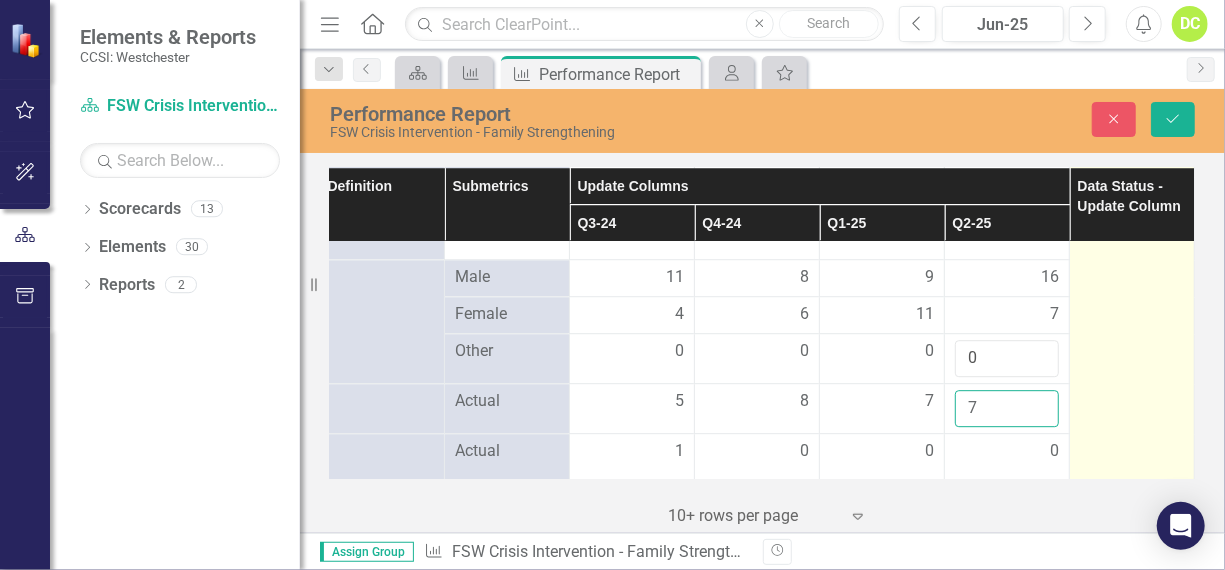 type on "7" 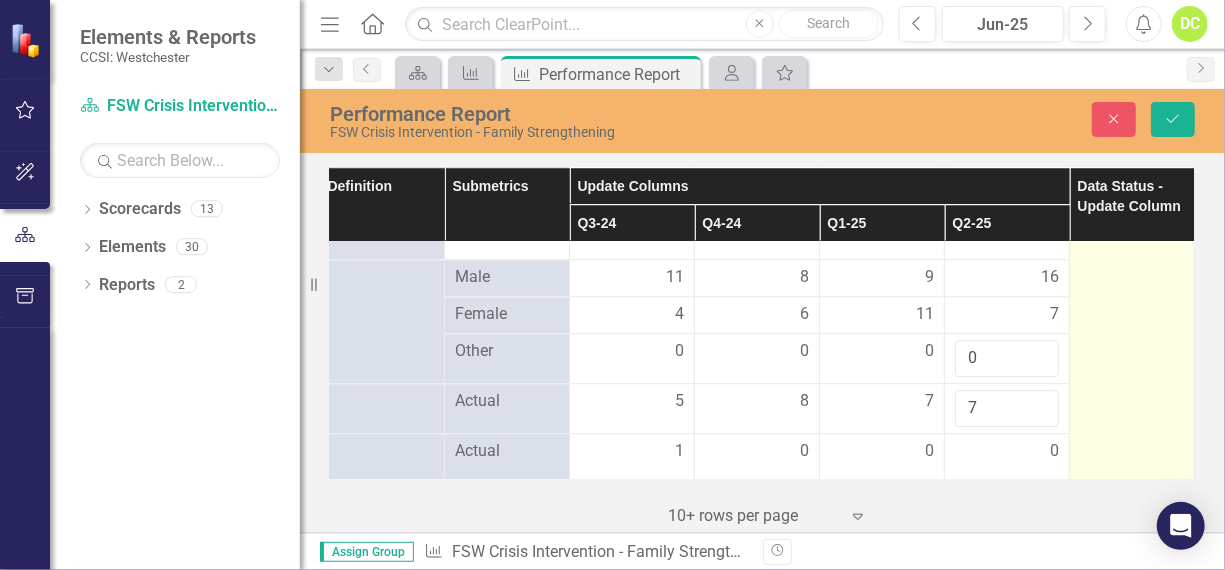 click at bounding box center [1132, -3] 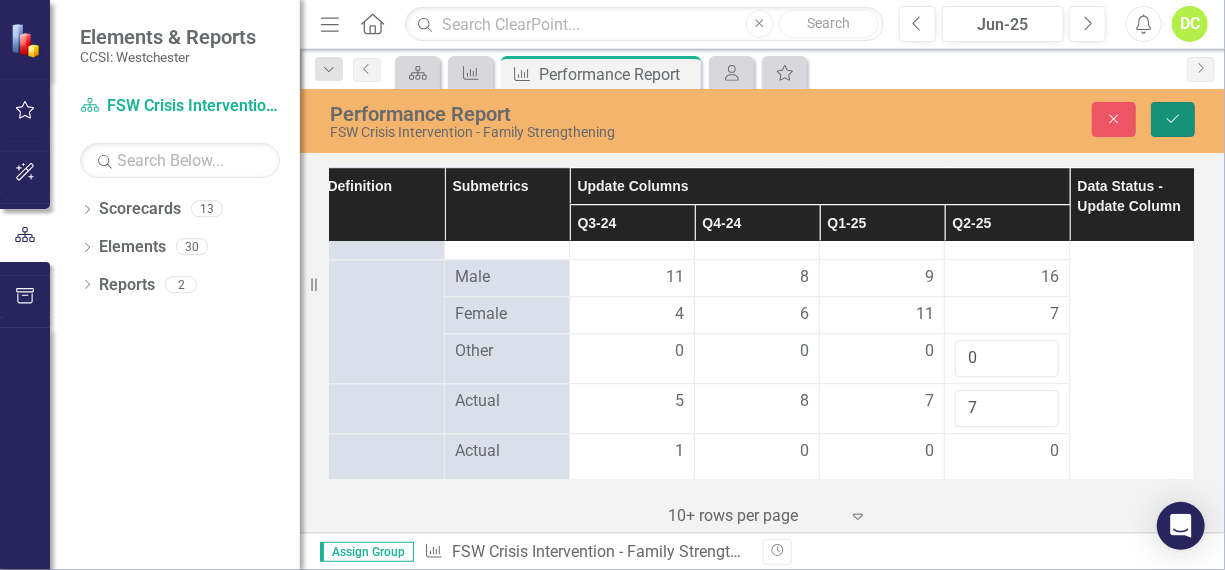 click on "Save" at bounding box center (1173, 119) 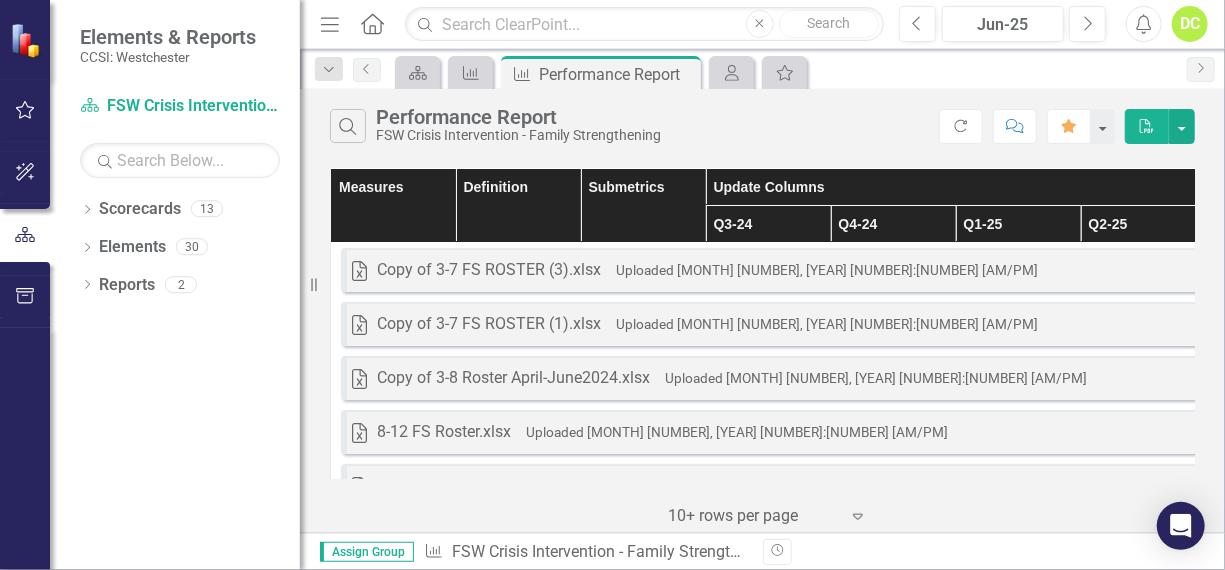 scroll, scrollTop: 0, scrollLeft: 0, axis: both 